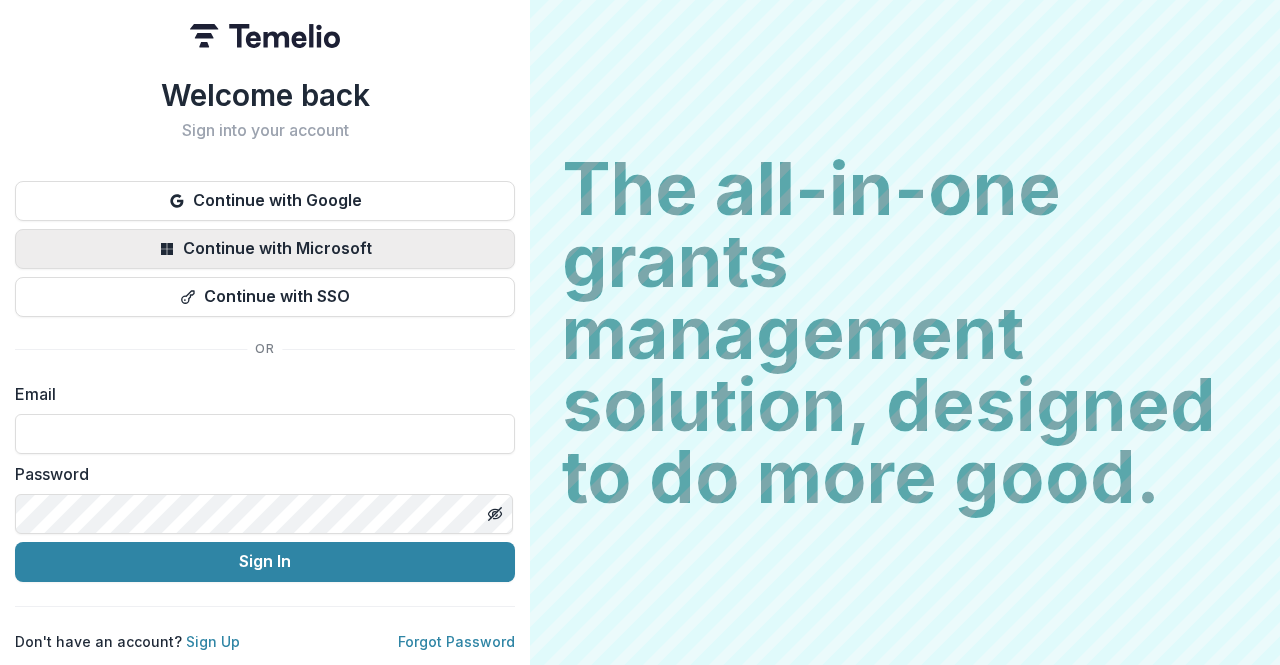 scroll, scrollTop: 0, scrollLeft: 0, axis: both 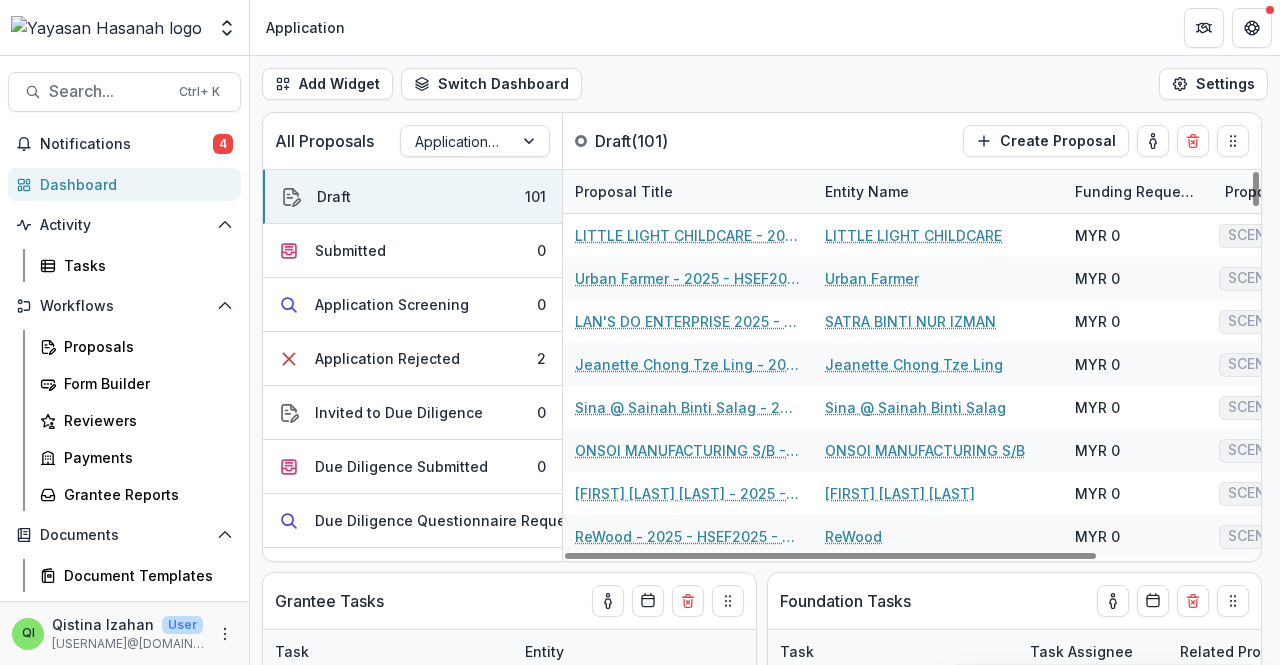 click on "Add Widget Switch Dashboard Application Operational New Dashboard Settings" at bounding box center [765, 84] 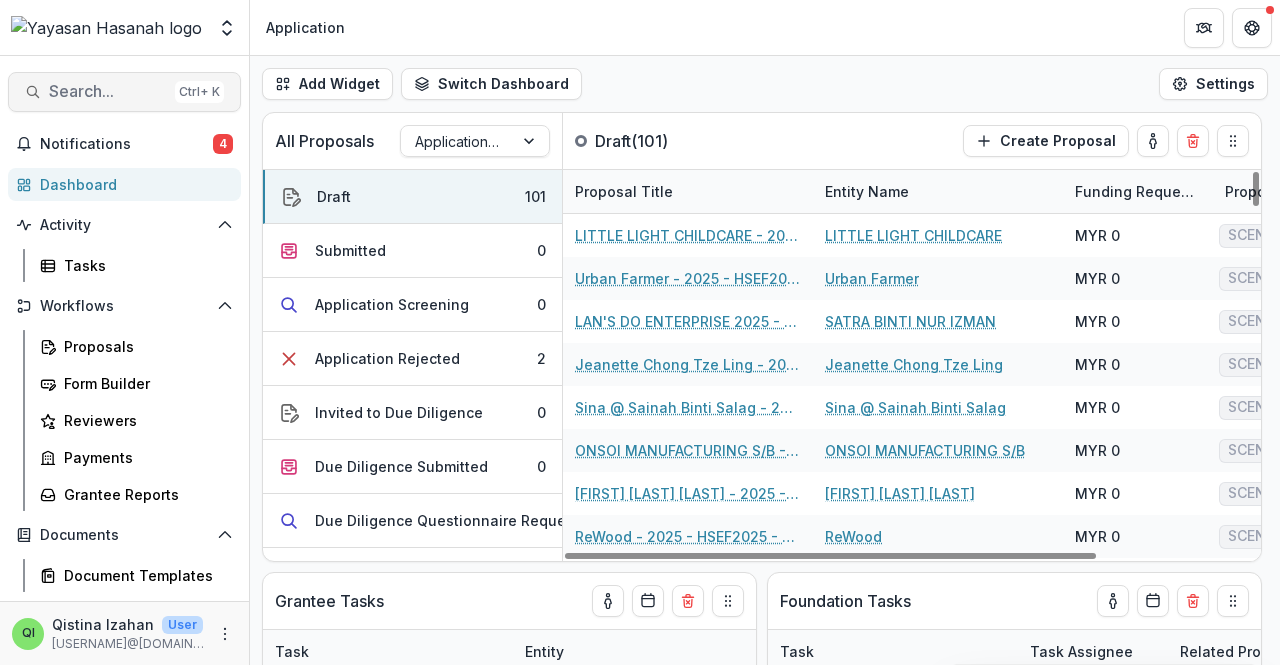 click on "Search..." at bounding box center [108, 91] 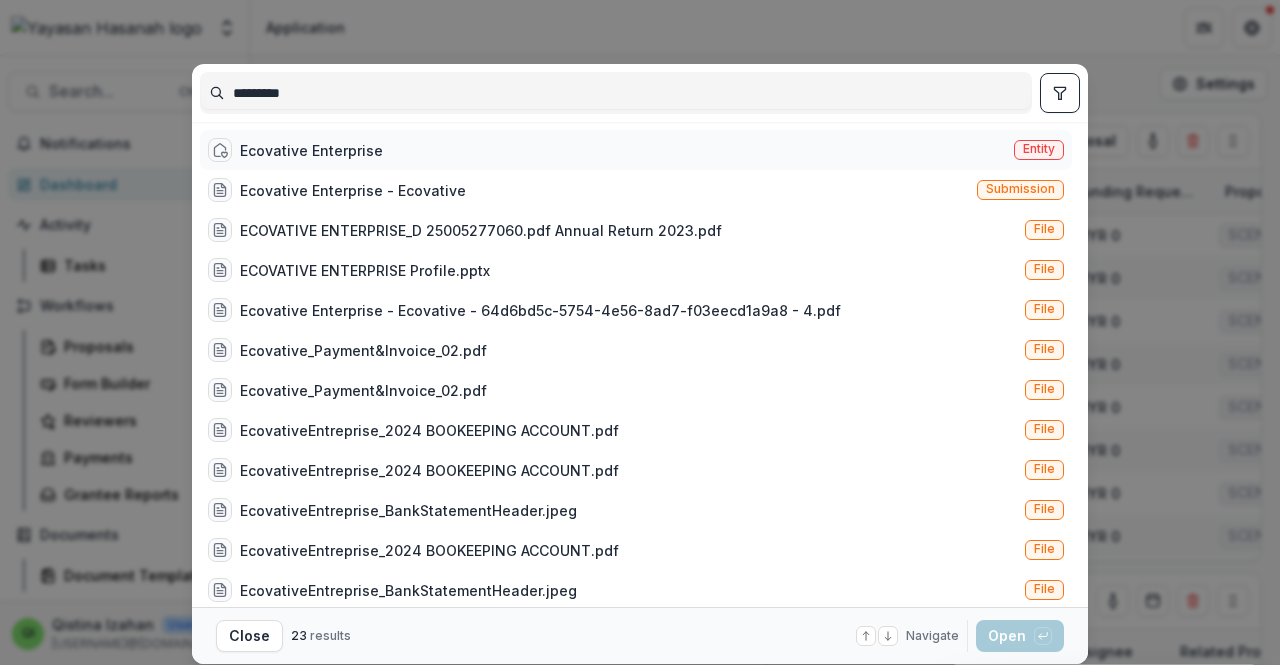 type on "*********" 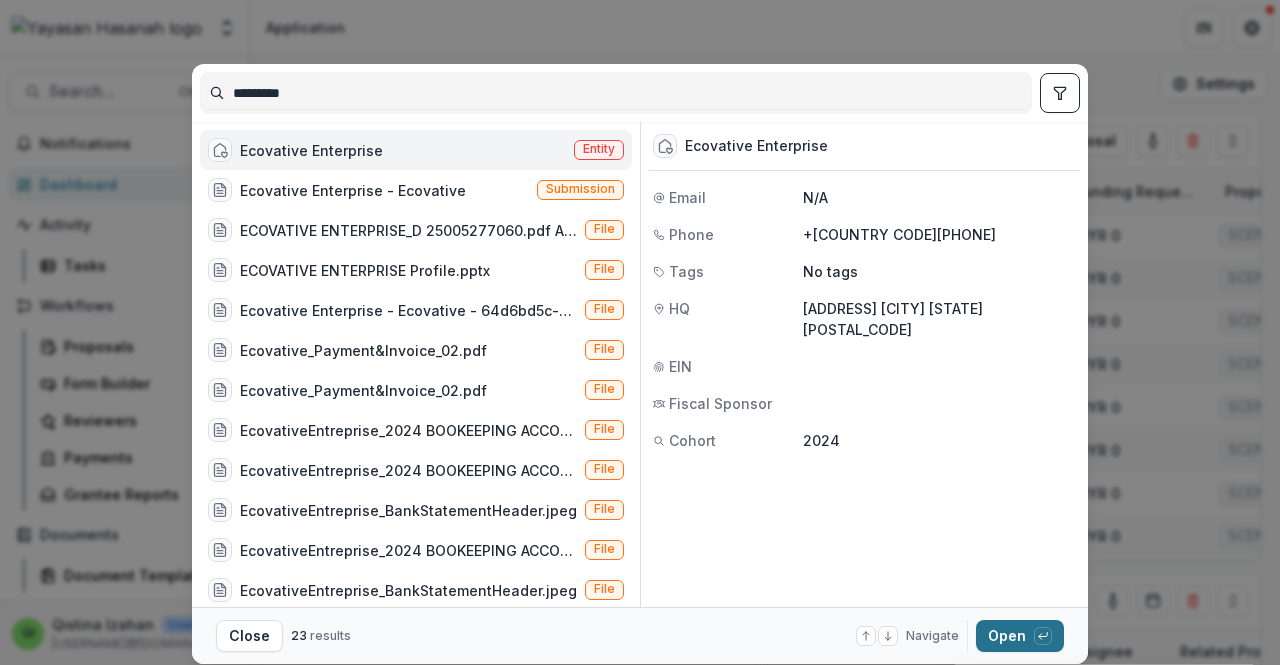 click on "Open with enter key" at bounding box center (1020, 636) 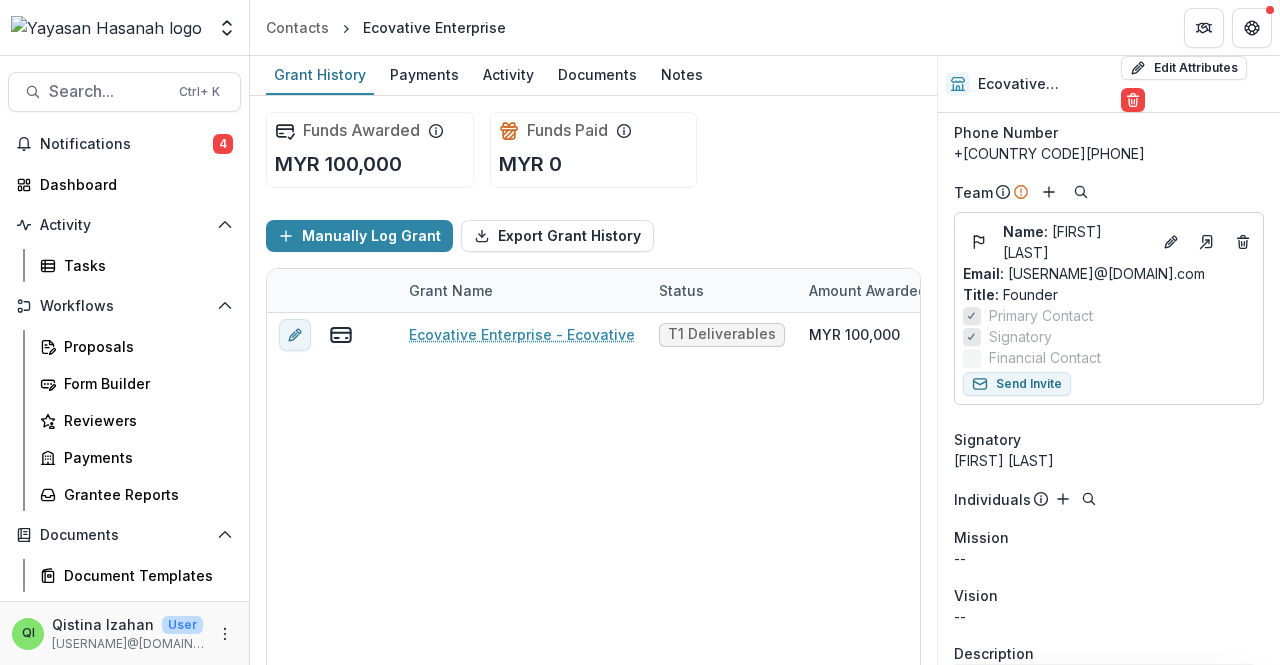 scroll, scrollTop: 200, scrollLeft: 0, axis: vertical 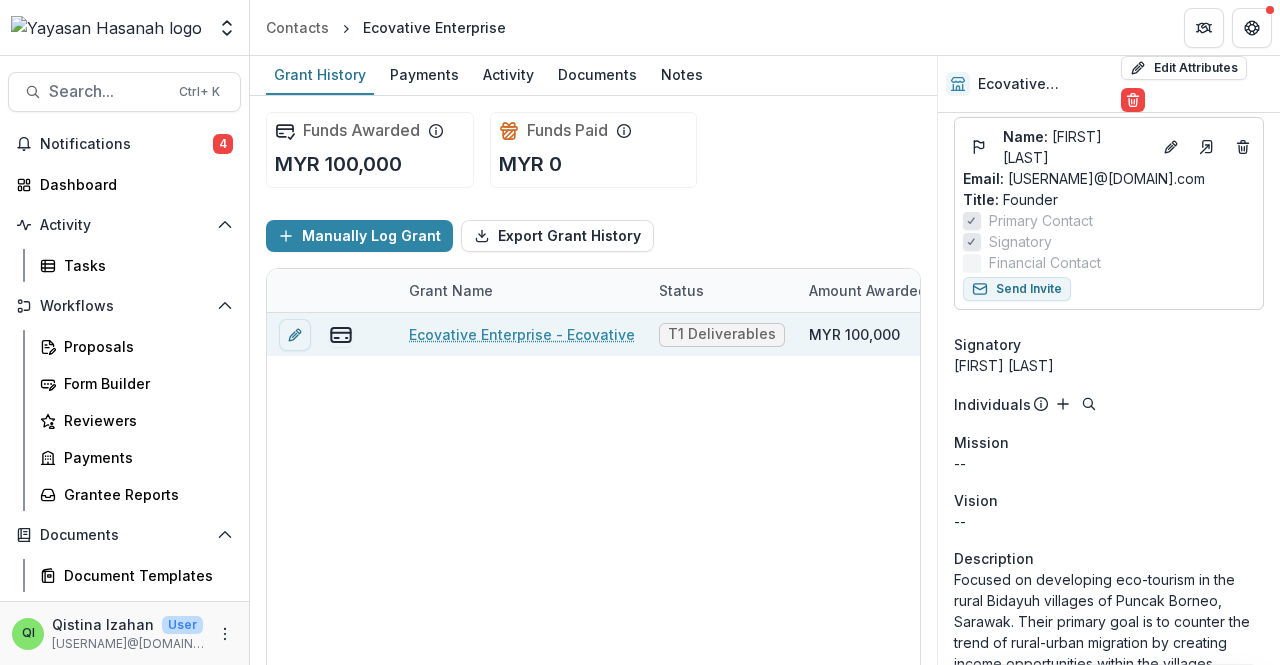 click on "Ecovative Enterprise - Ecovative" at bounding box center (522, 334) 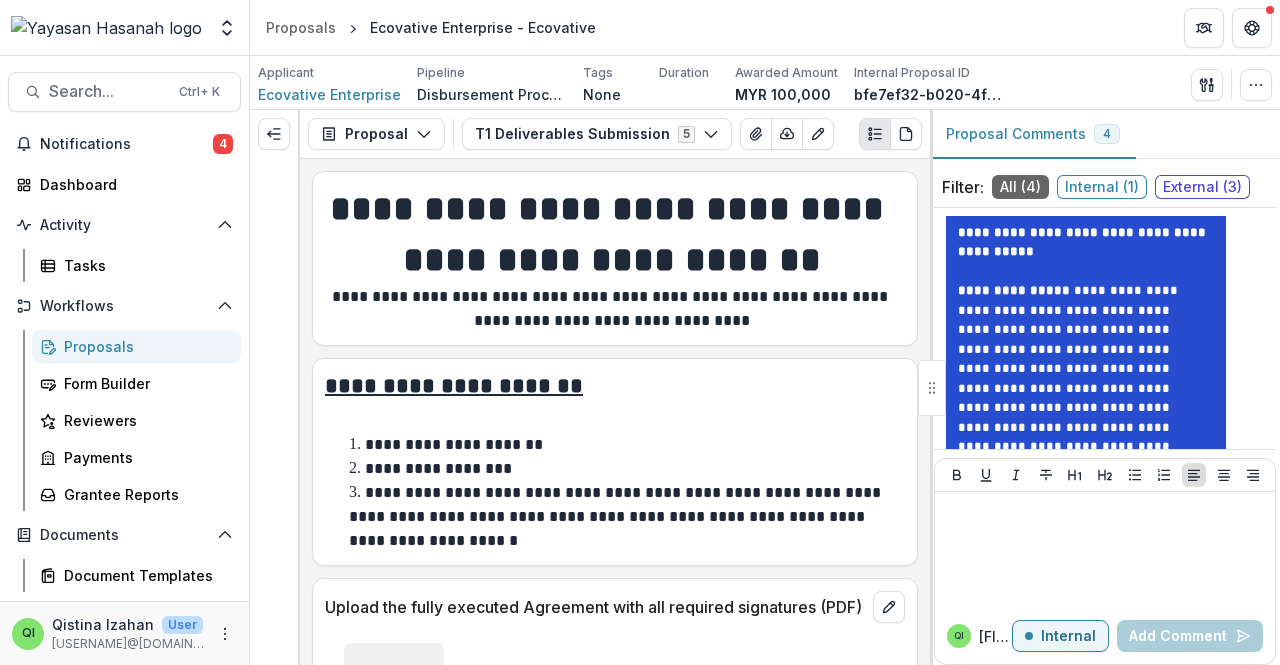 scroll, scrollTop: 5471, scrollLeft: 0, axis: vertical 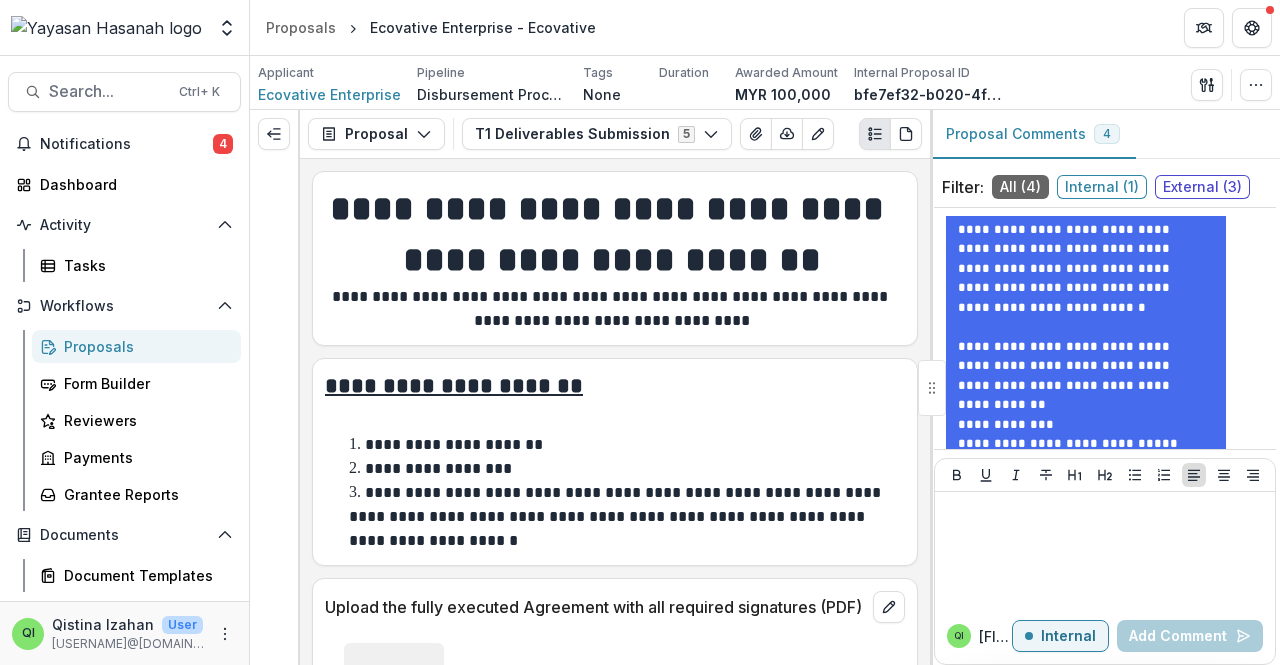 click on "Filter: All ( 4 ) Internal ( 1 ) External ( 3 )" at bounding box center (1105, 187) 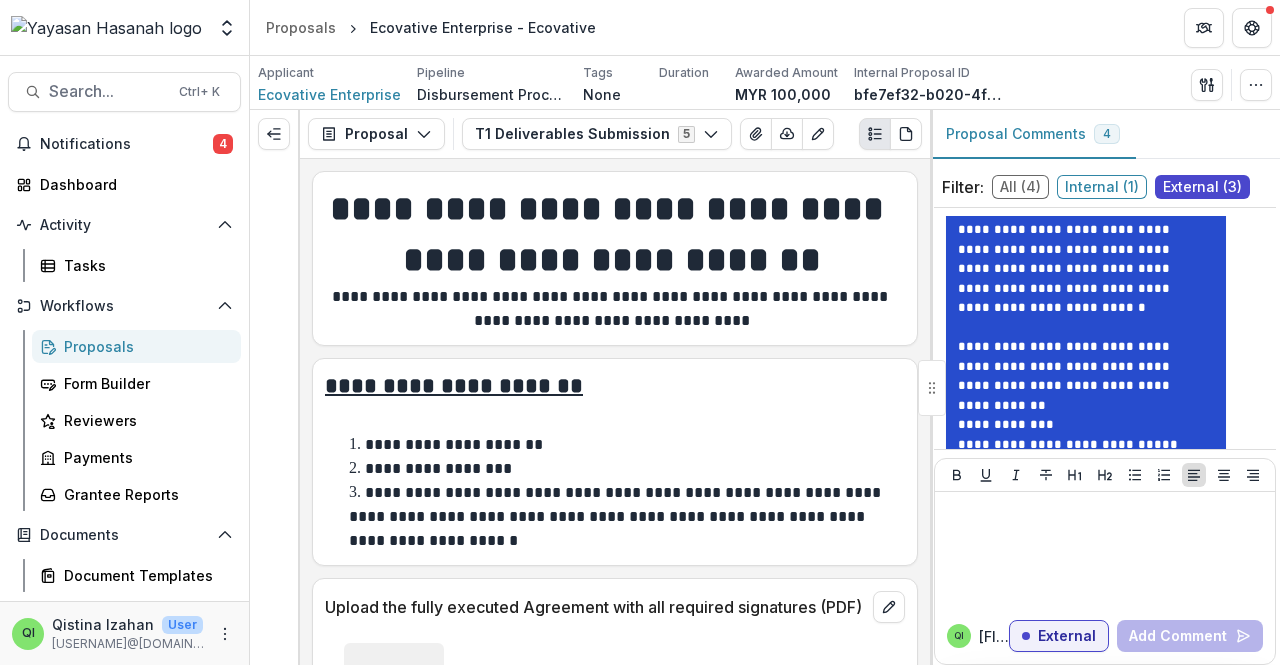 scroll, scrollTop: 5281, scrollLeft: 0, axis: vertical 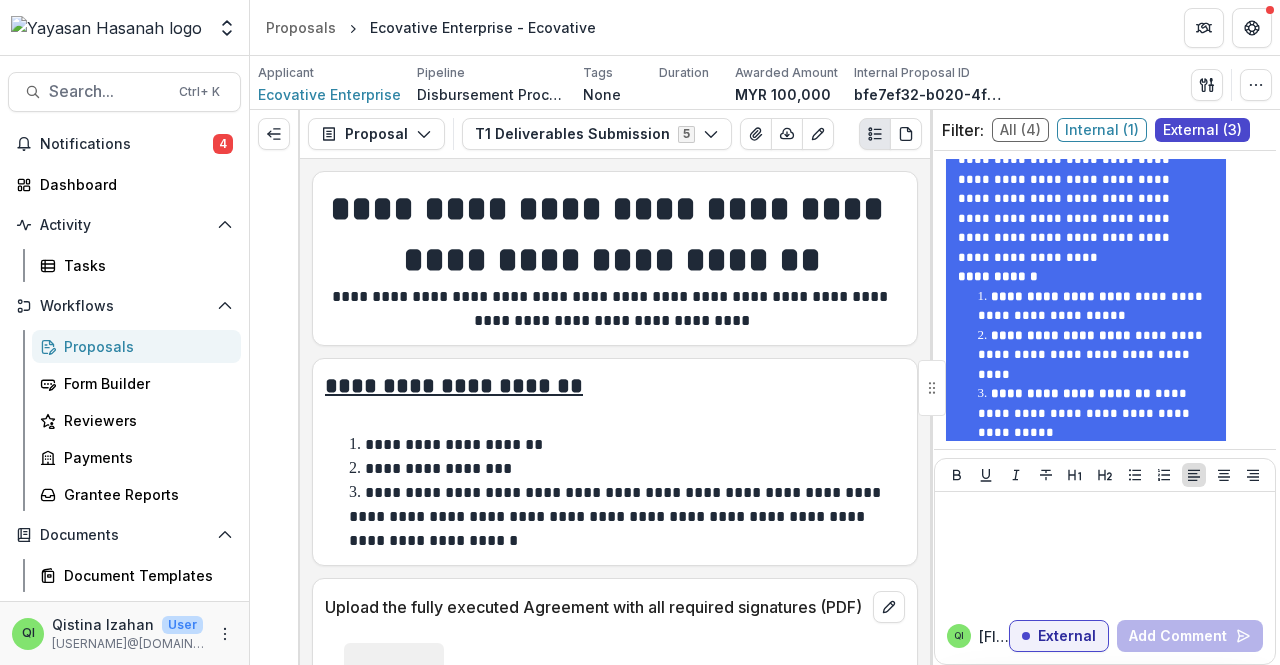 click on "Internal ( 1 )" at bounding box center [1102, 130] 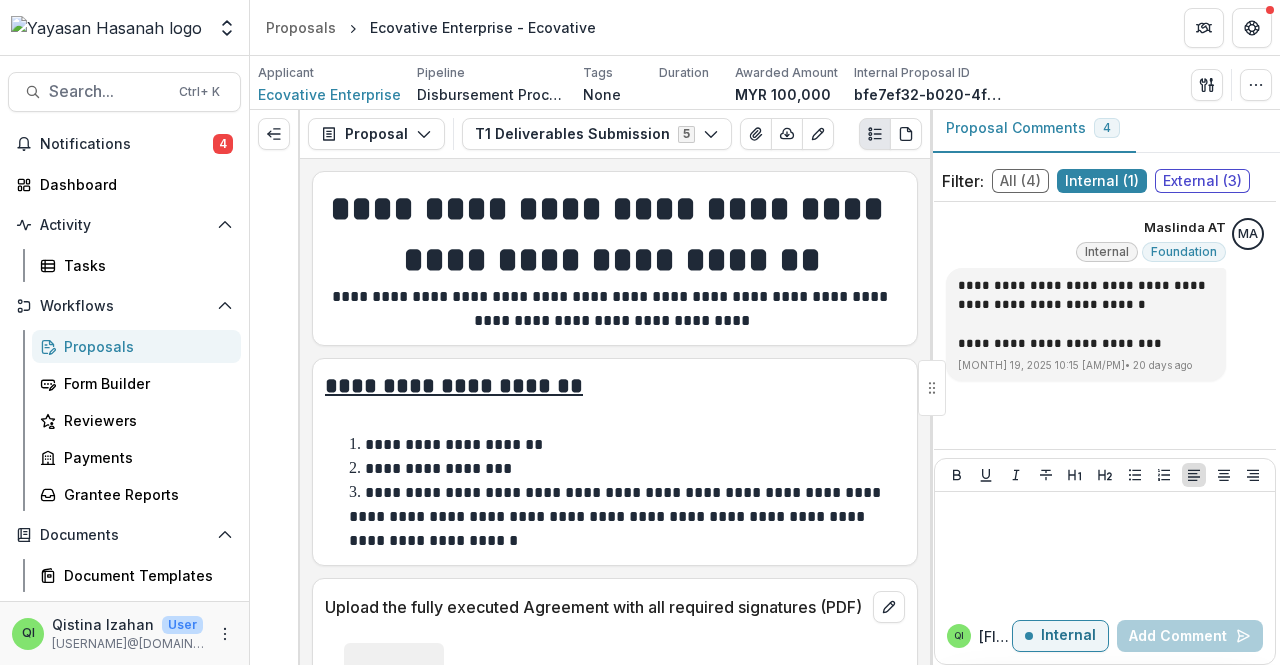 scroll, scrollTop: 0, scrollLeft: 0, axis: both 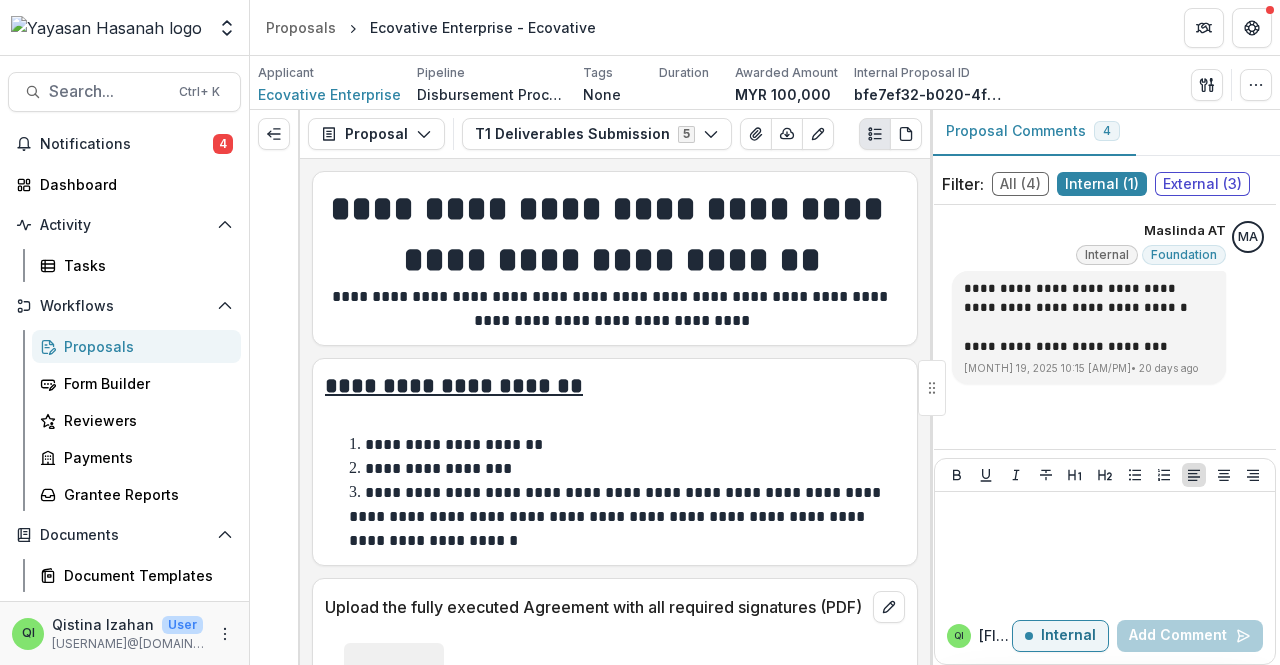 click on "All ( 4 )" at bounding box center [1020, 184] 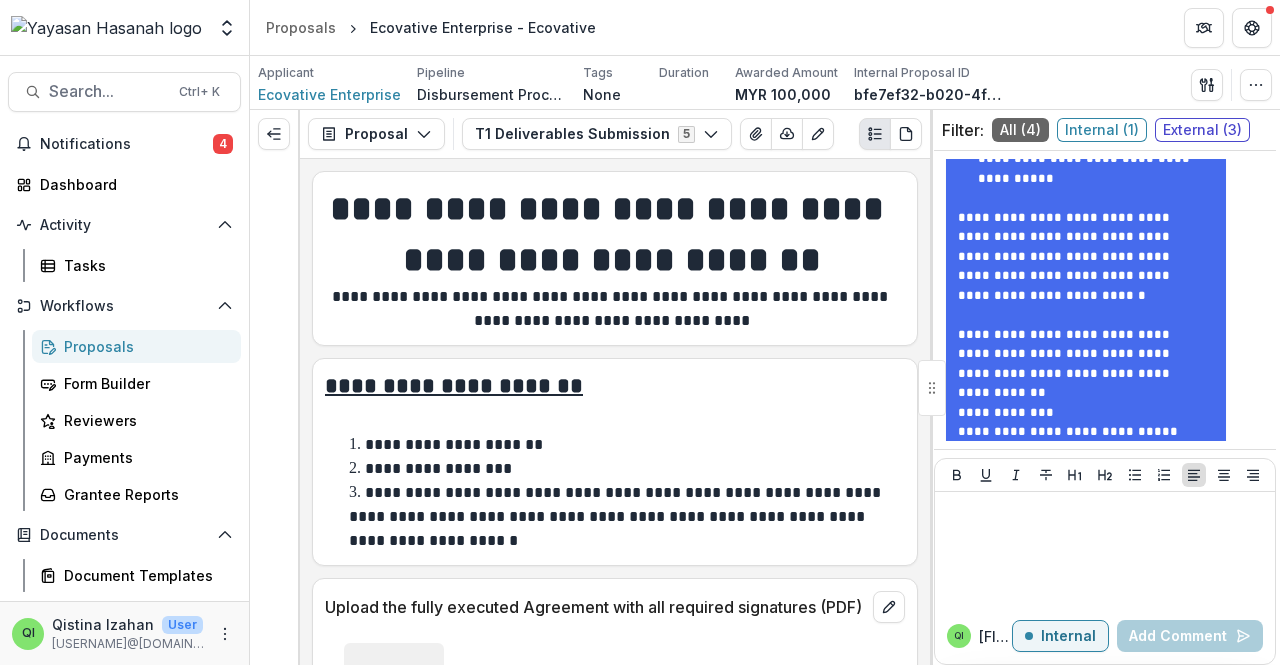 scroll, scrollTop: 5471, scrollLeft: 0, axis: vertical 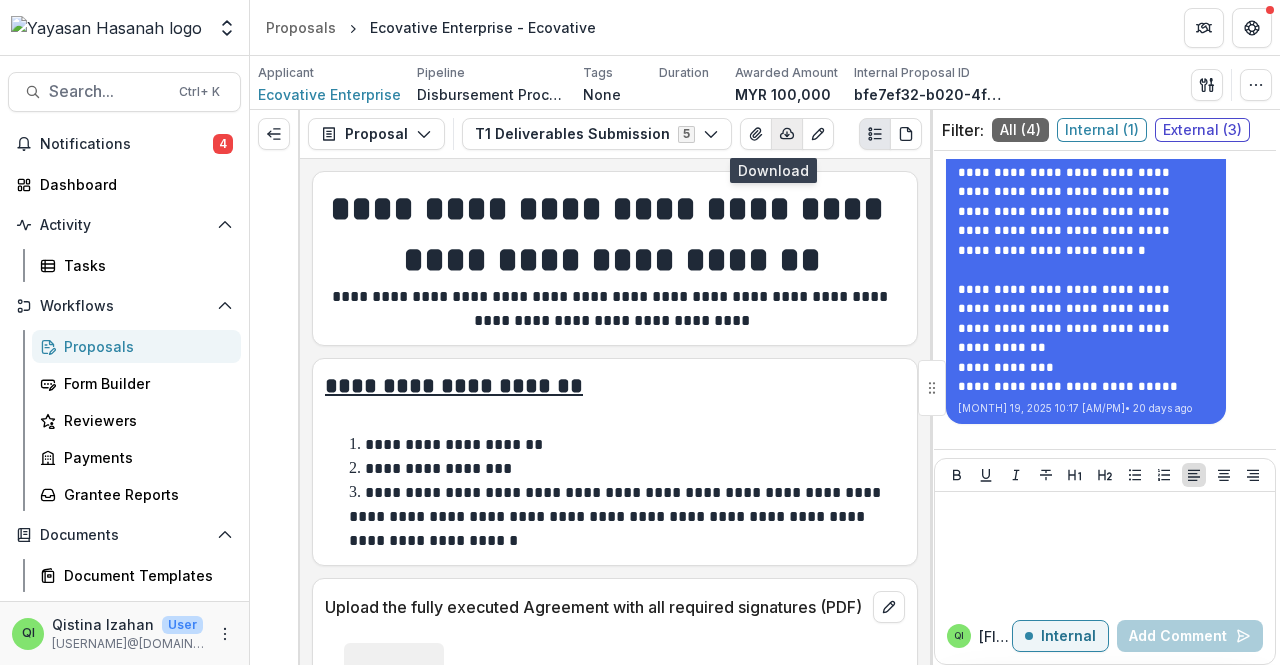 click 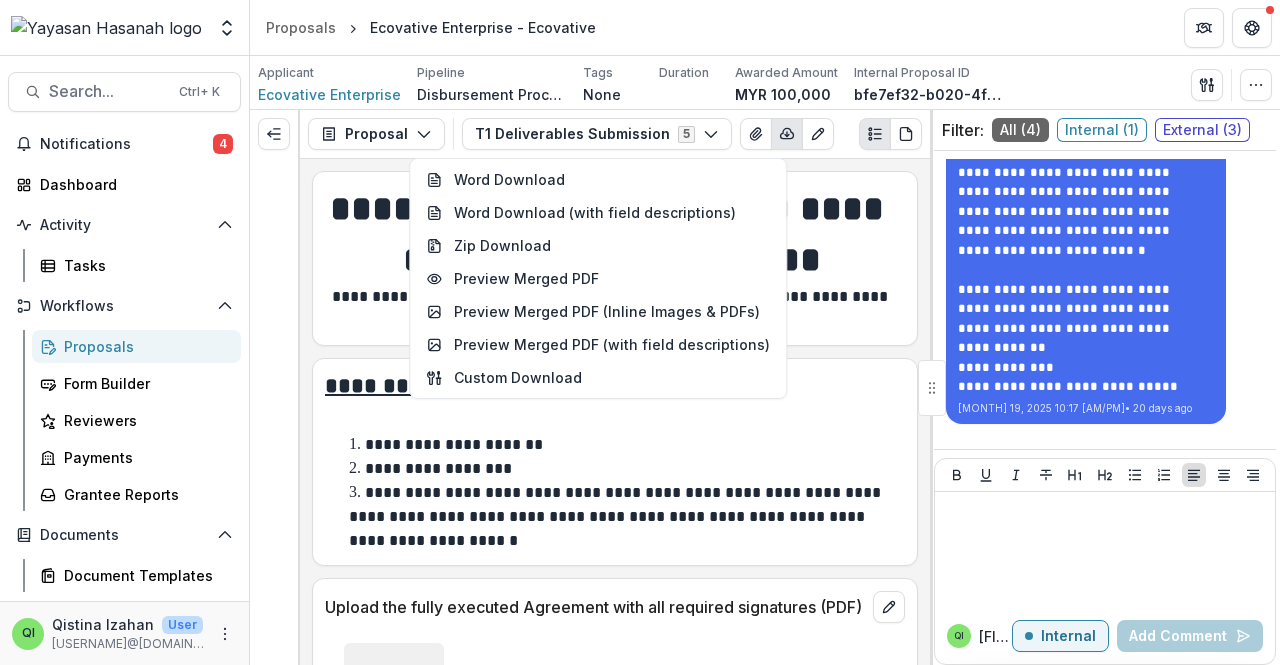 click on "**********" at bounding box center (627, 445) 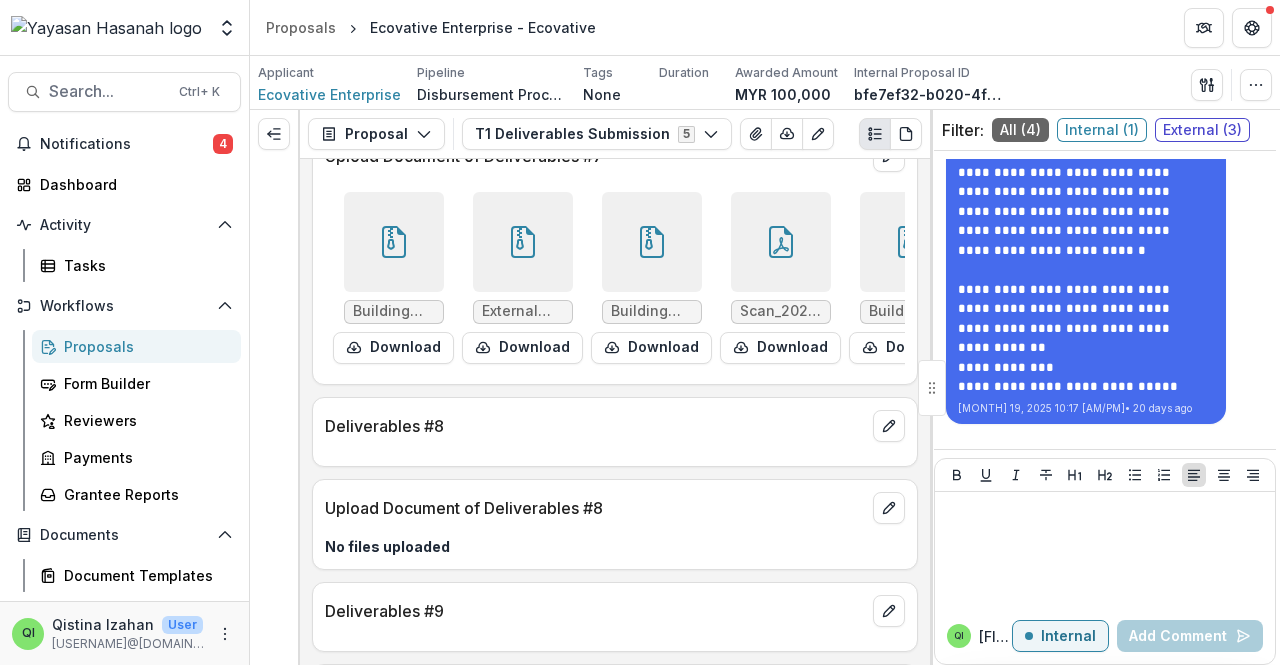 scroll, scrollTop: 2700, scrollLeft: 0, axis: vertical 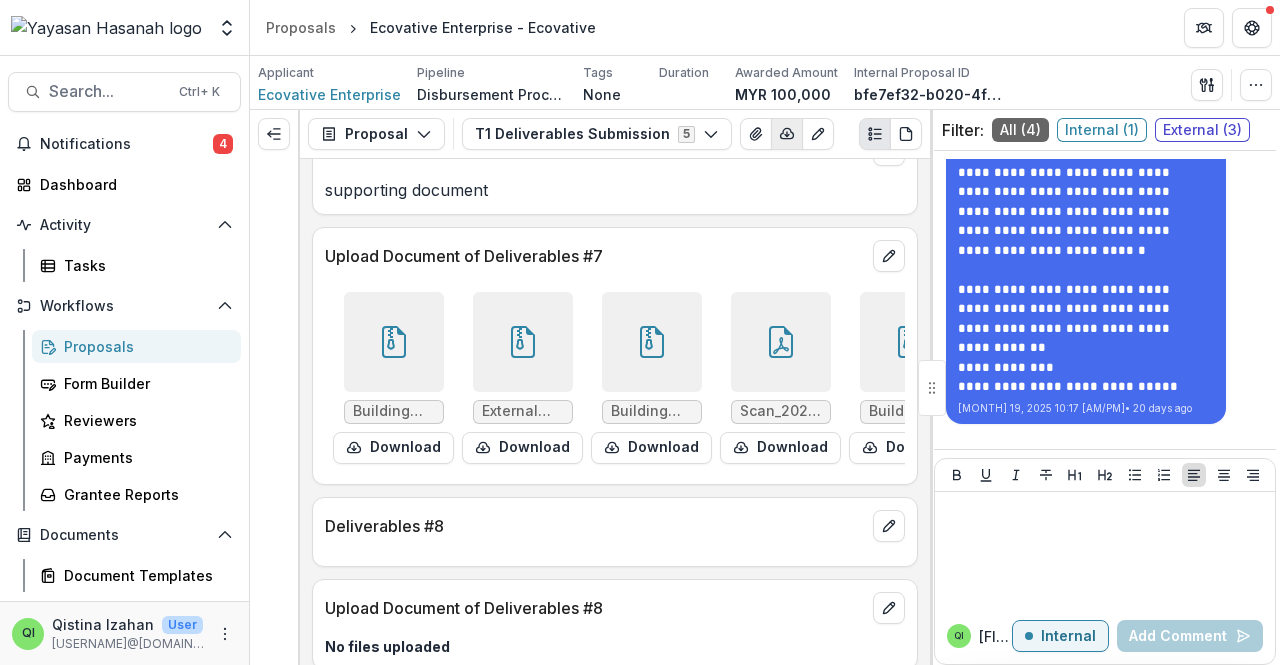 click at bounding box center (787, 134) 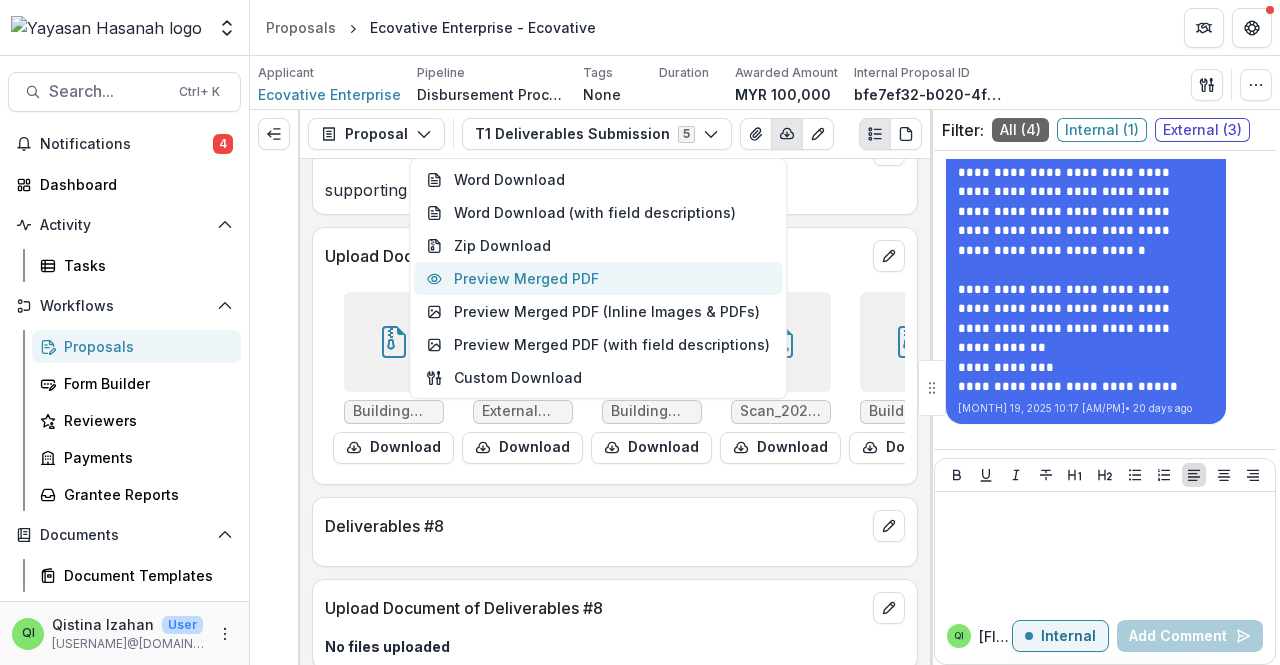 click on "Preview Merged PDF" at bounding box center (598, 278) 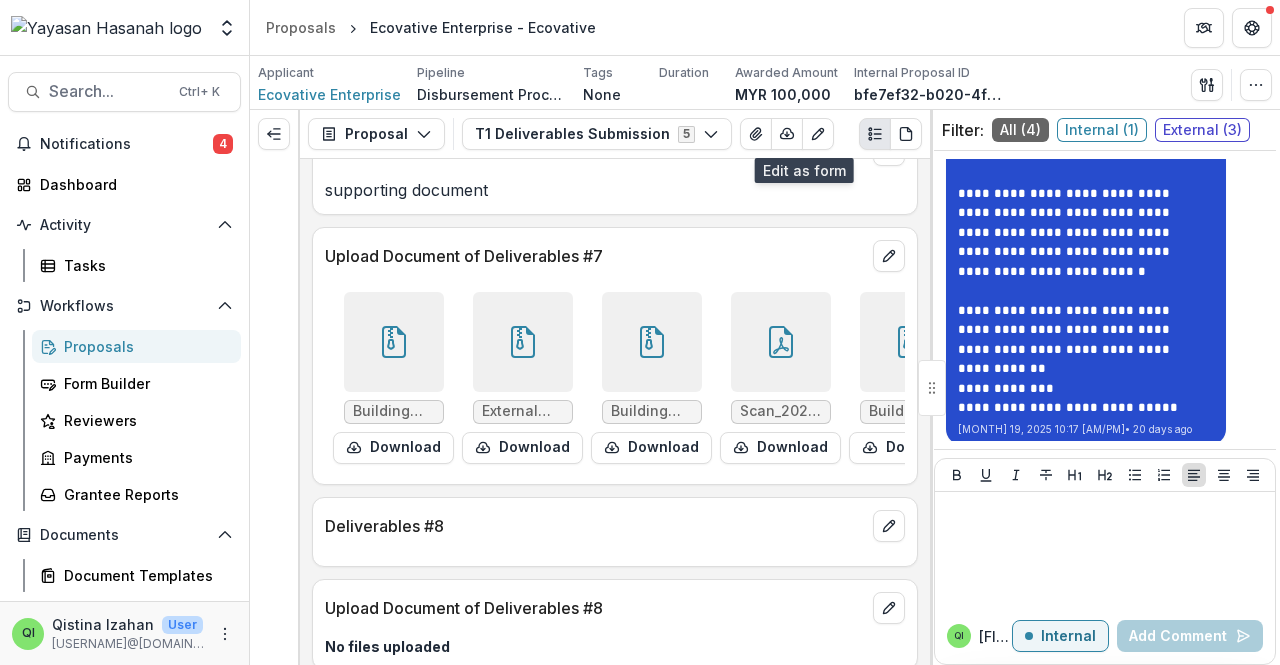 scroll, scrollTop: 5471, scrollLeft: 0, axis: vertical 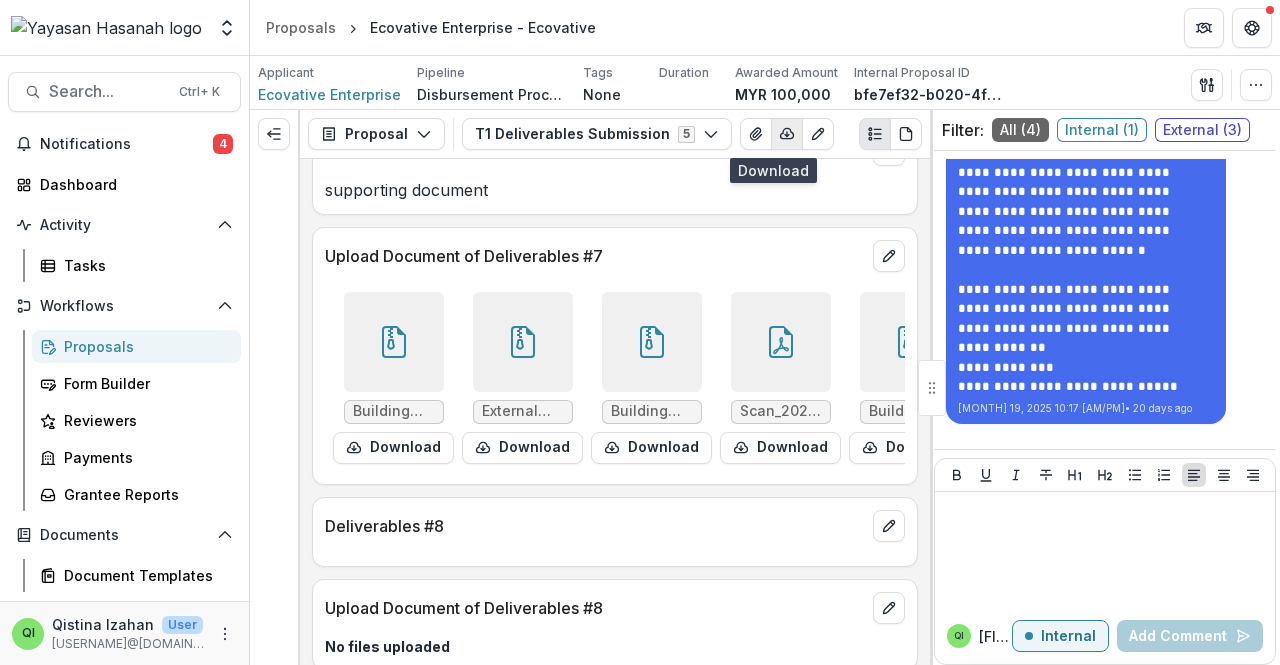 click at bounding box center [787, 134] 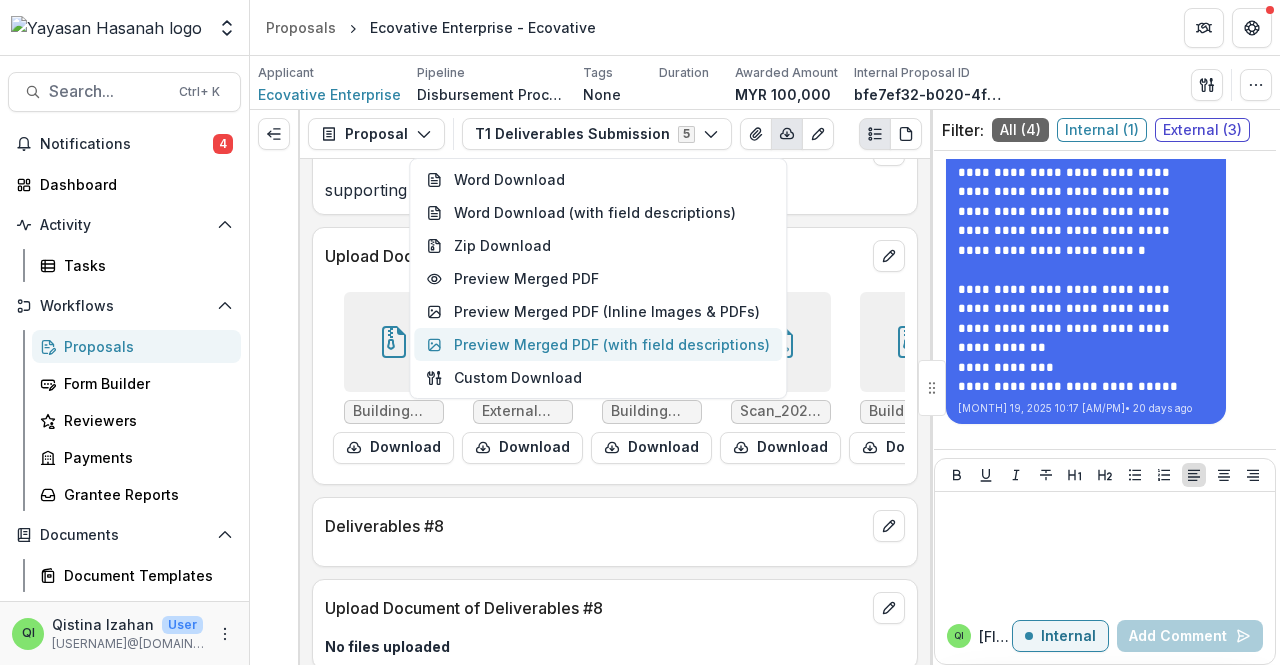 click on "Preview Merged PDF (with field descriptions)" at bounding box center (598, 344) 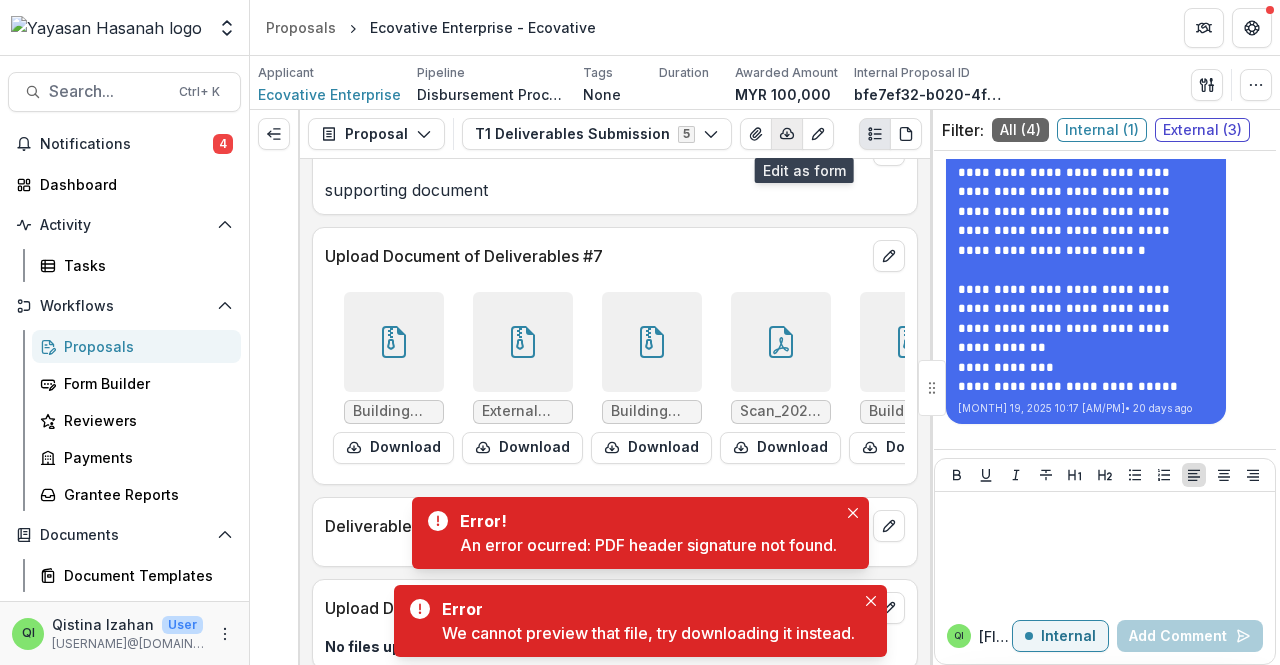 click at bounding box center [787, 134] 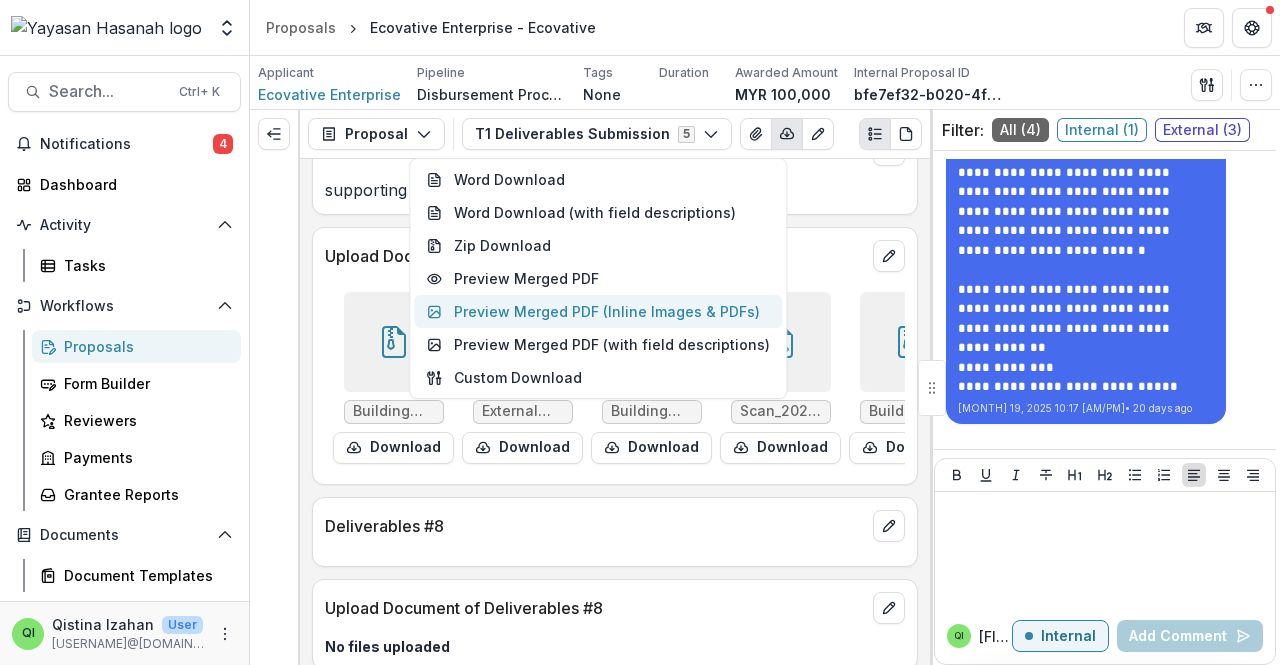 click on "Preview Merged PDF (Inline Images & PDFs)" at bounding box center [598, 311] 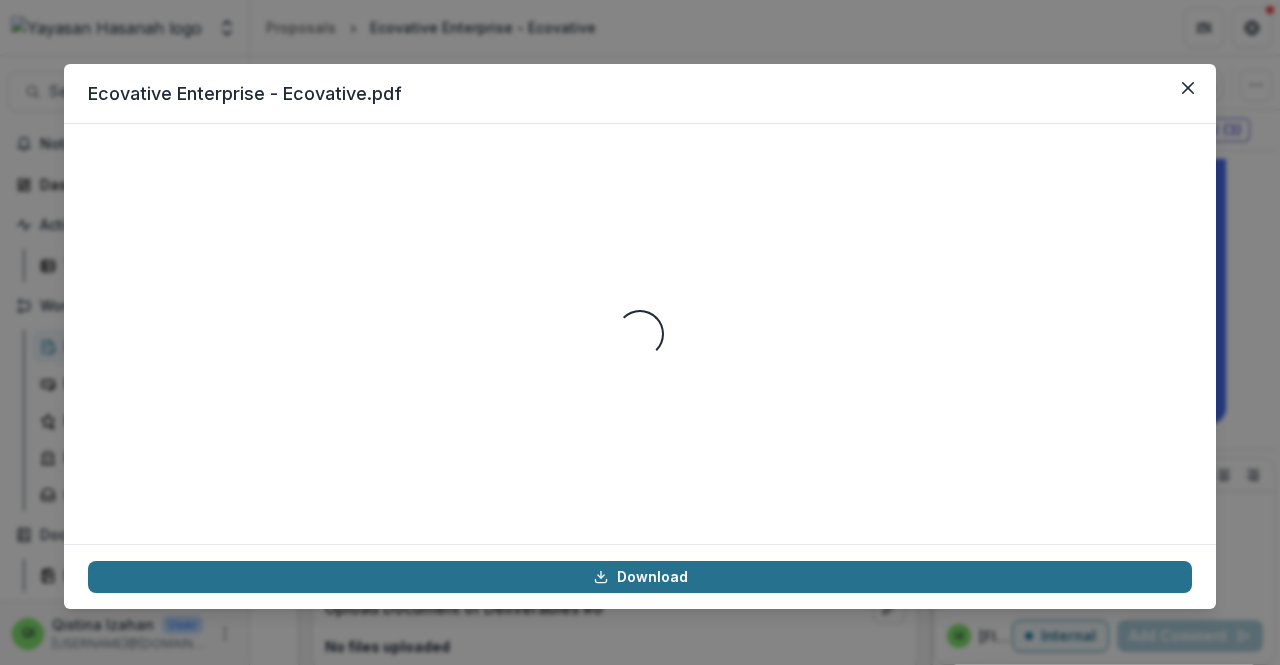 click on "Download" at bounding box center [640, 577] 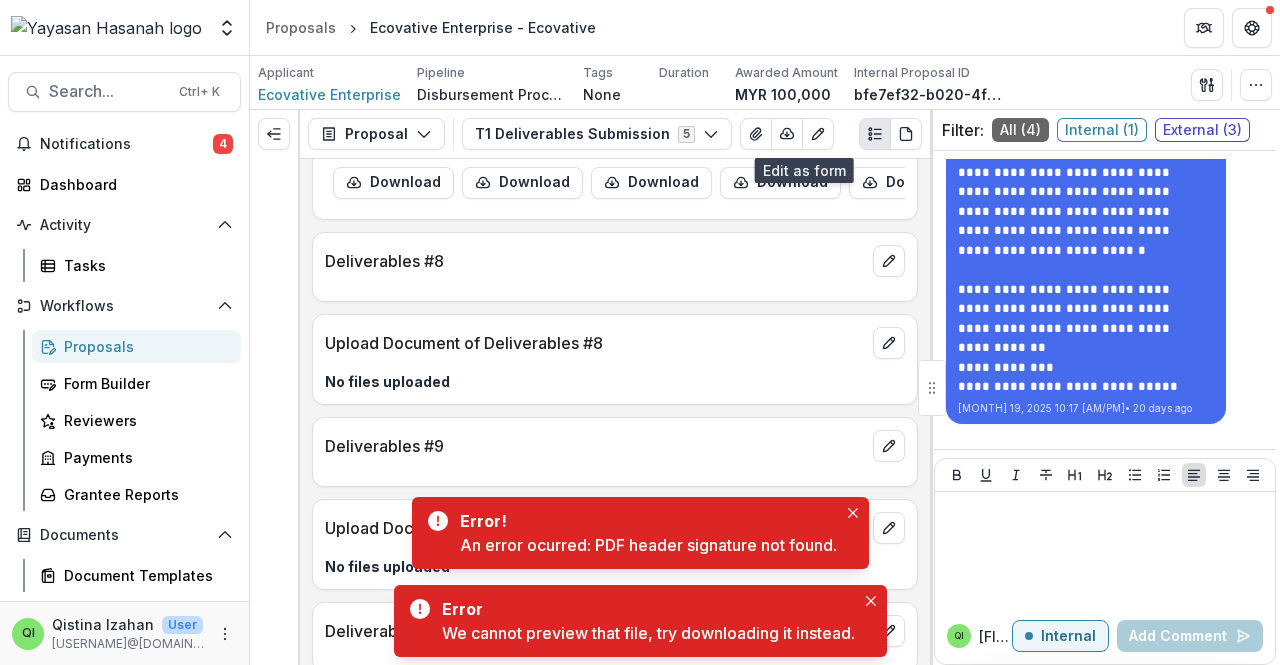 scroll, scrollTop: 3200, scrollLeft: 0, axis: vertical 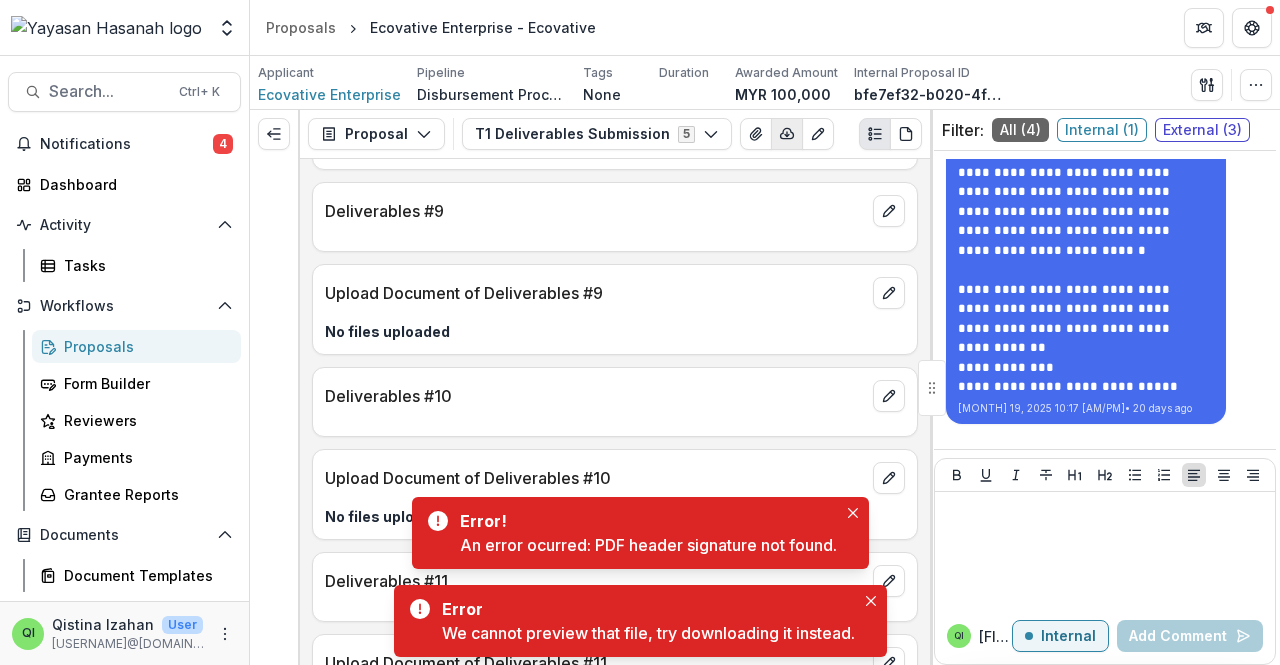 click 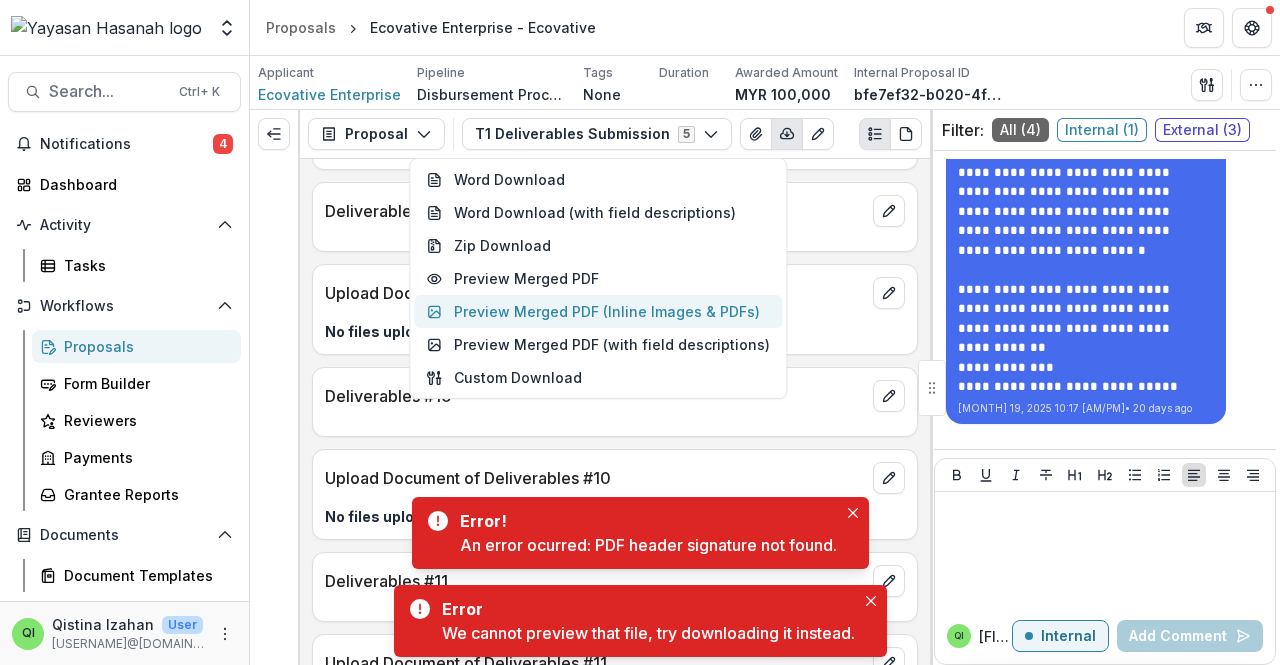 click on "Preview Merged PDF (Inline Images & PDFs)" at bounding box center (598, 311) 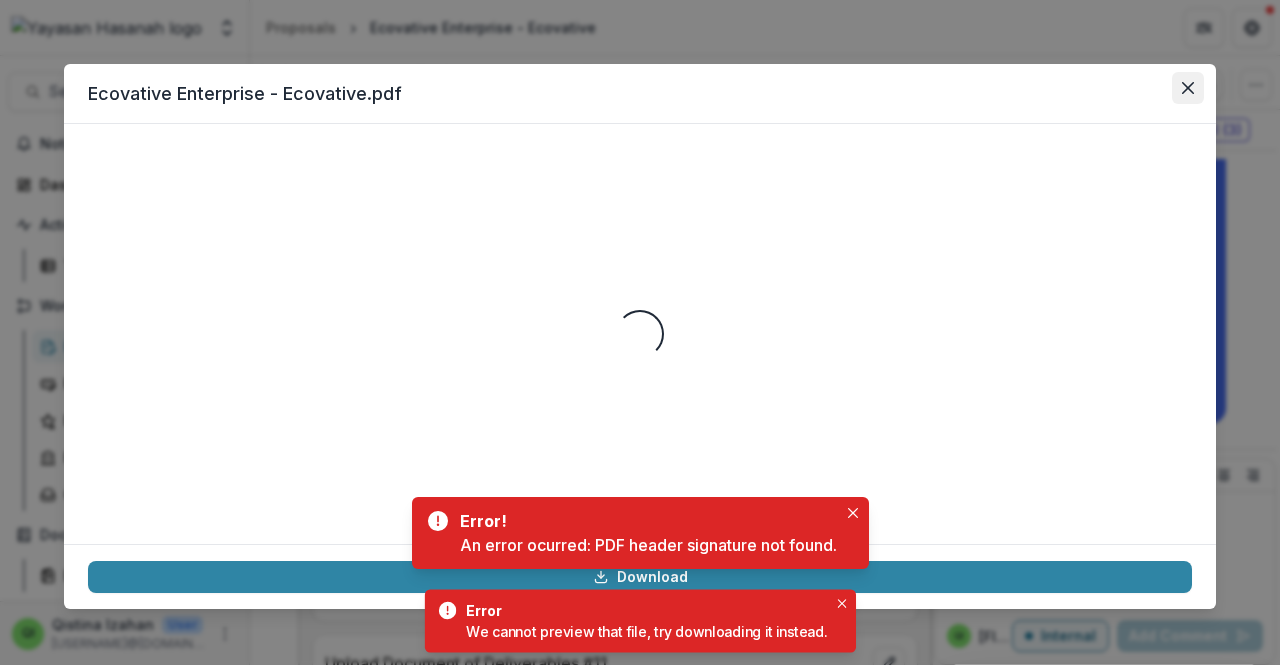 click at bounding box center (1188, 88) 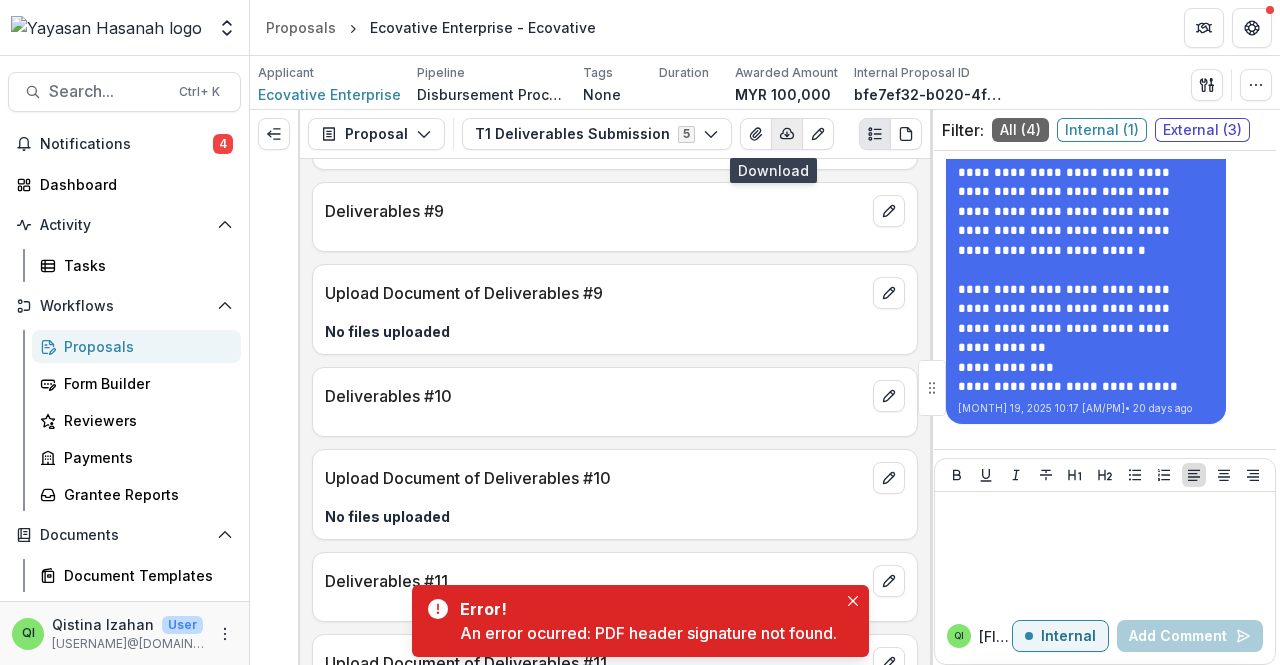 click at bounding box center [787, 134] 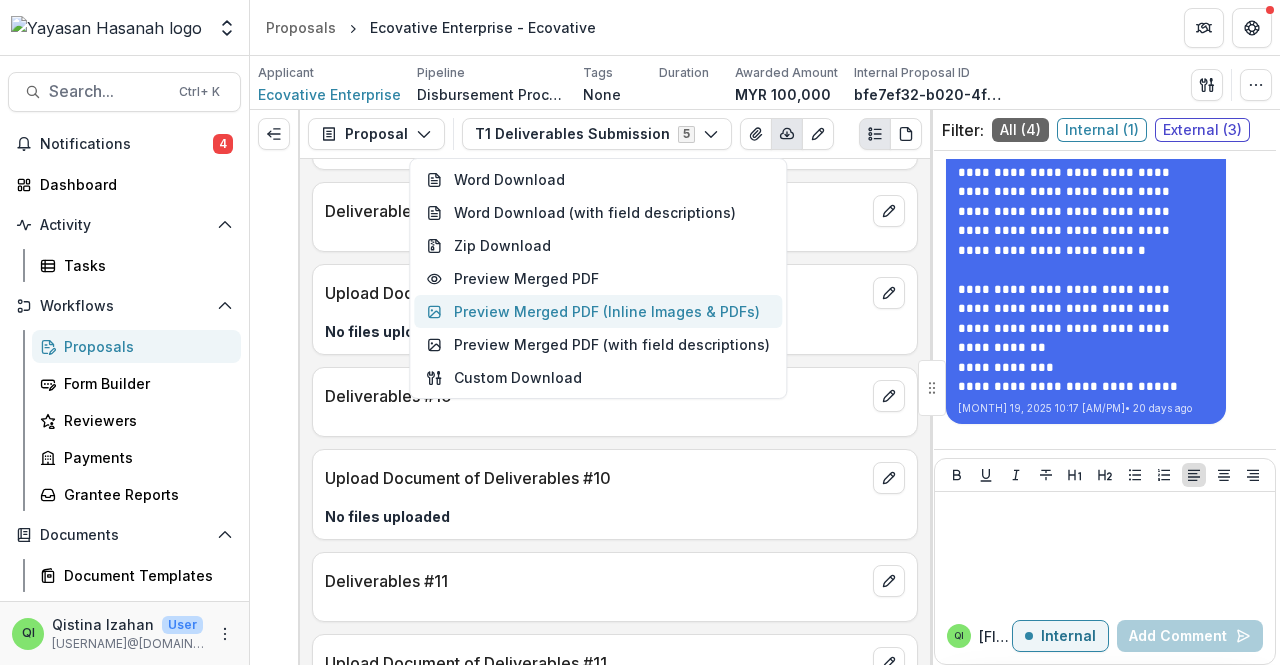 click on "Preview Merged PDF (Inline Images & PDFs)" at bounding box center (598, 311) 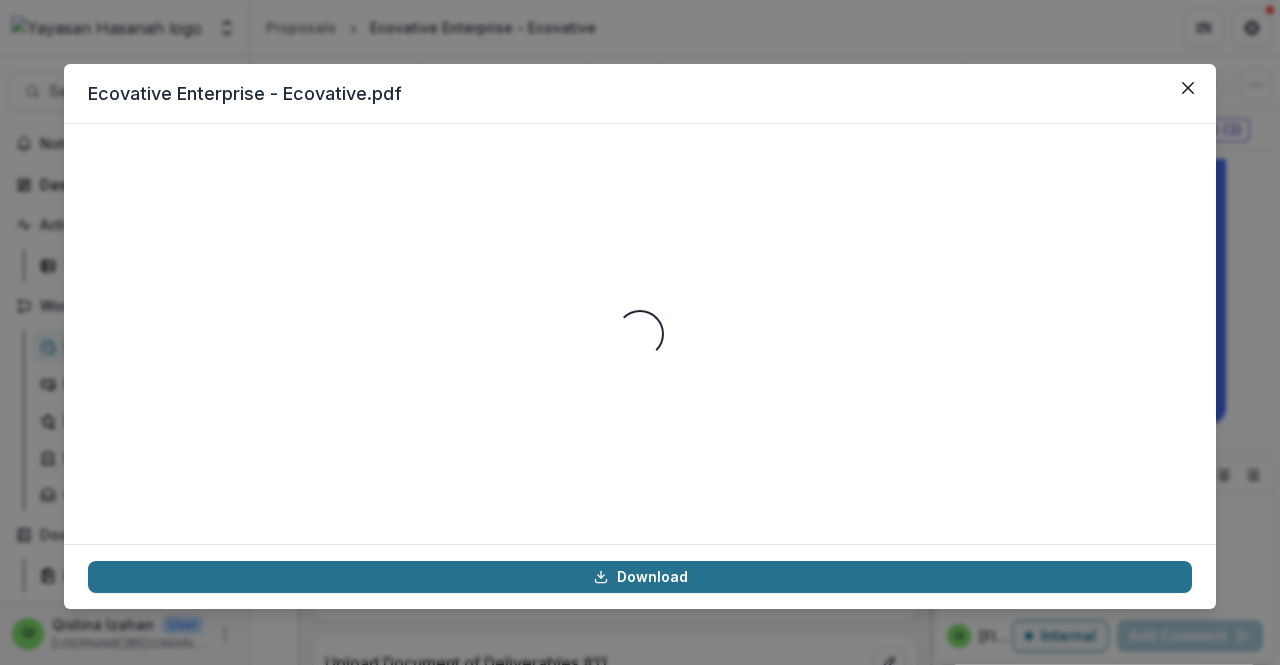 click 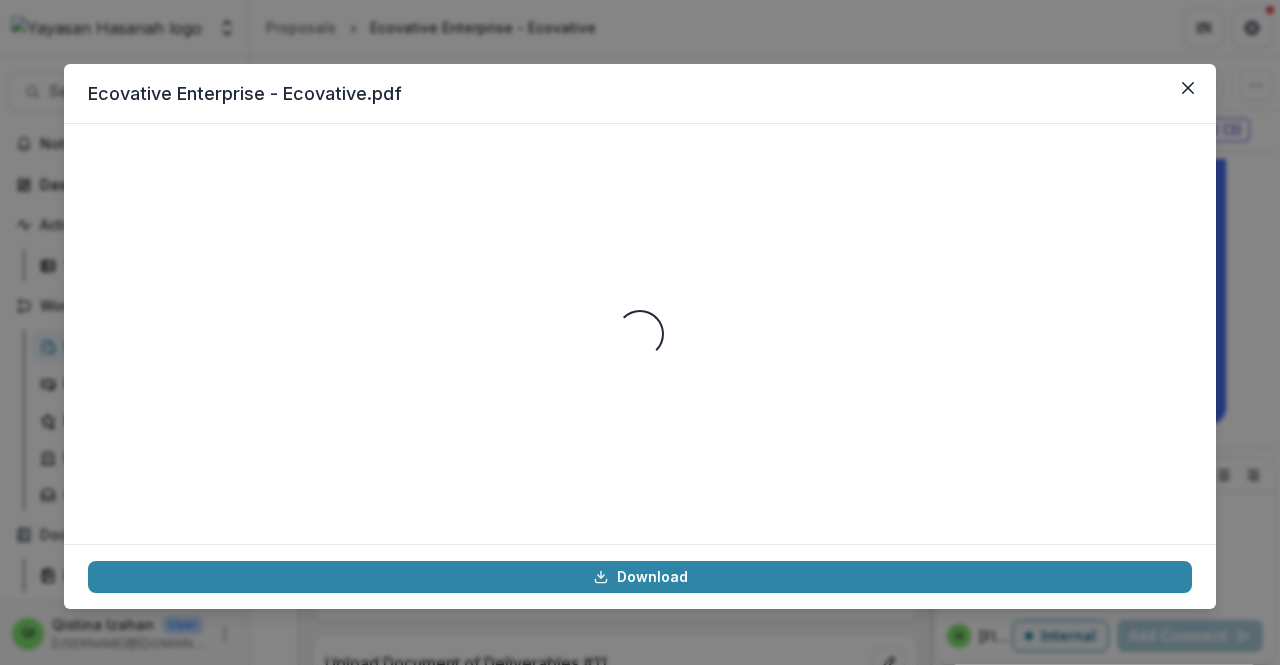 click on "Ecovative Enterprise - Ecovative.pdf" at bounding box center (640, 94) 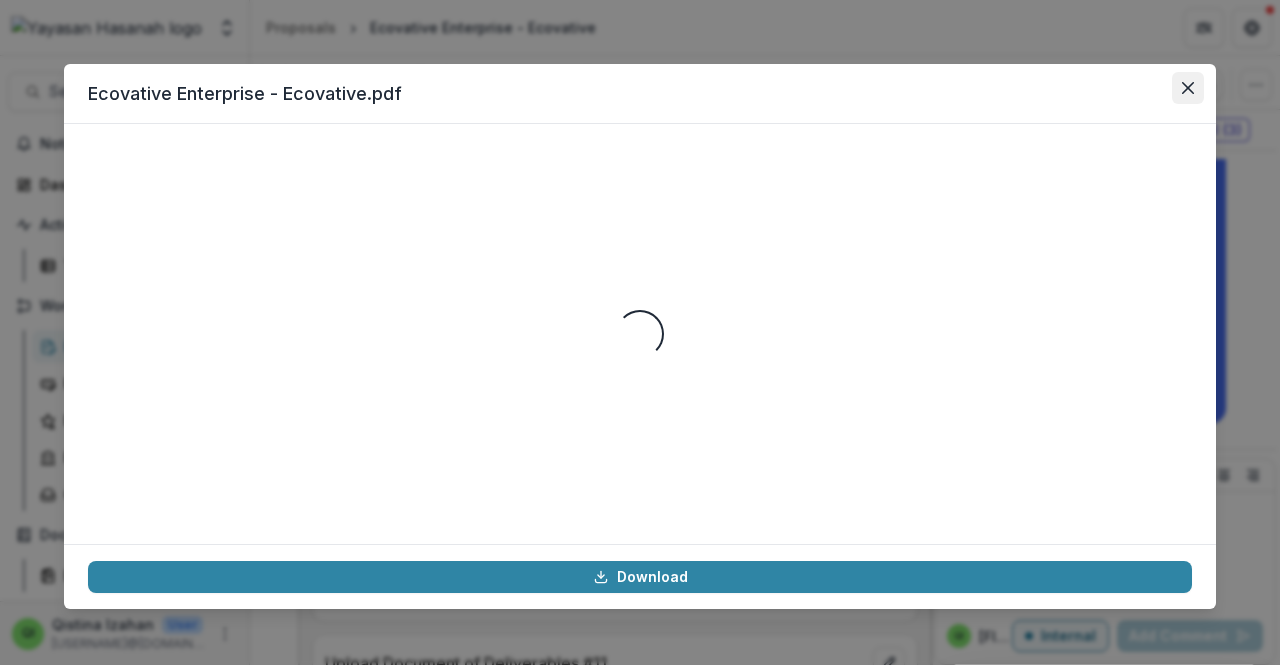 click at bounding box center (1188, 88) 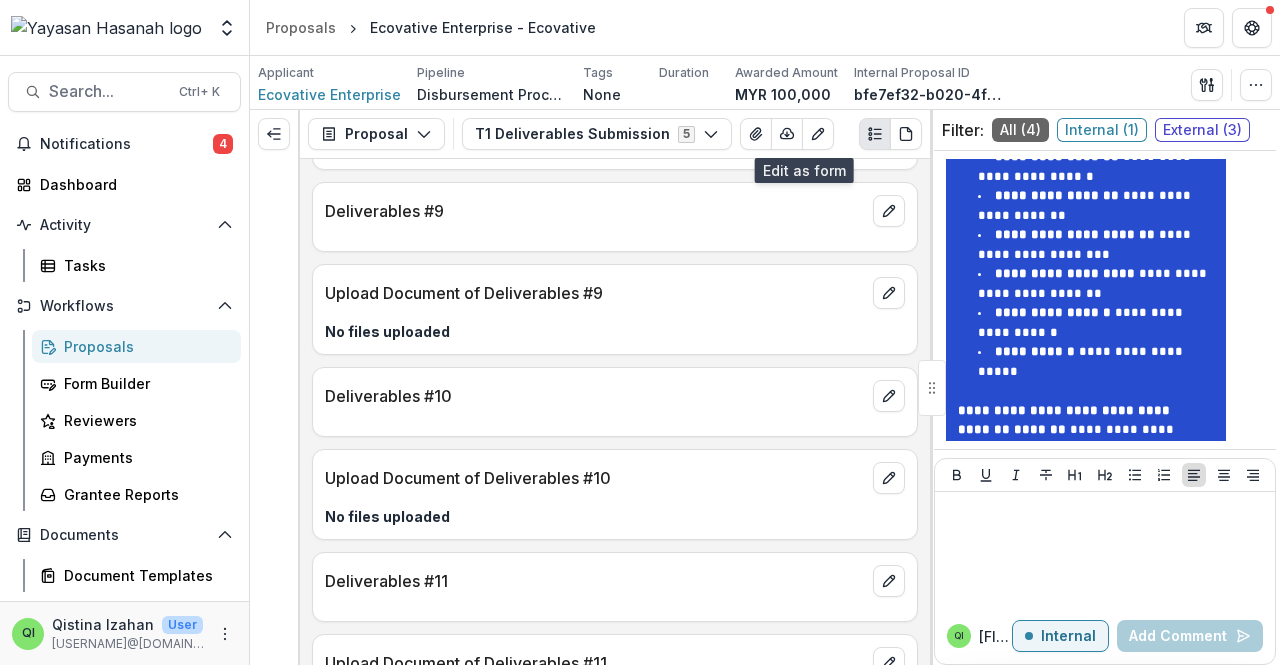 scroll, scrollTop: 4071, scrollLeft: 0, axis: vertical 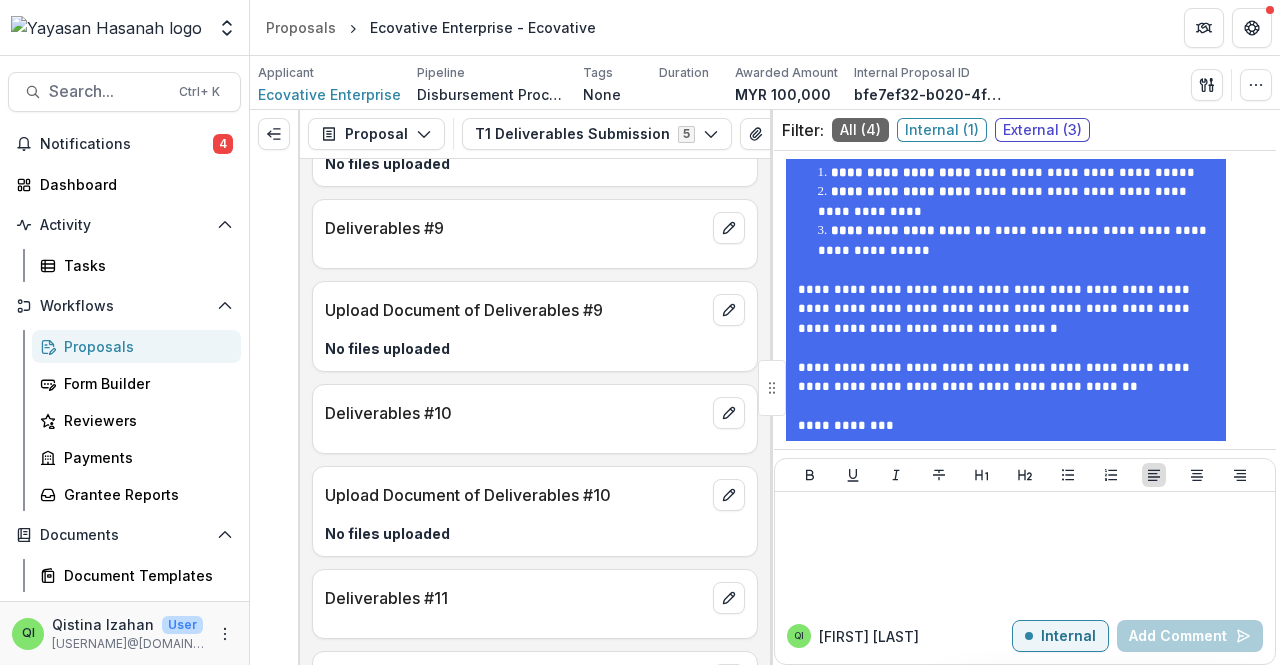 click 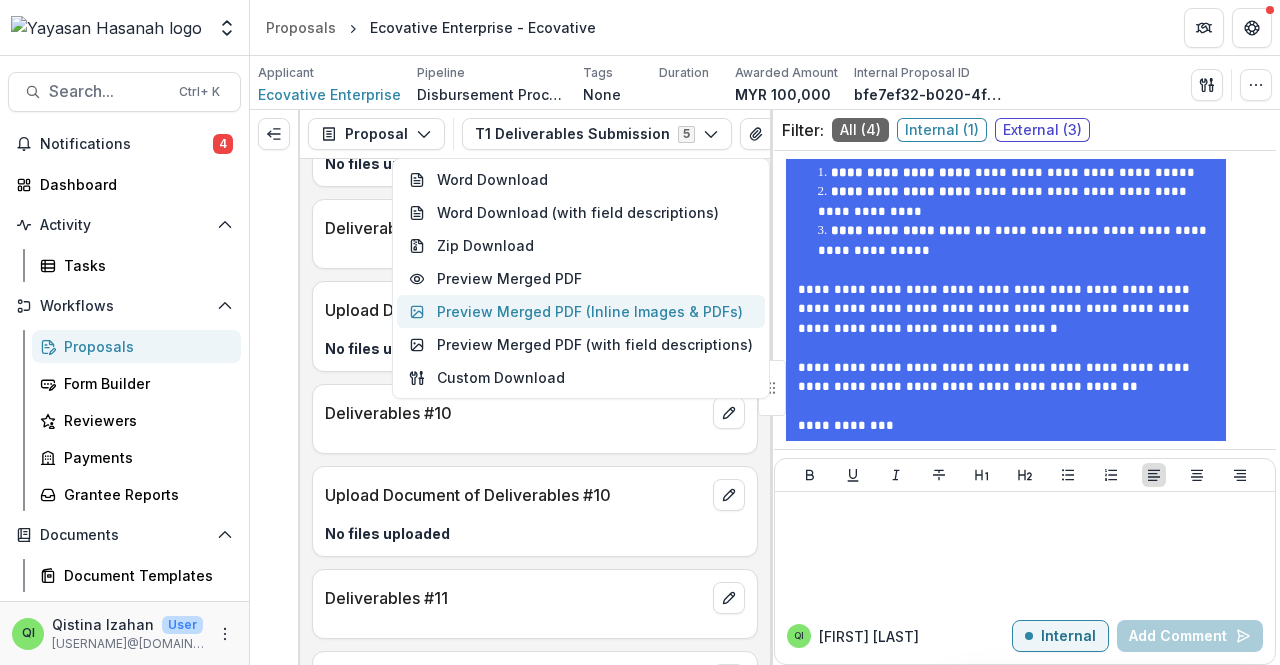 click on "Preview Merged PDF (Inline Images & PDFs)" at bounding box center (581, 311) 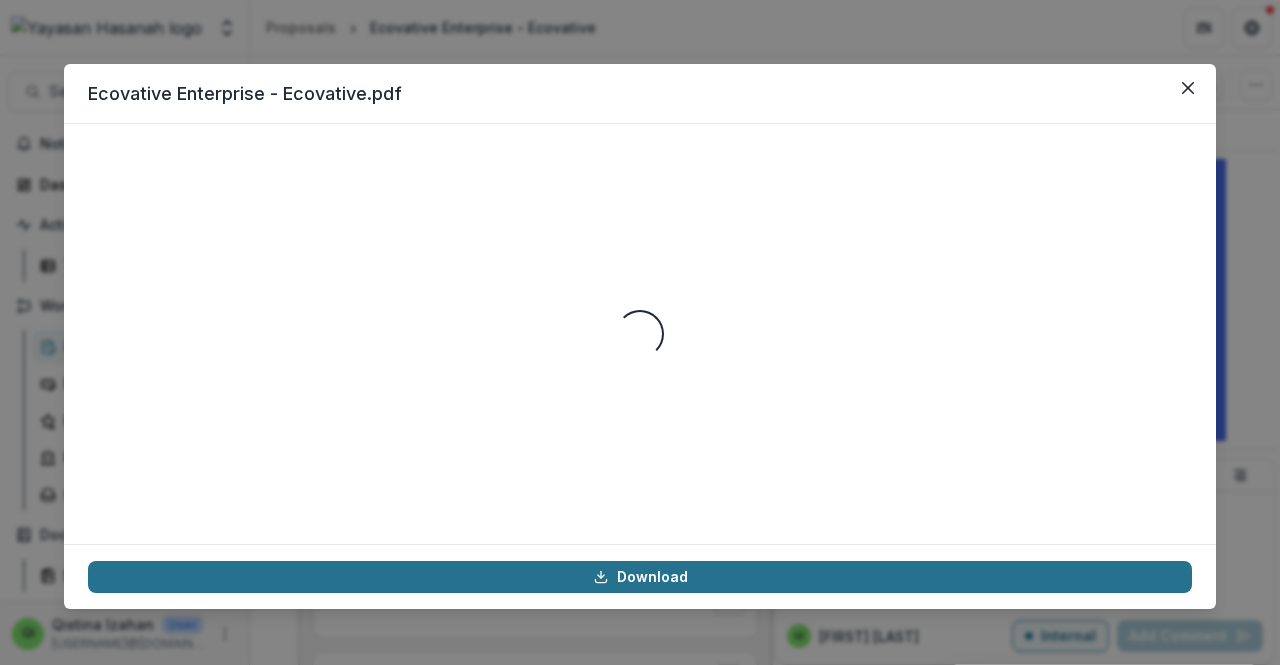 click on "Download" at bounding box center [640, 577] 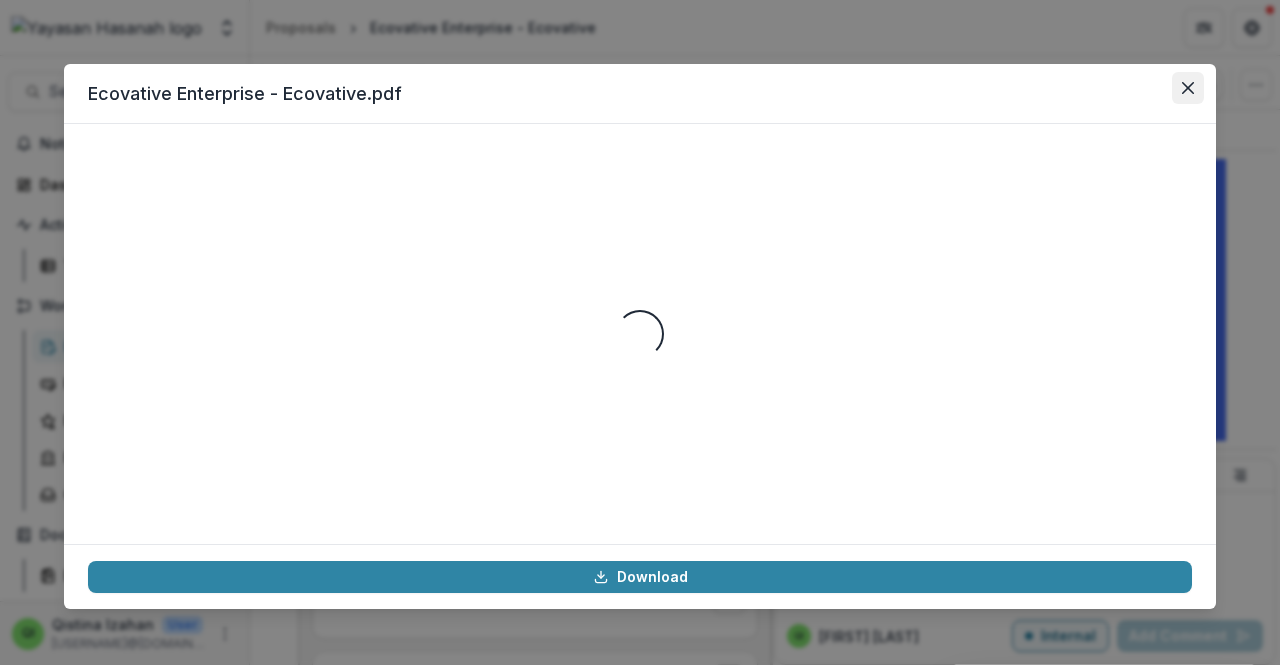 click at bounding box center (1188, 88) 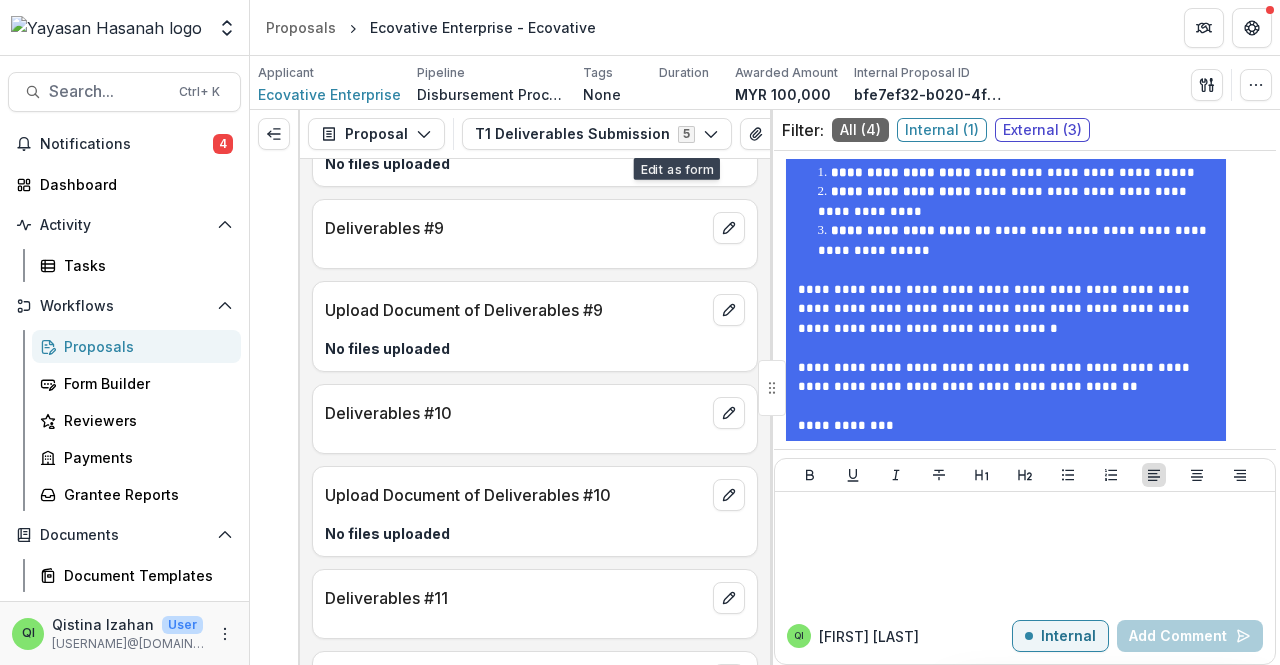 scroll, scrollTop: 0, scrollLeft: 127, axis: horizontal 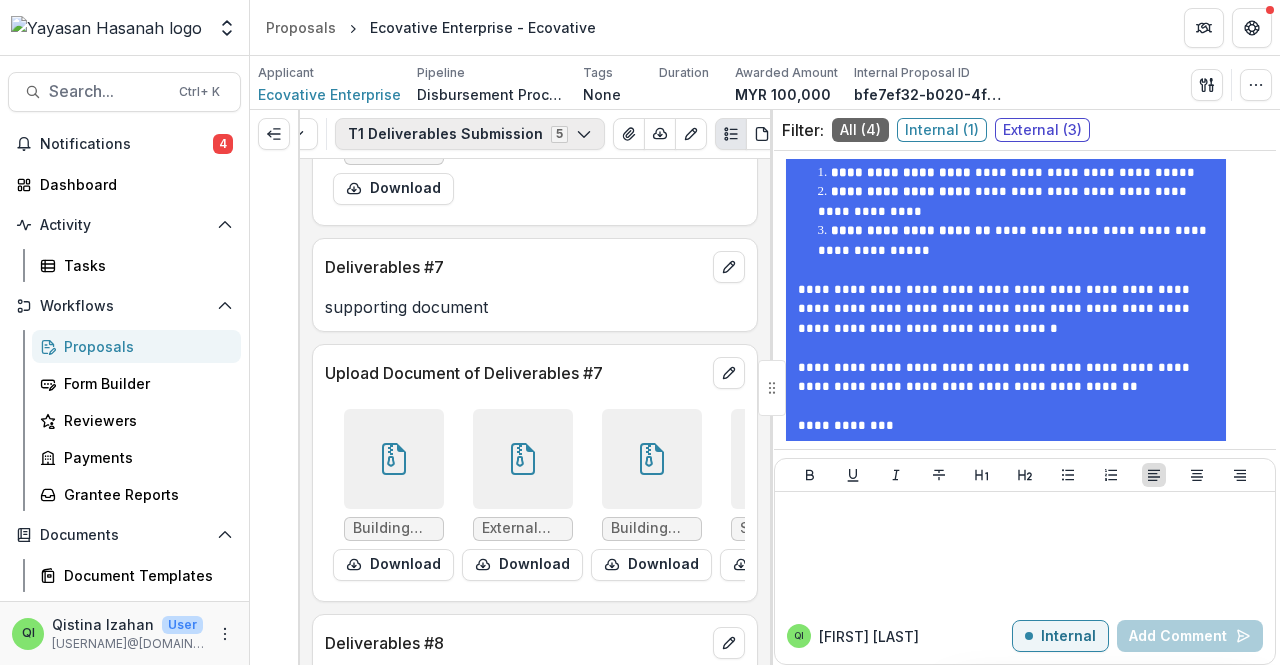 click on "T1 Deliverables Submission 5" at bounding box center (470, 134) 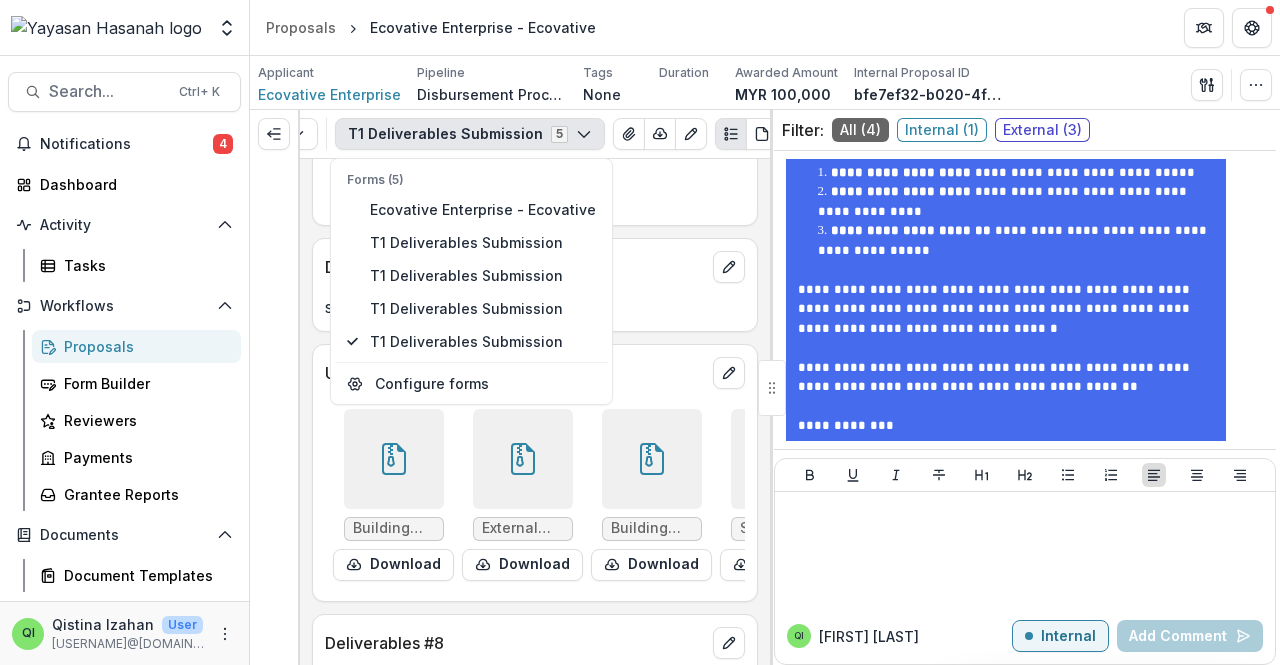 click 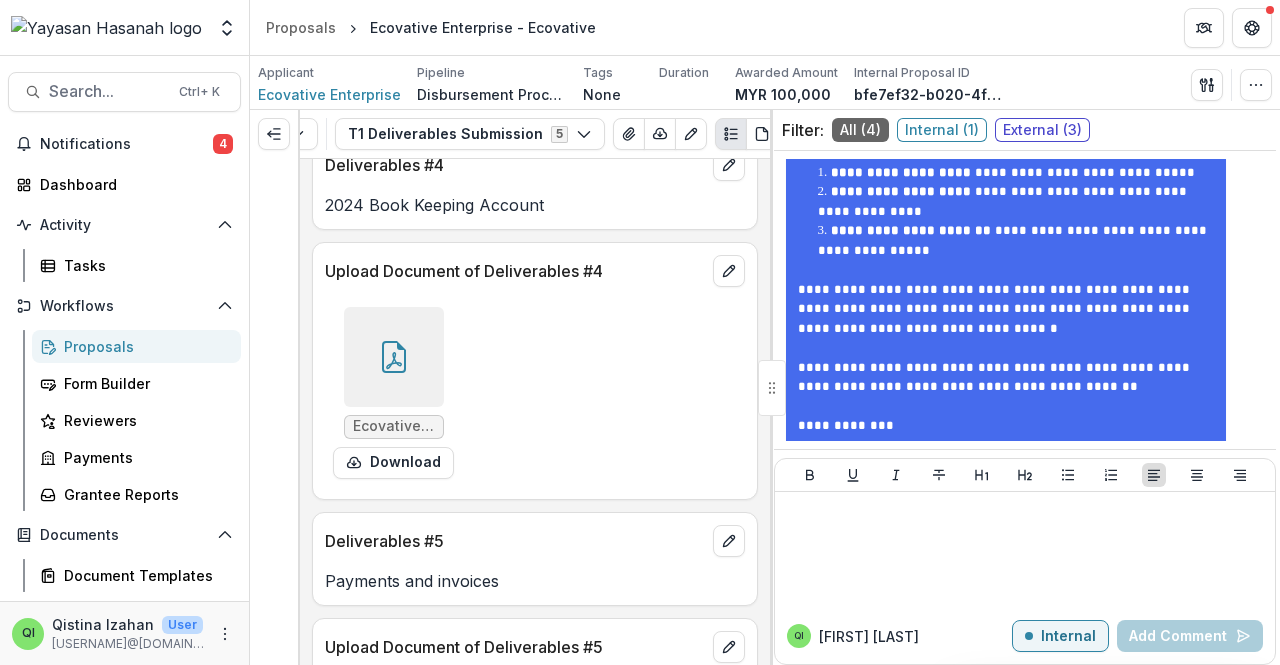 scroll, scrollTop: 1988, scrollLeft: 0, axis: vertical 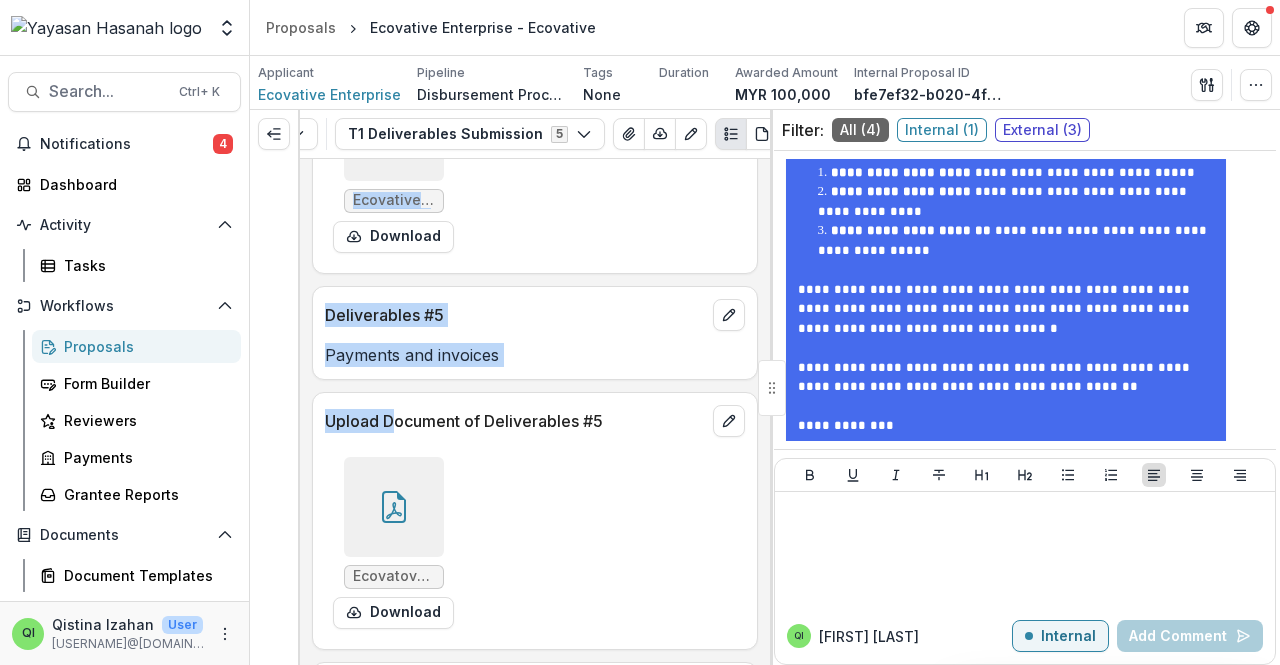 drag, startPoint x: 297, startPoint y: 404, endPoint x: 390, endPoint y: 427, distance: 95.80188 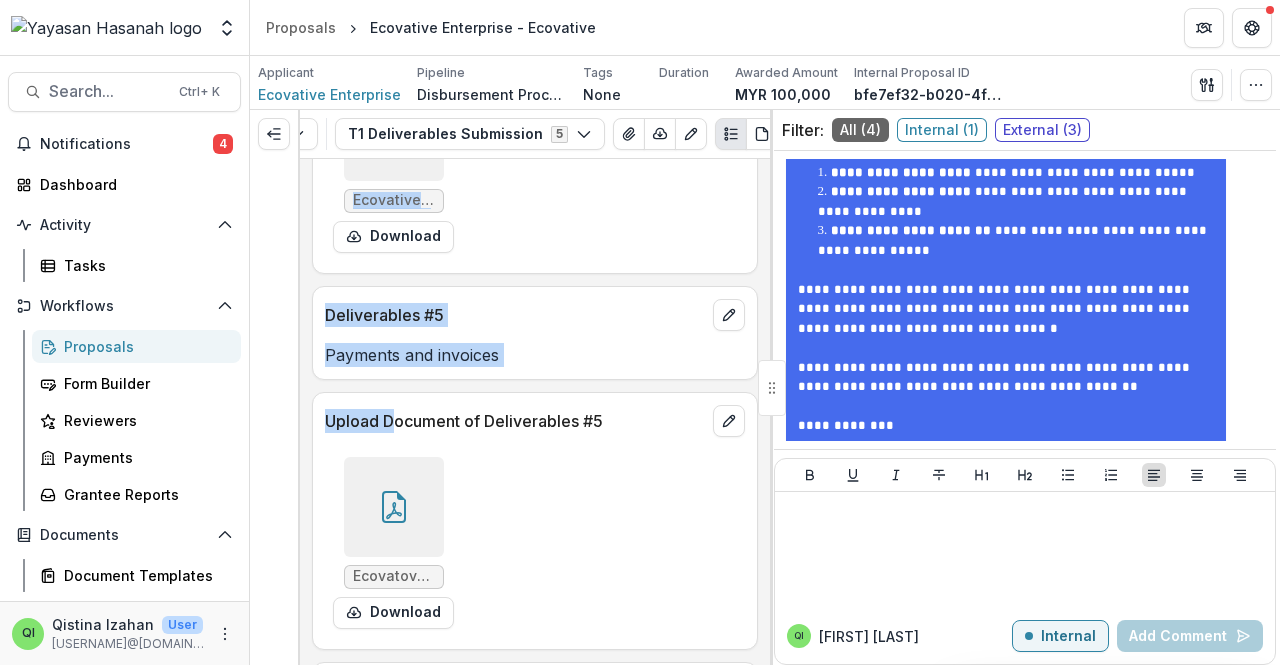 scroll, scrollTop: 0, scrollLeft: 0, axis: both 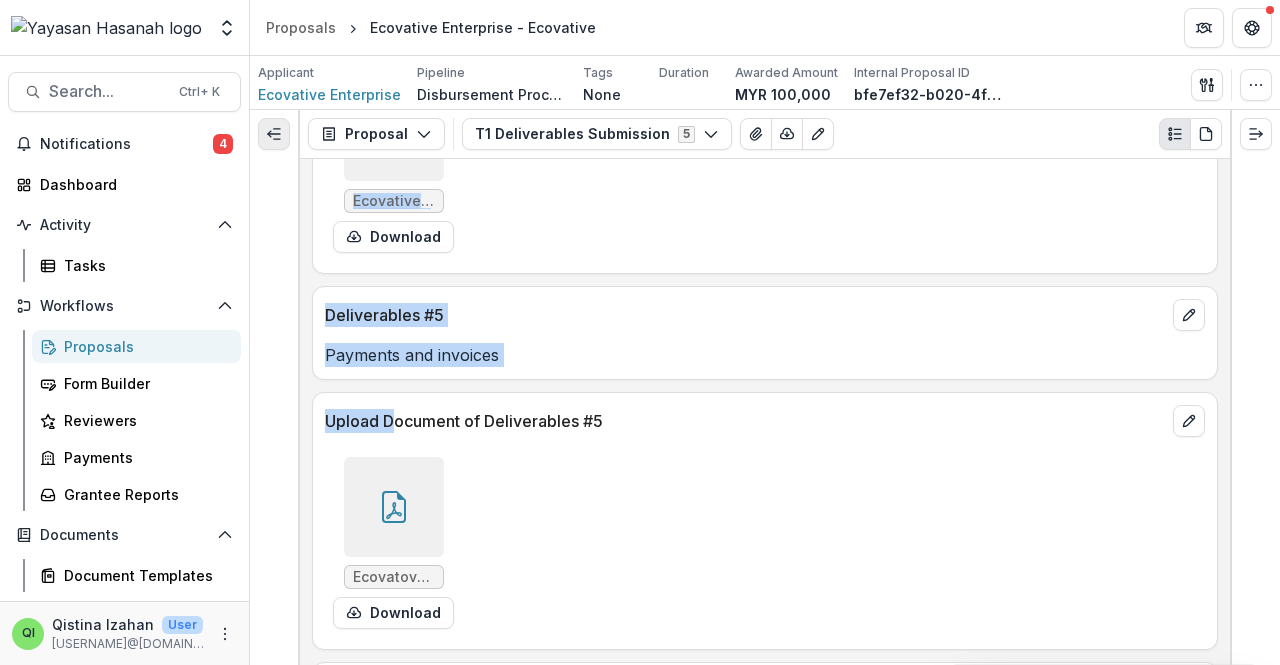 click at bounding box center (274, 134) 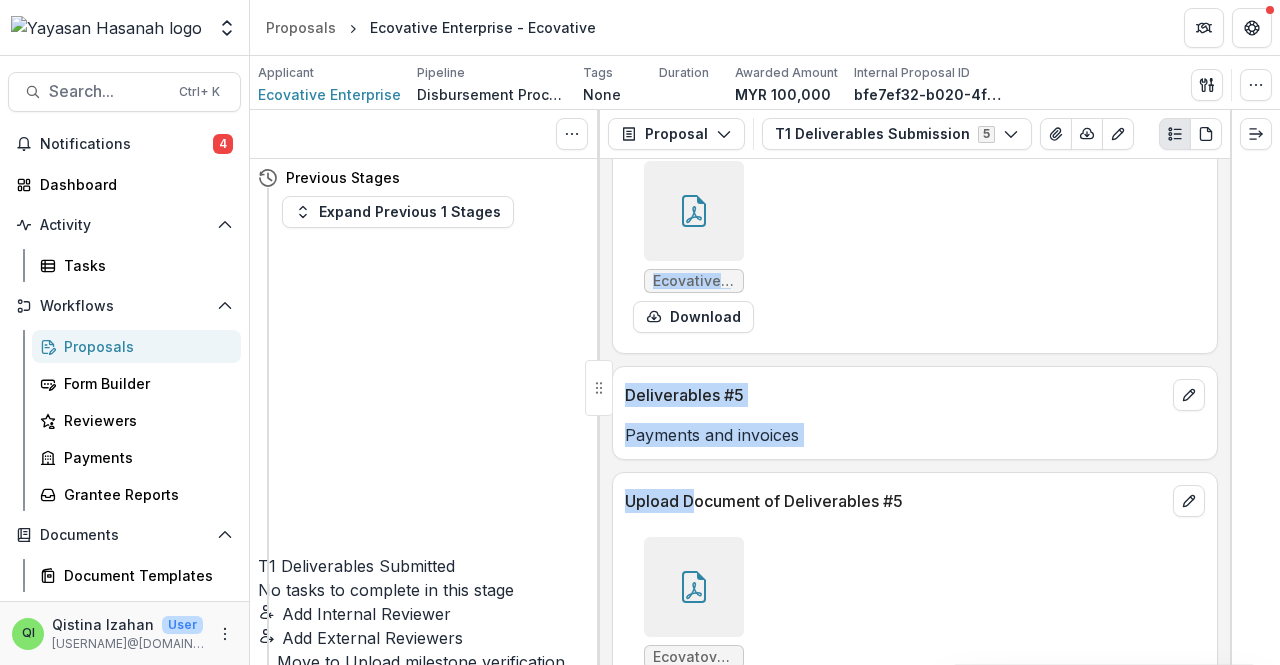 scroll, scrollTop: 1800, scrollLeft: 0, axis: vertical 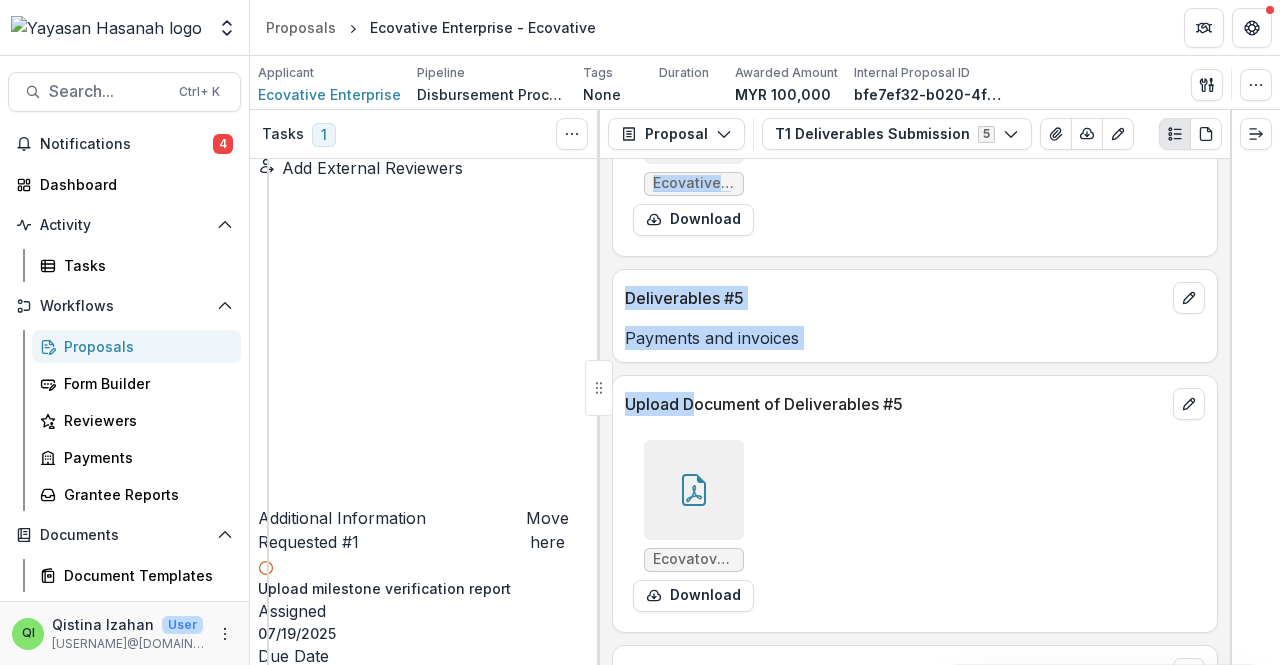 click on "Review Task" at bounding box center (317, 2854) 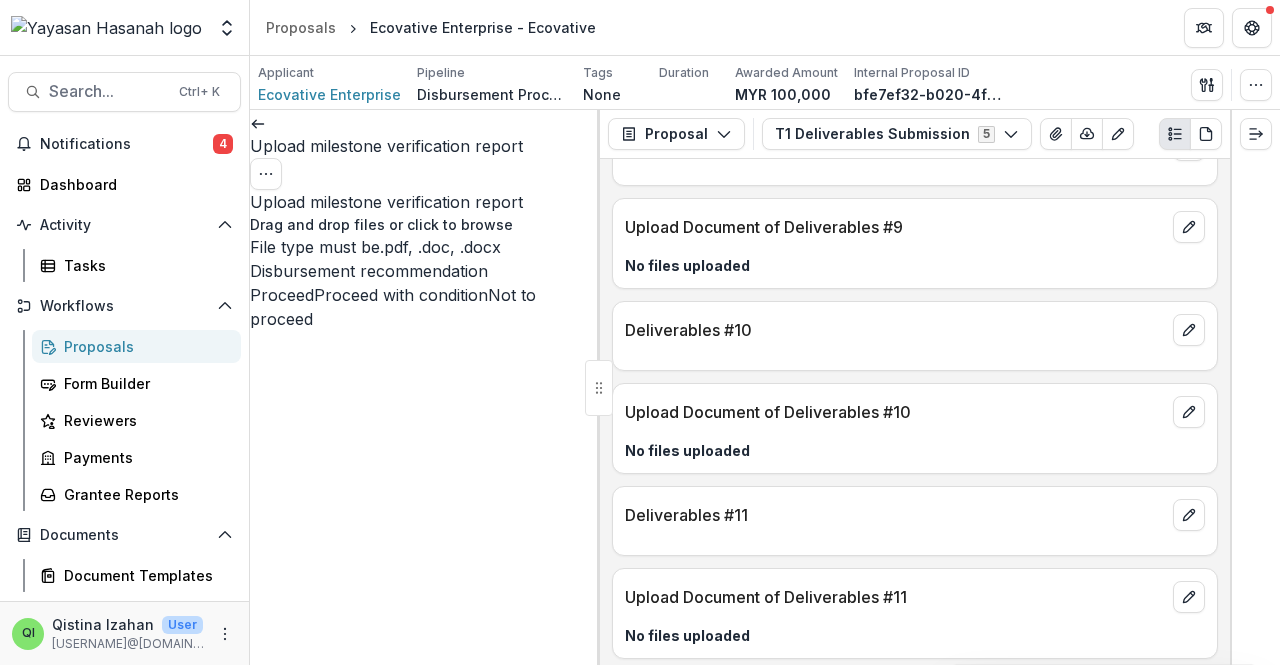 scroll, scrollTop: 3400, scrollLeft: 0, axis: vertical 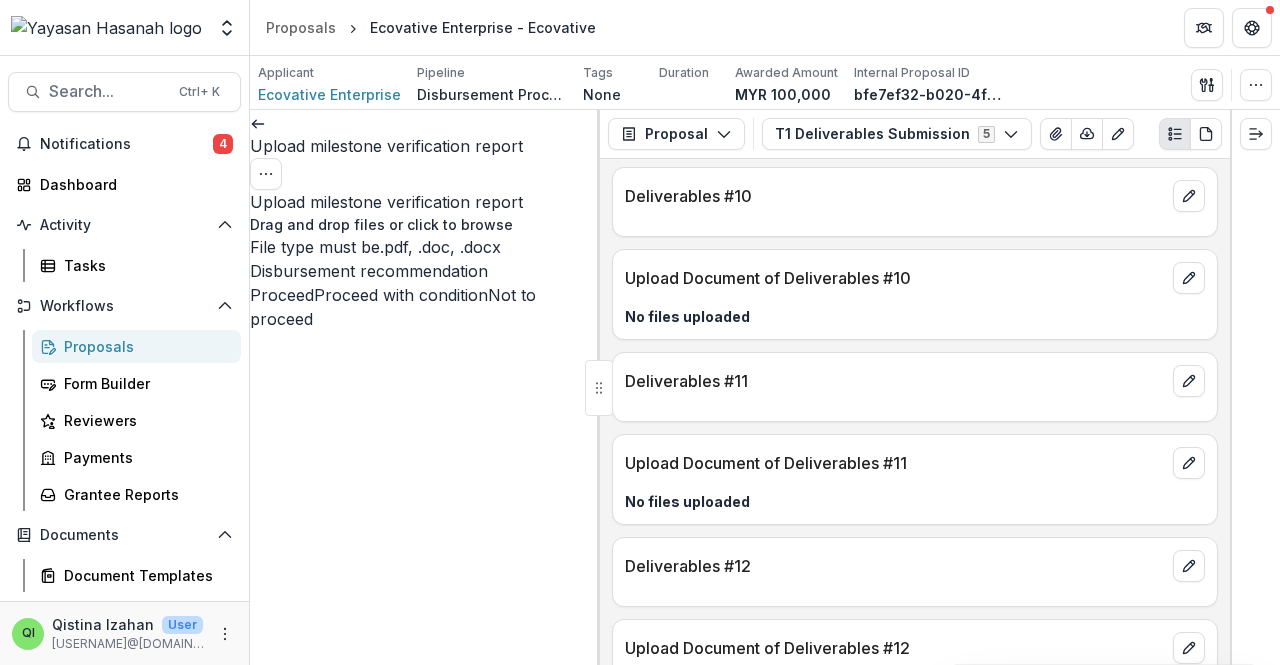 click at bounding box center (258, 122) 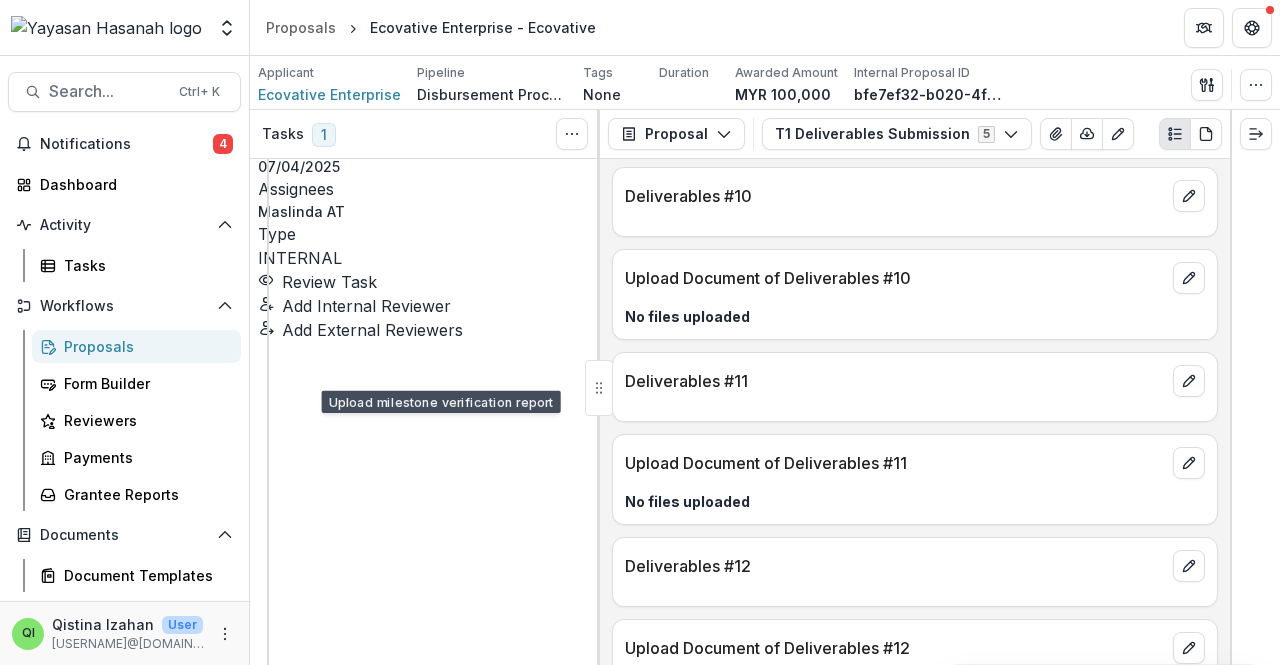 scroll, scrollTop: 807, scrollLeft: 0, axis: vertical 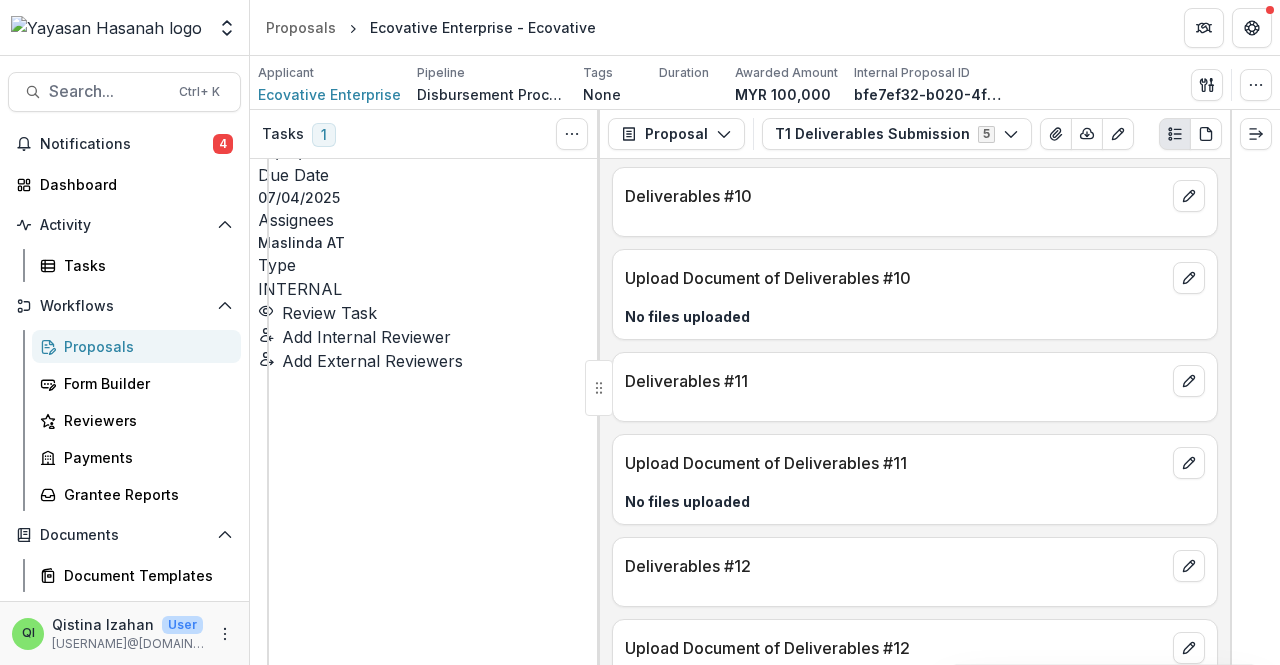 click on "Review Task" at bounding box center (317, 2119) 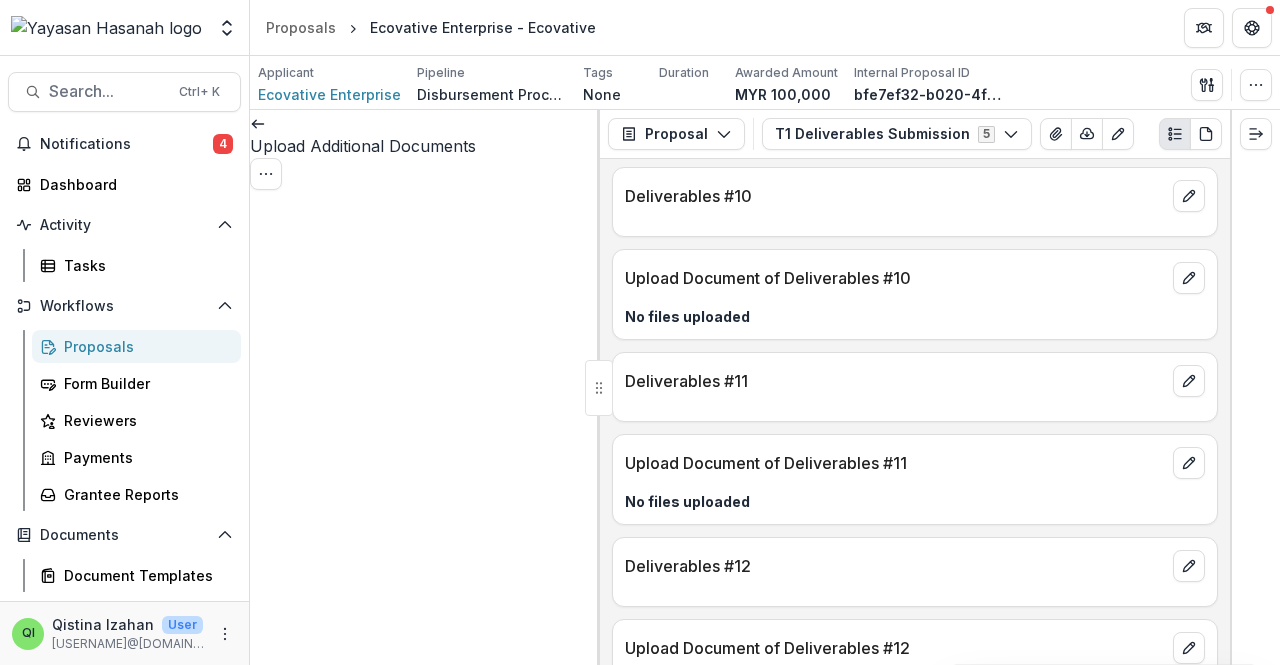 scroll, scrollTop: 3600, scrollLeft: 0, axis: vertical 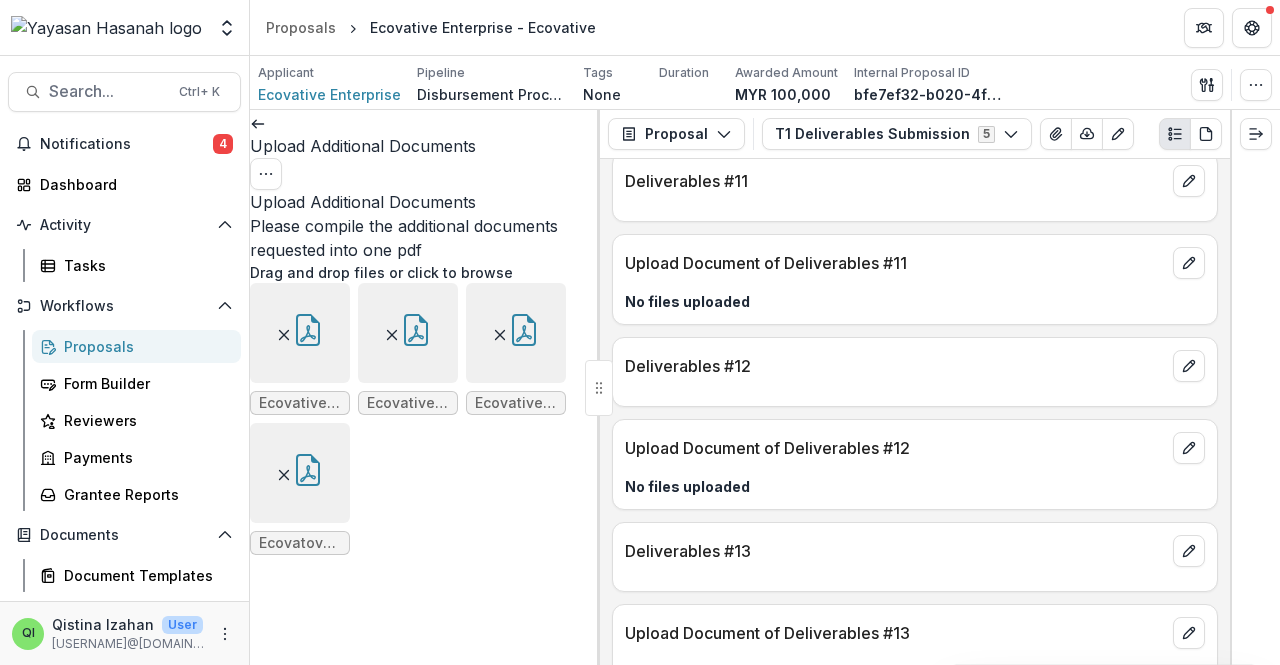 click 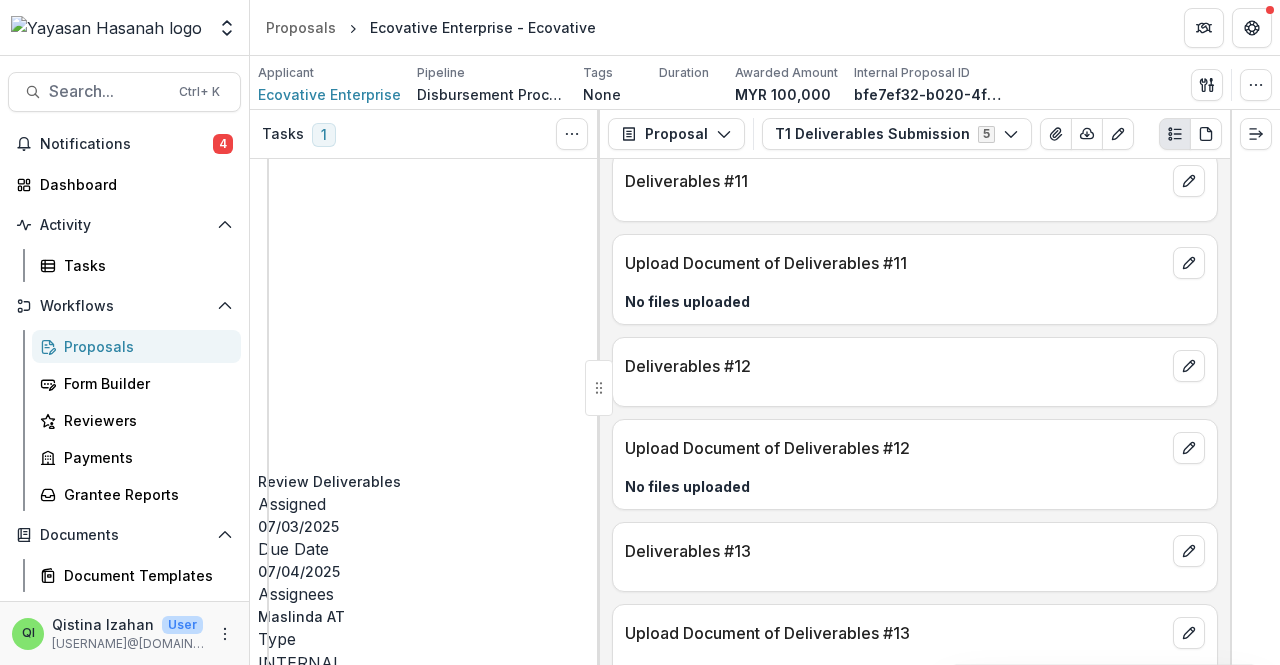 scroll, scrollTop: 402, scrollLeft: 0, axis: vertical 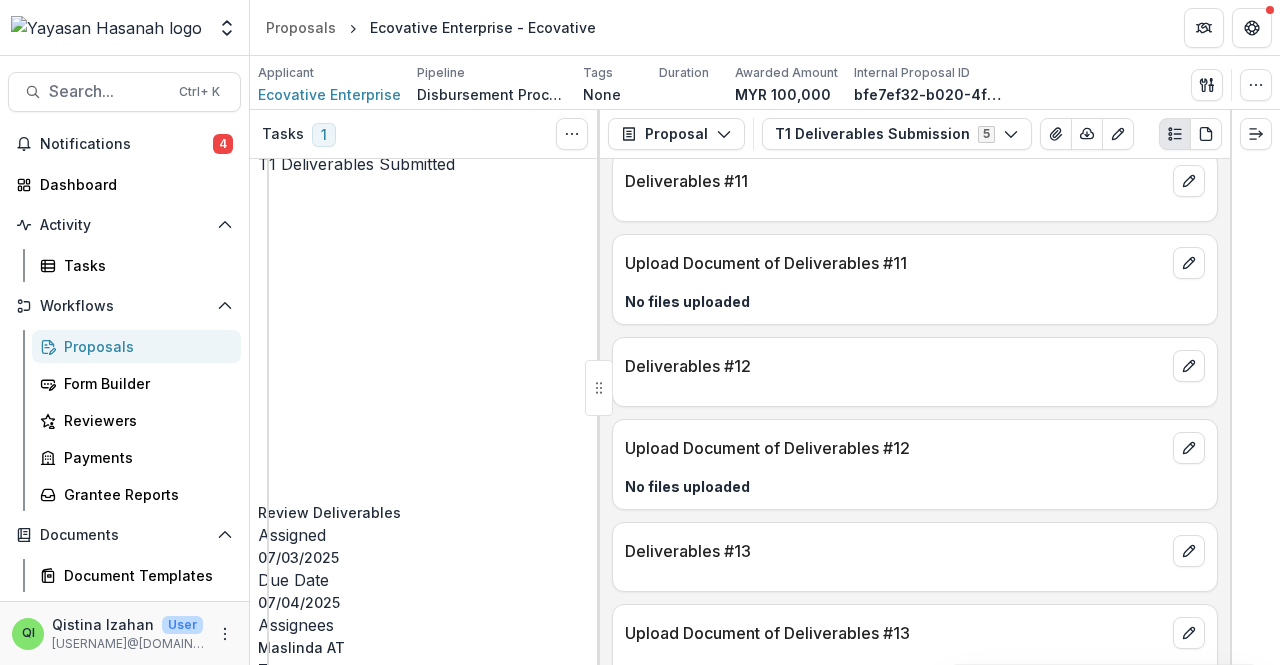 click on "Review Task" at bounding box center (317, 1946) 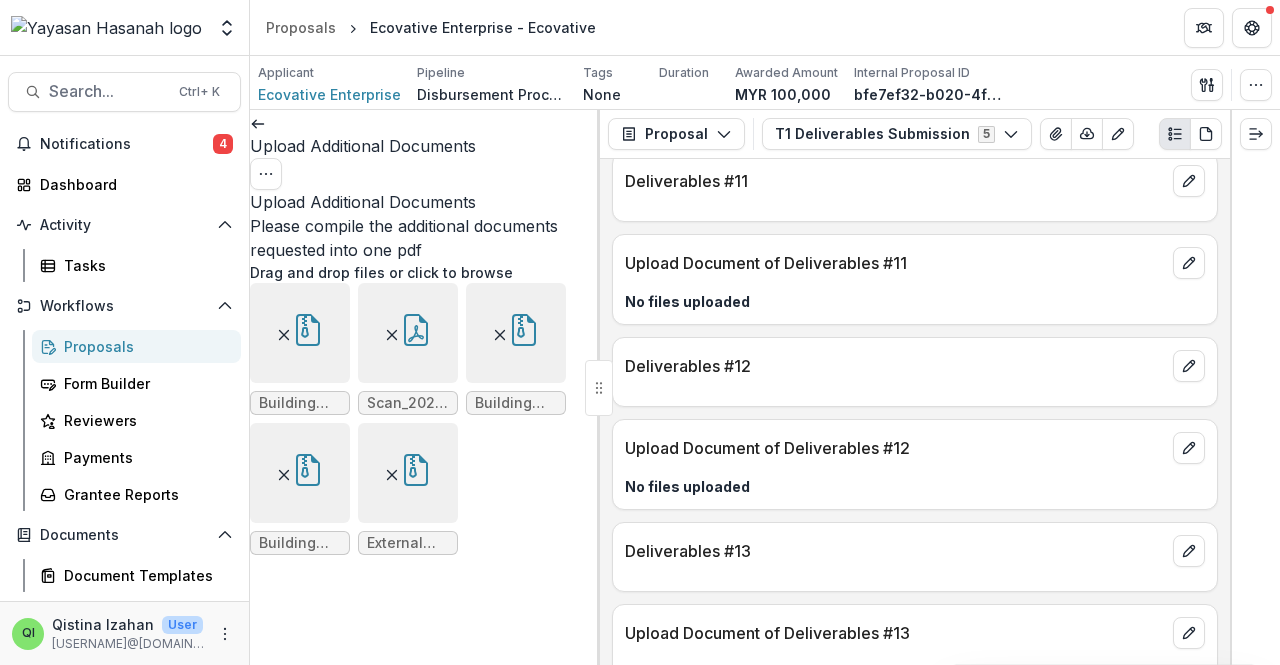 click 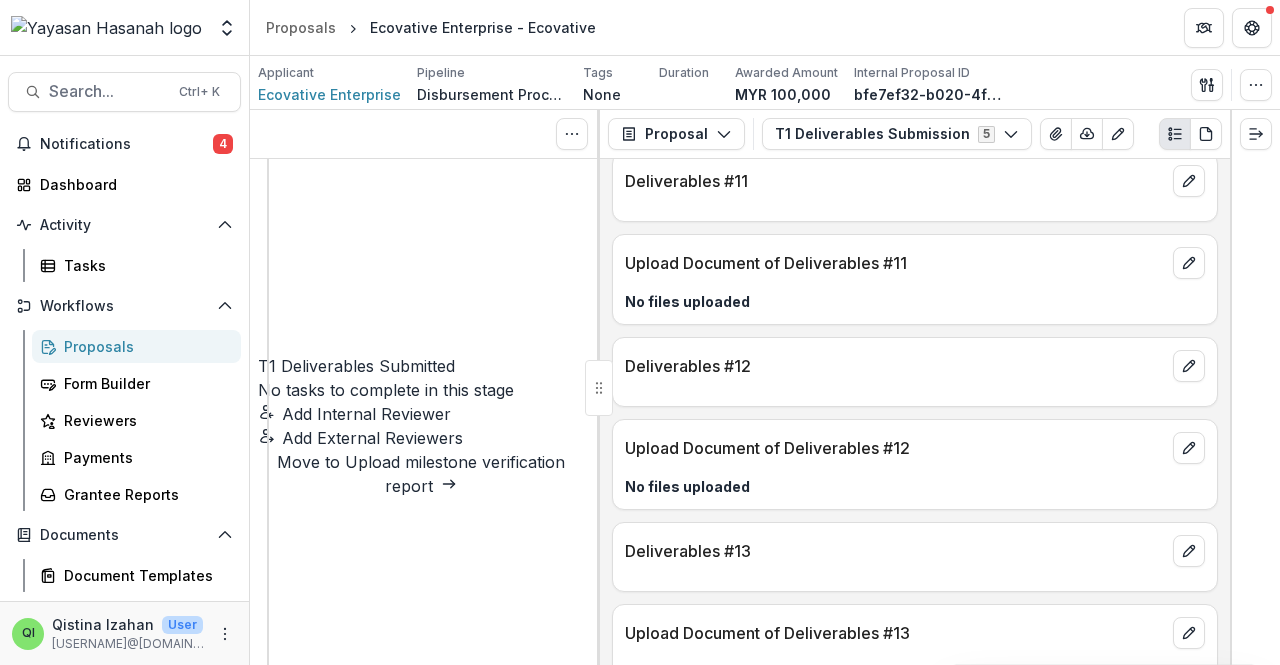 scroll, scrollTop: 0, scrollLeft: 0, axis: both 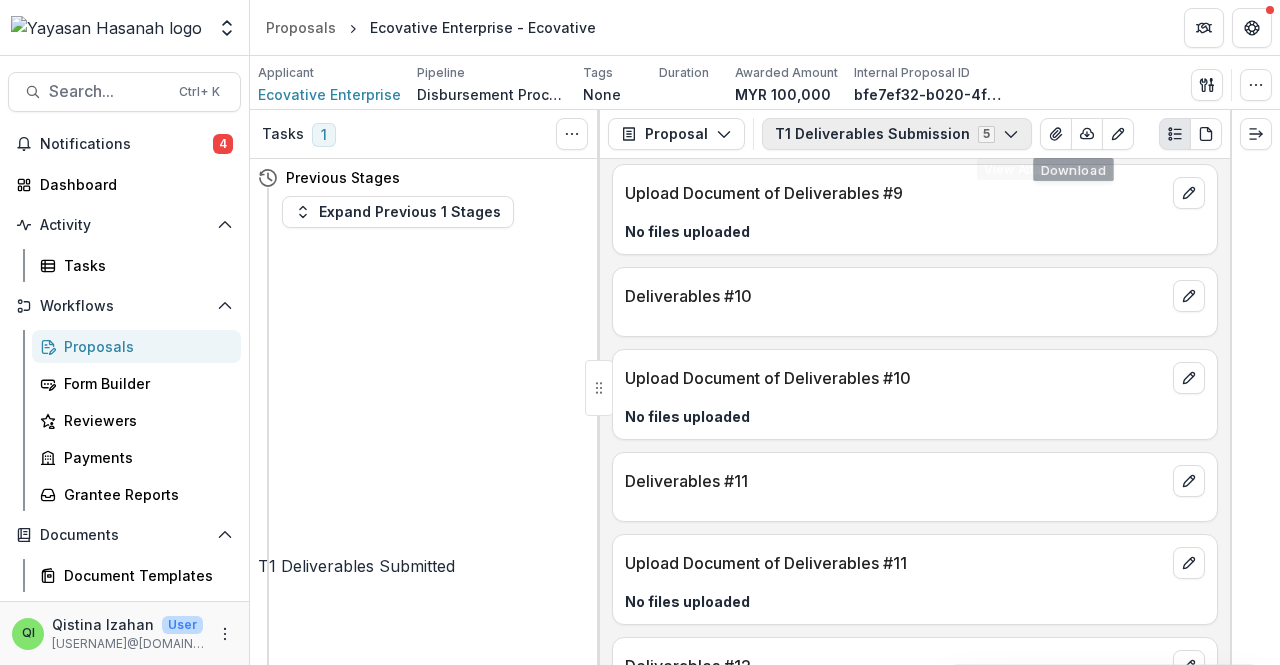 click on "T1 Deliverables Submission 5" at bounding box center (897, 134) 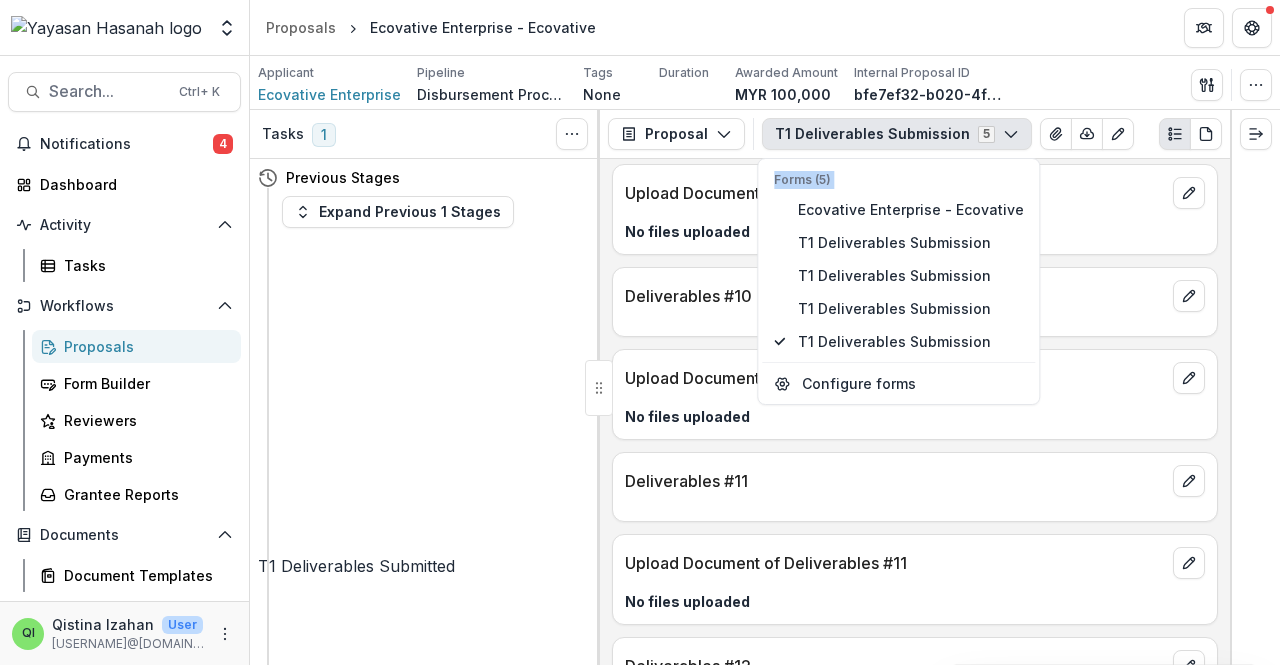 click on "Forms (5) Ecovative Enterprise - Ecovative T1 Deliverables Submission T1 Deliverables Submission T1 Deliverables Submission T1 Deliverables Submission Configure forms" at bounding box center [898, 281] 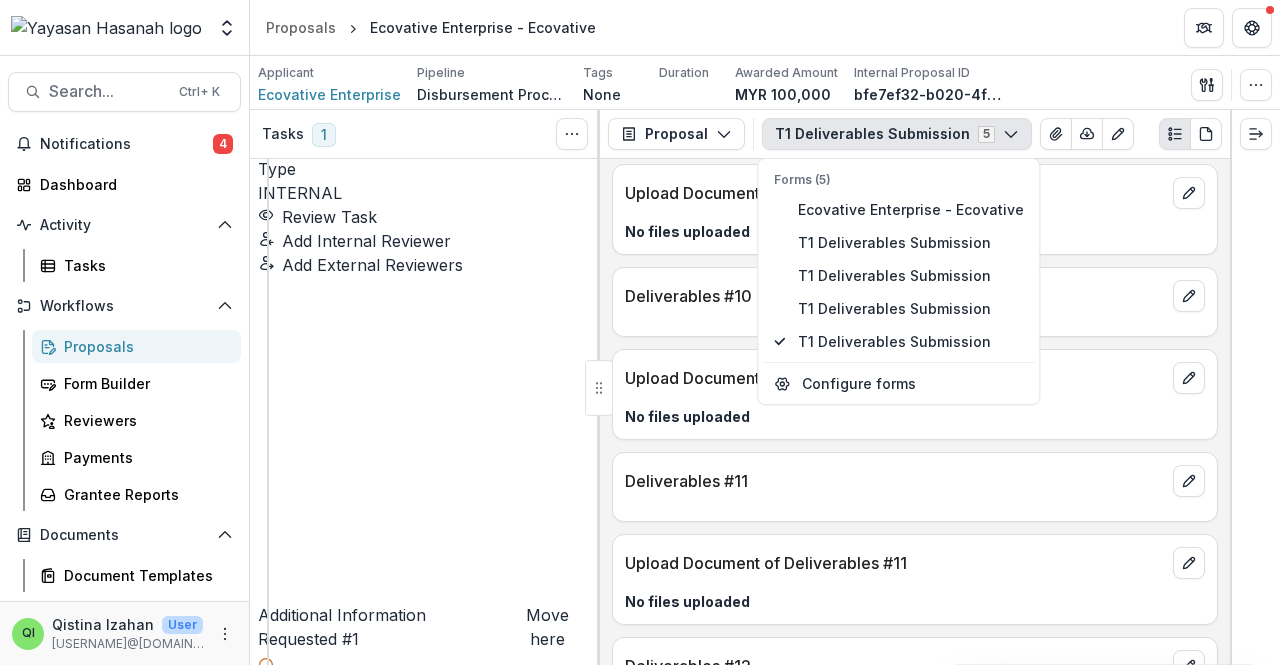 scroll, scrollTop: 900, scrollLeft: 0, axis: vertical 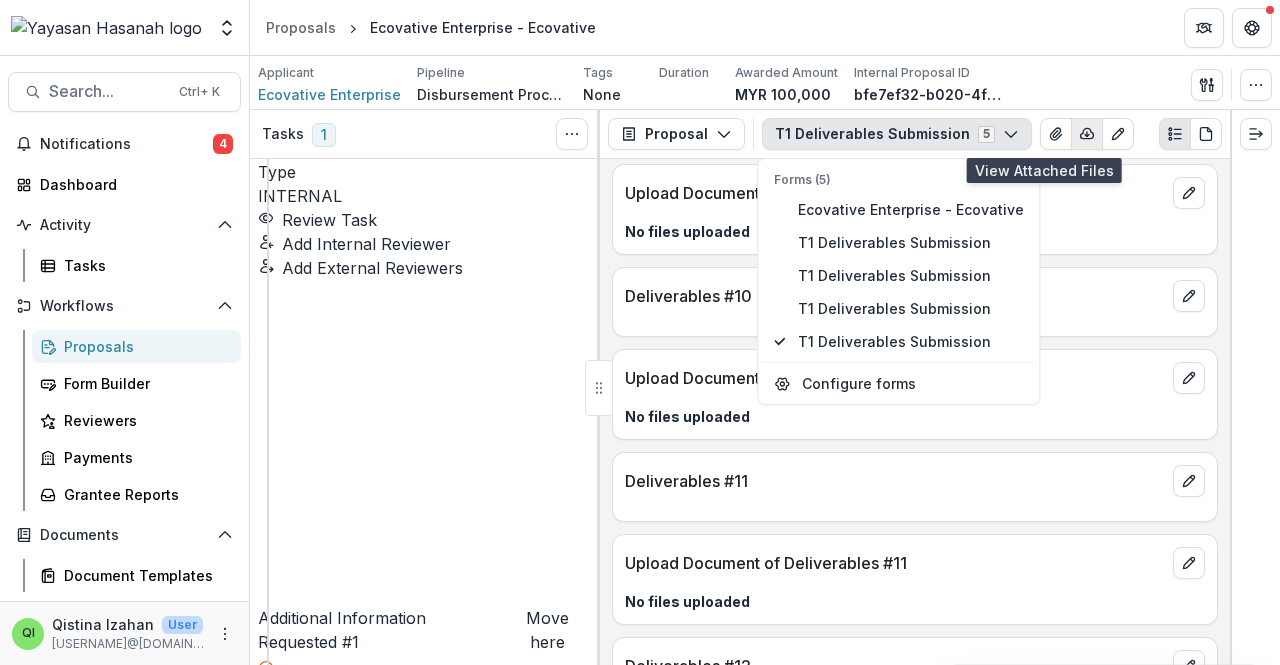 click 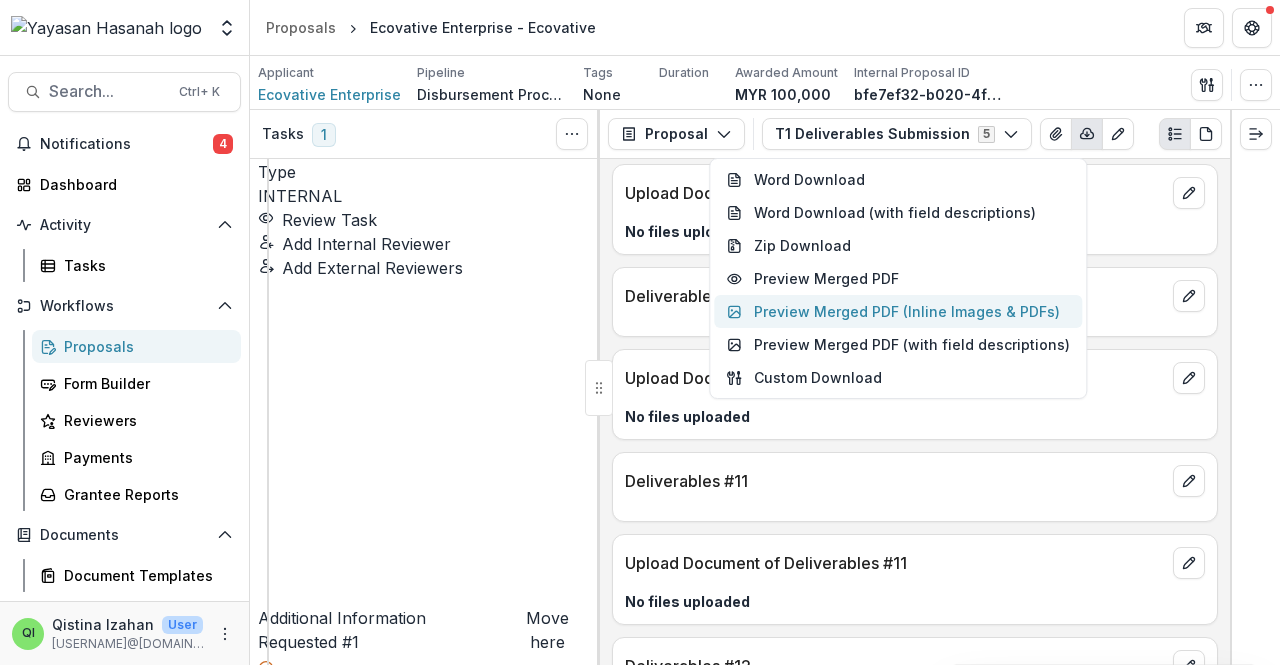 click on "Preview Merged PDF (Inline Images & PDFs)" at bounding box center [898, 311] 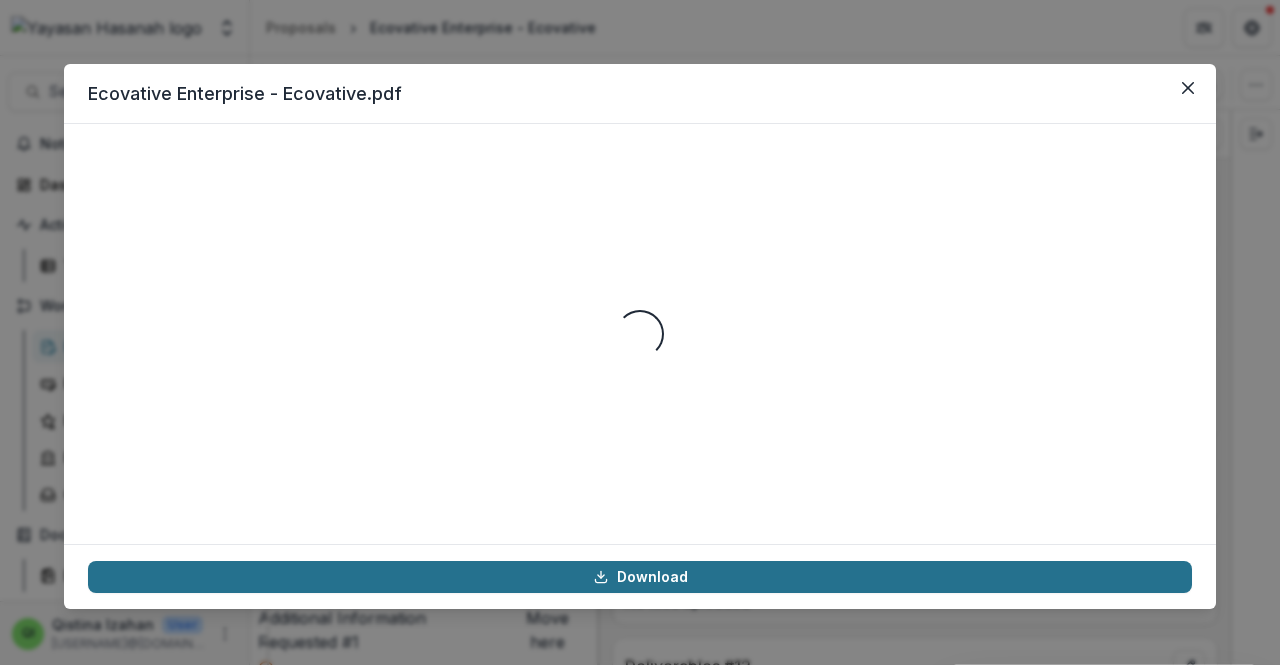 click on "Download" at bounding box center [640, 577] 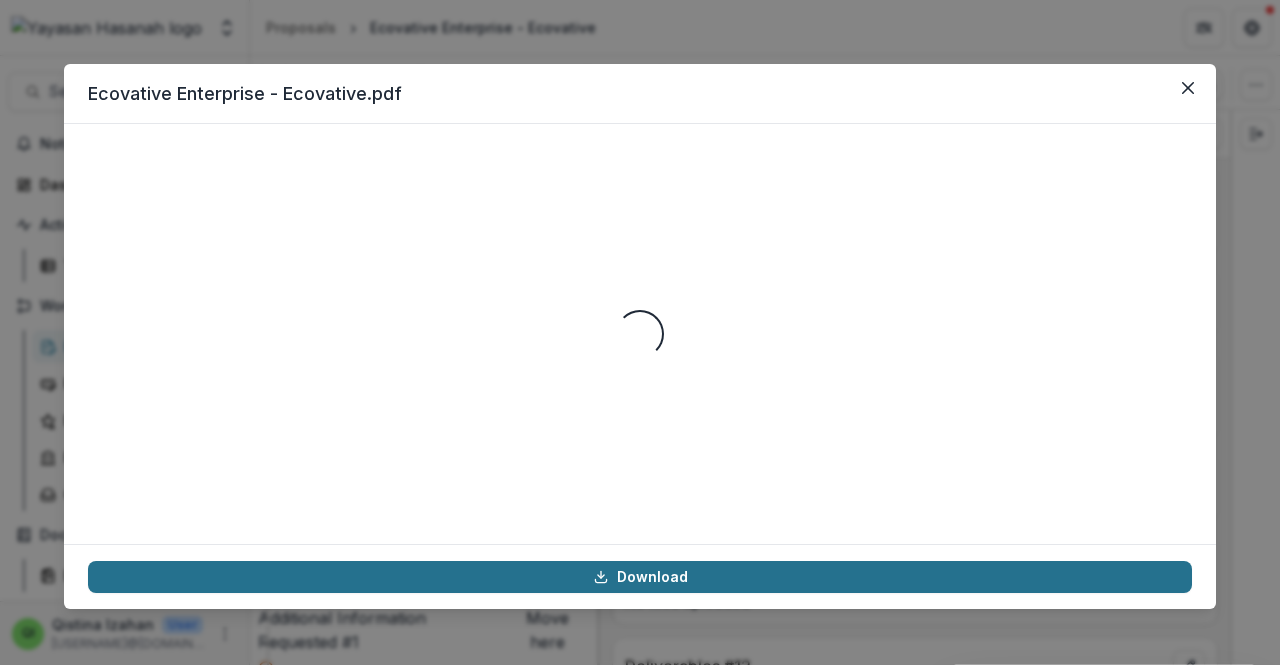 click on "Download" at bounding box center (640, 577) 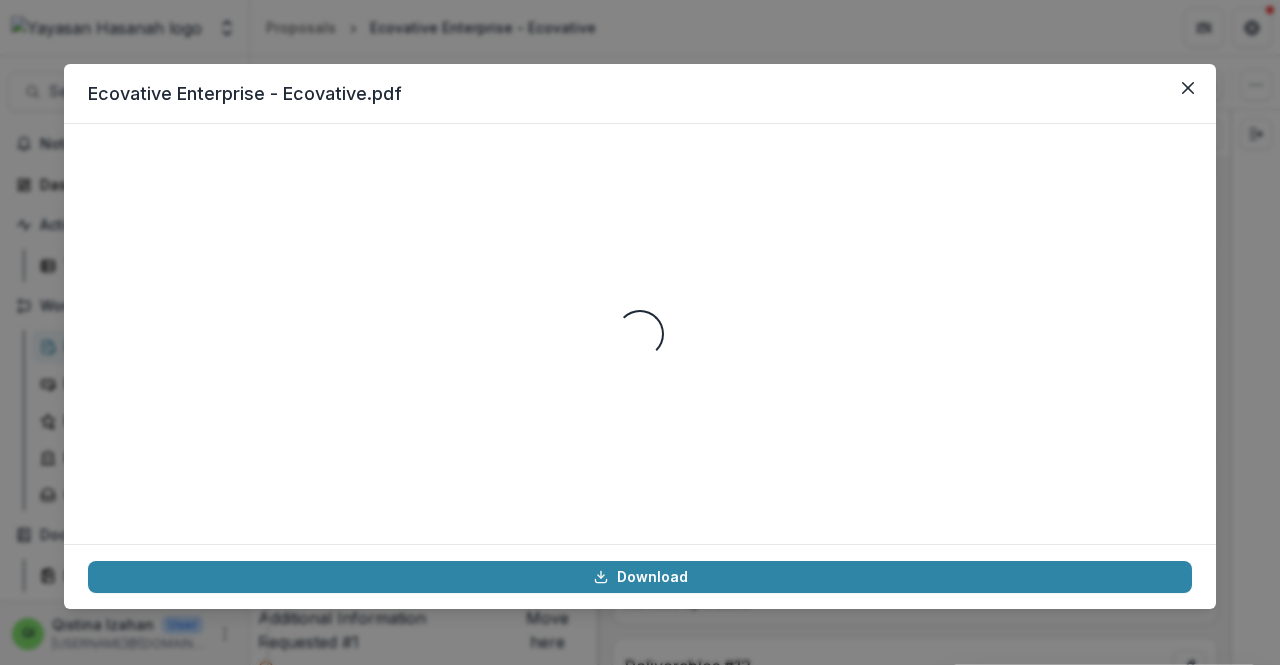 click on "Download" at bounding box center [640, 576] 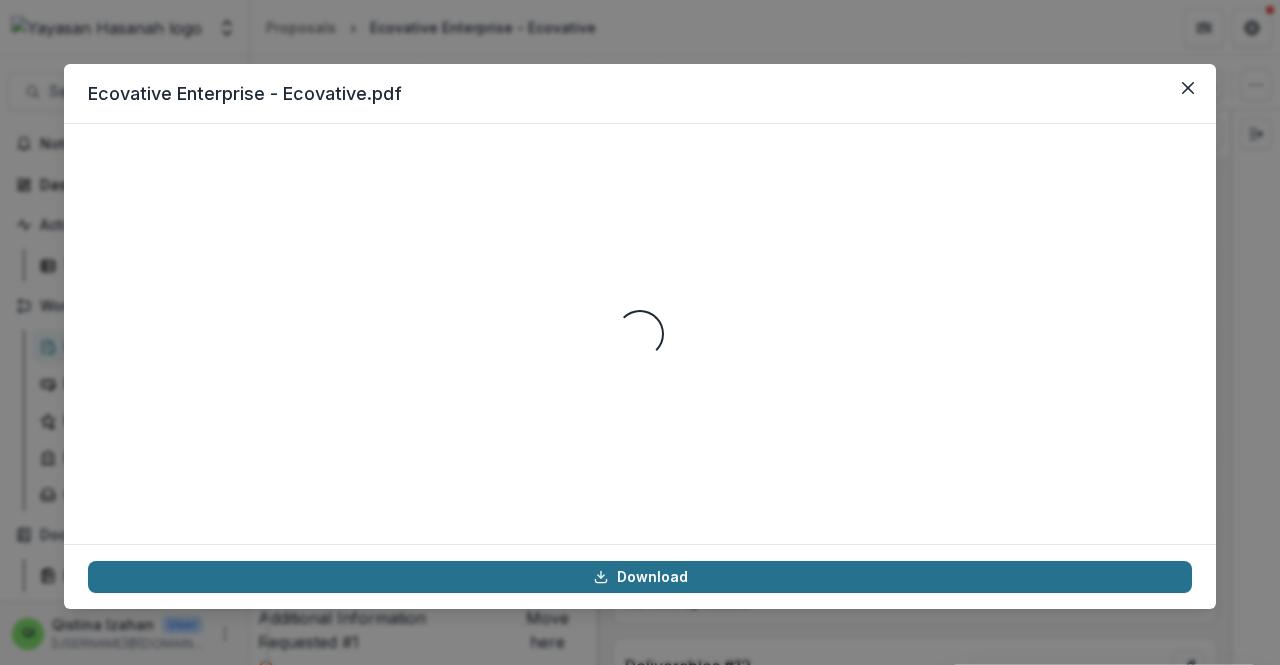 click on "Download" at bounding box center [640, 577] 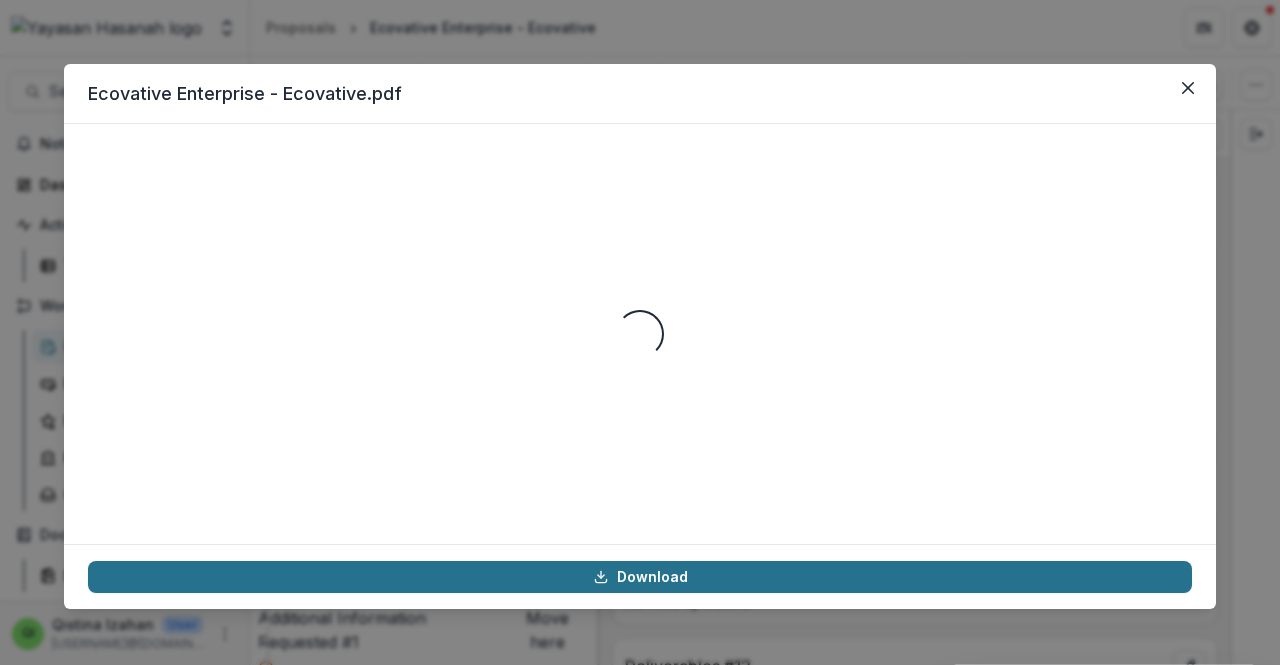 click on "Download" at bounding box center (640, 577) 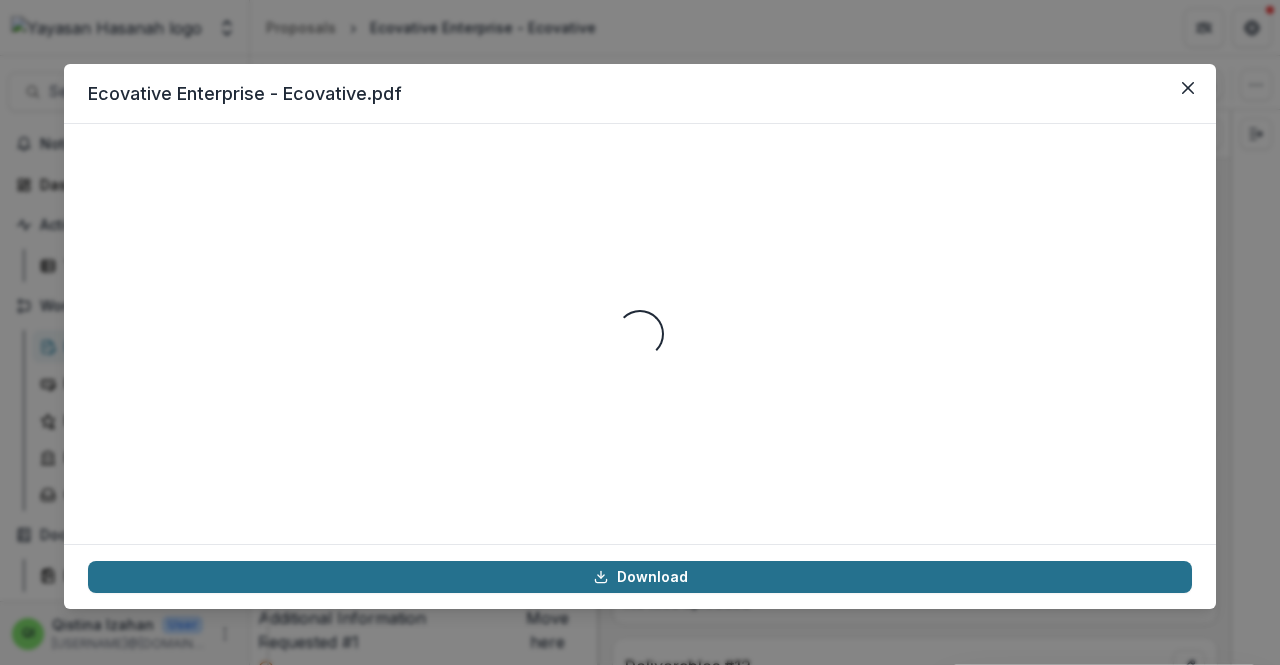 click on "Download" at bounding box center (640, 577) 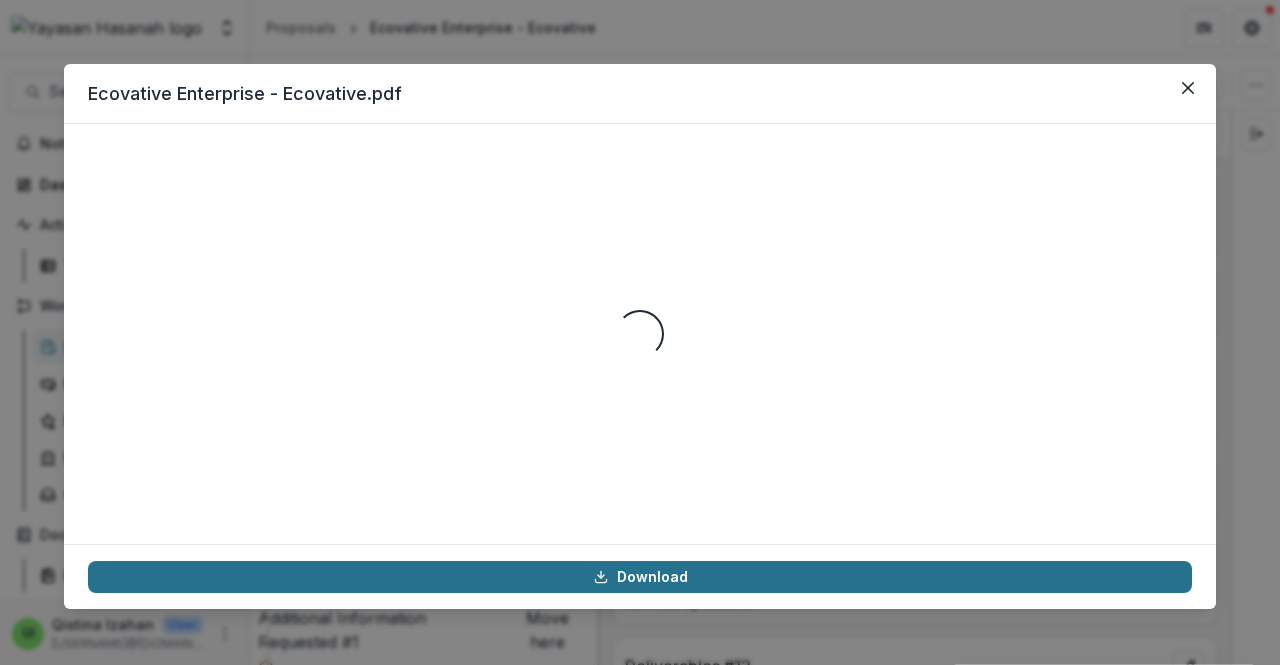 click on "Download" at bounding box center [640, 577] 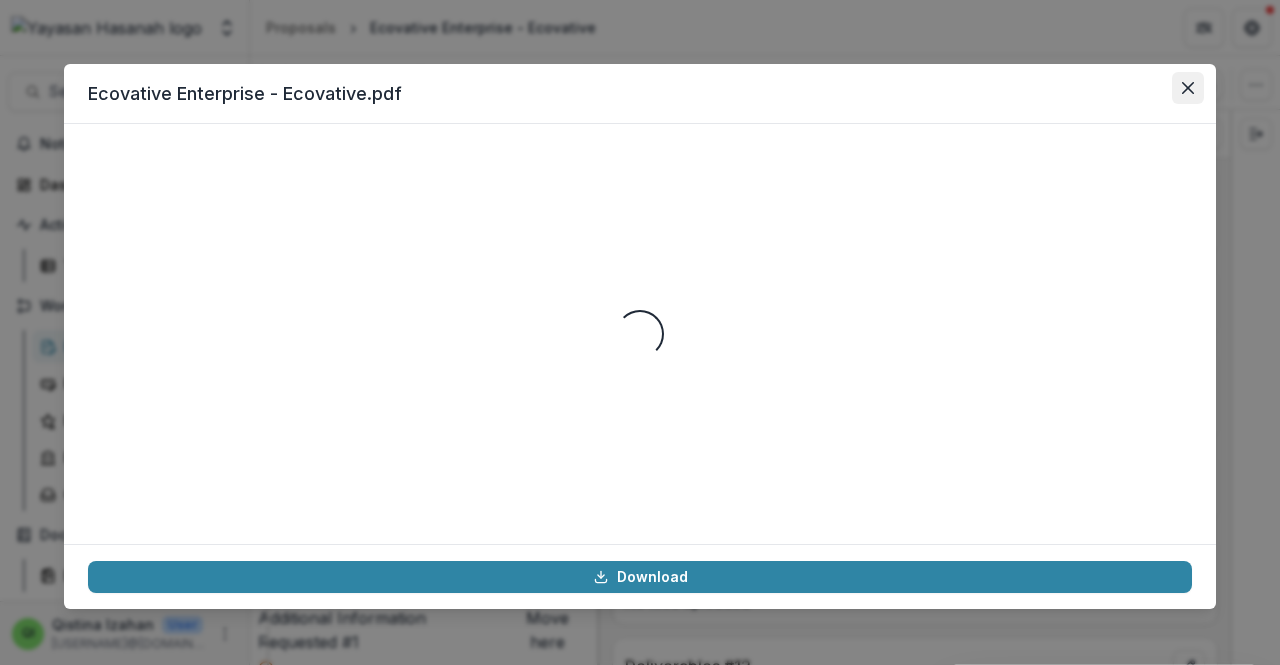 click at bounding box center [1188, 88] 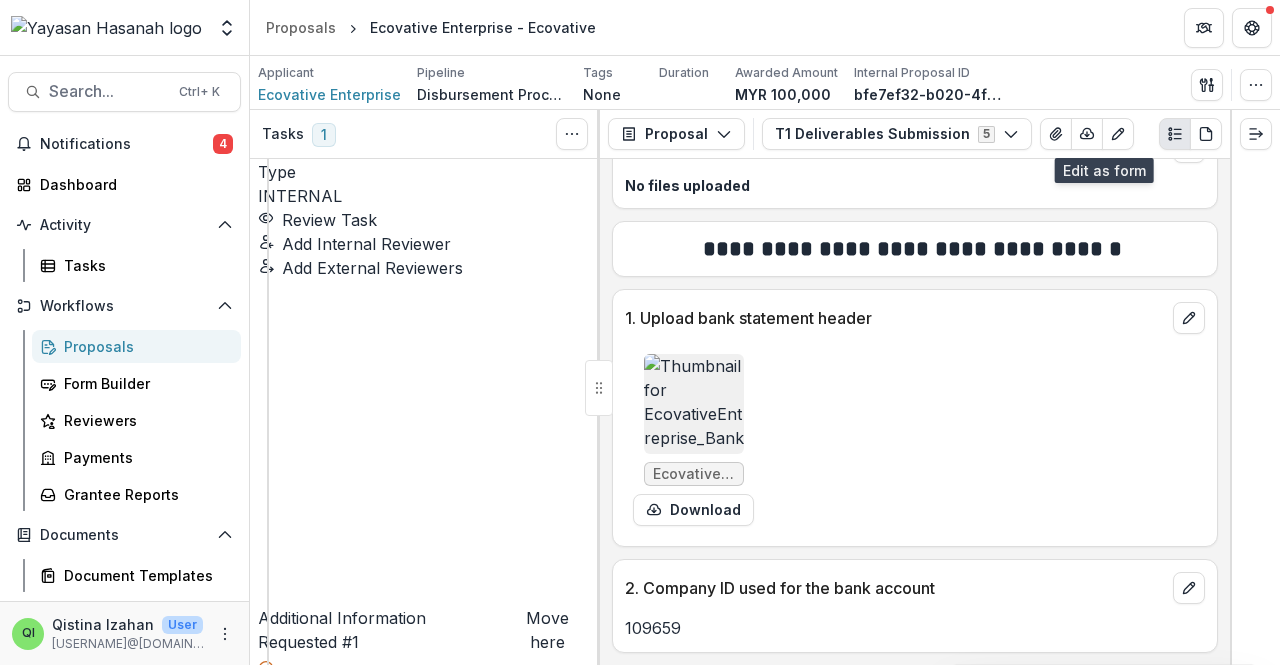 scroll, scrollTop: 4463, scrollLeft: 0, axis: vertical 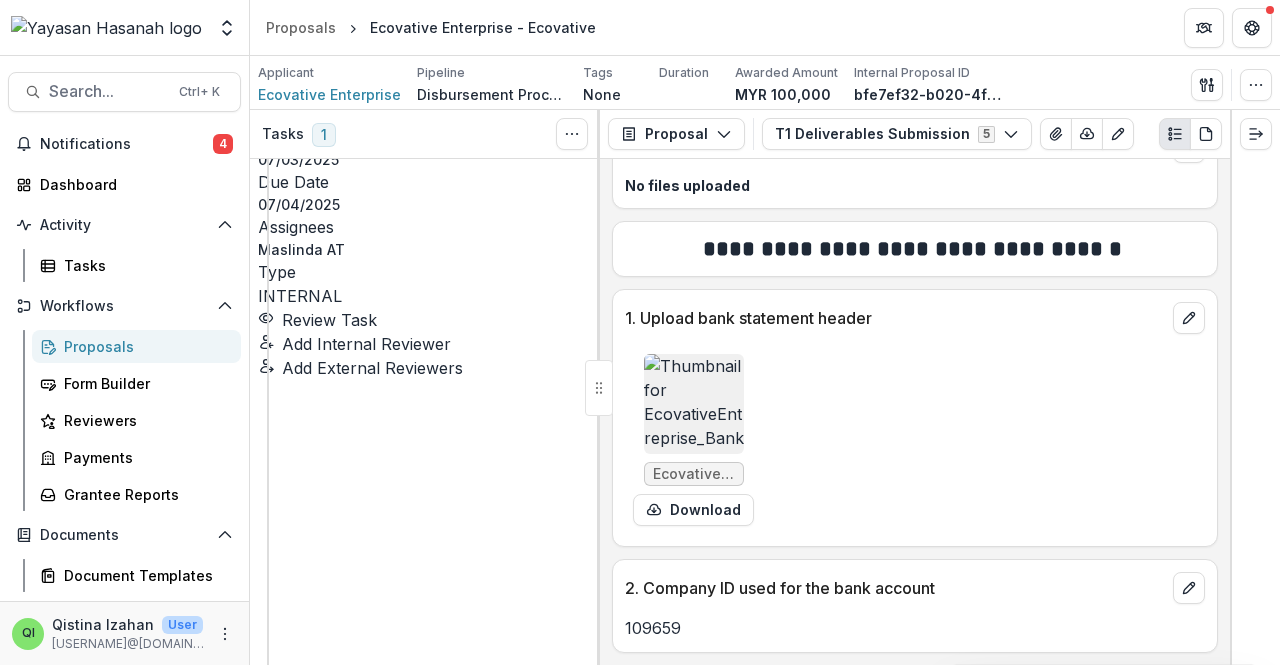click on "Review Task" at bounding box center (317, 3054) 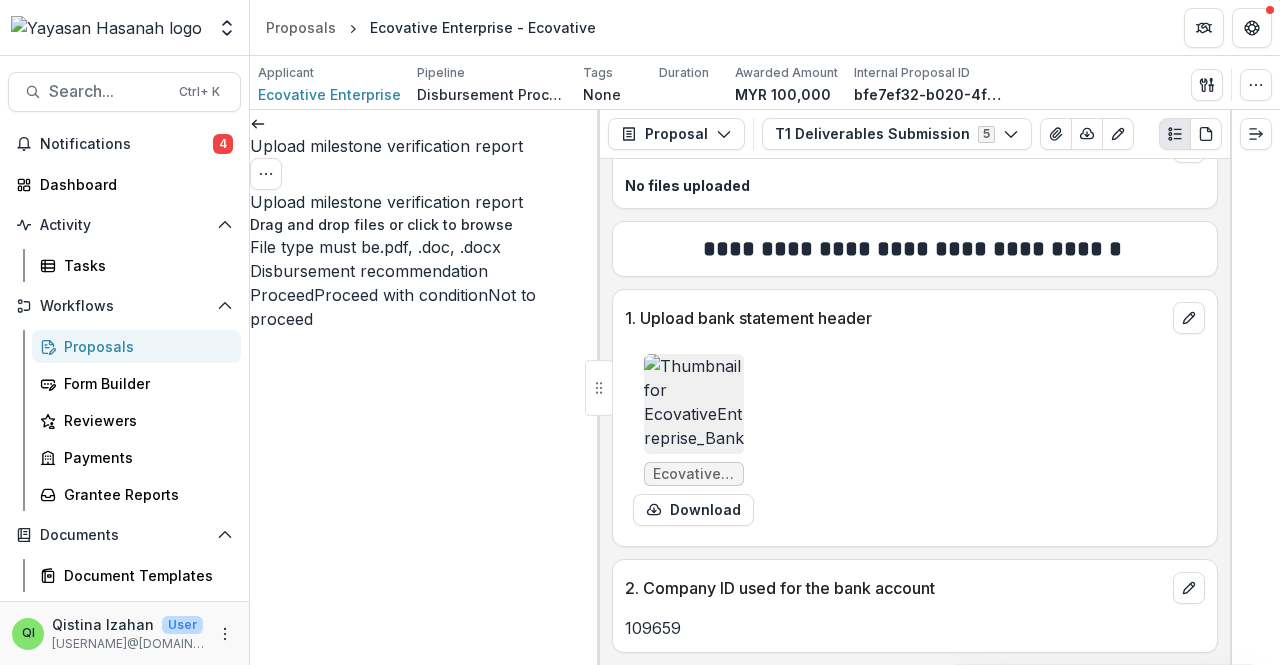click at bounding box center [258, 122] 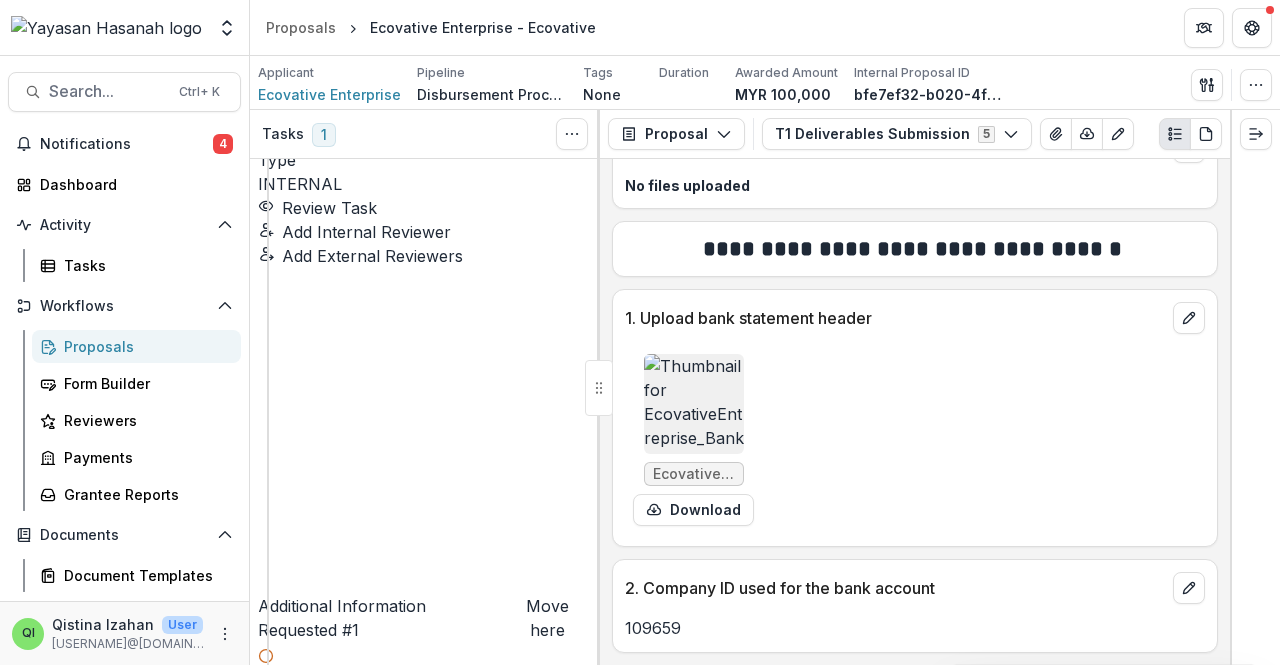 scroll, scrollTop: 842, scrollLeft: 0, axis: vertical 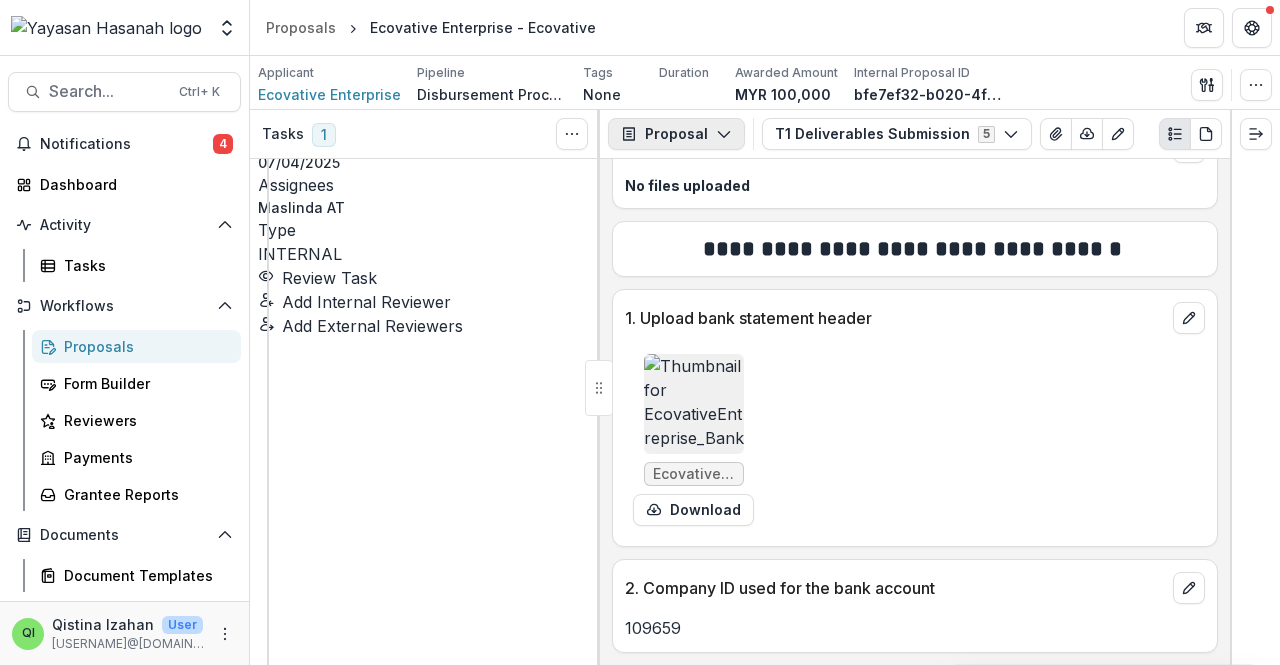 click 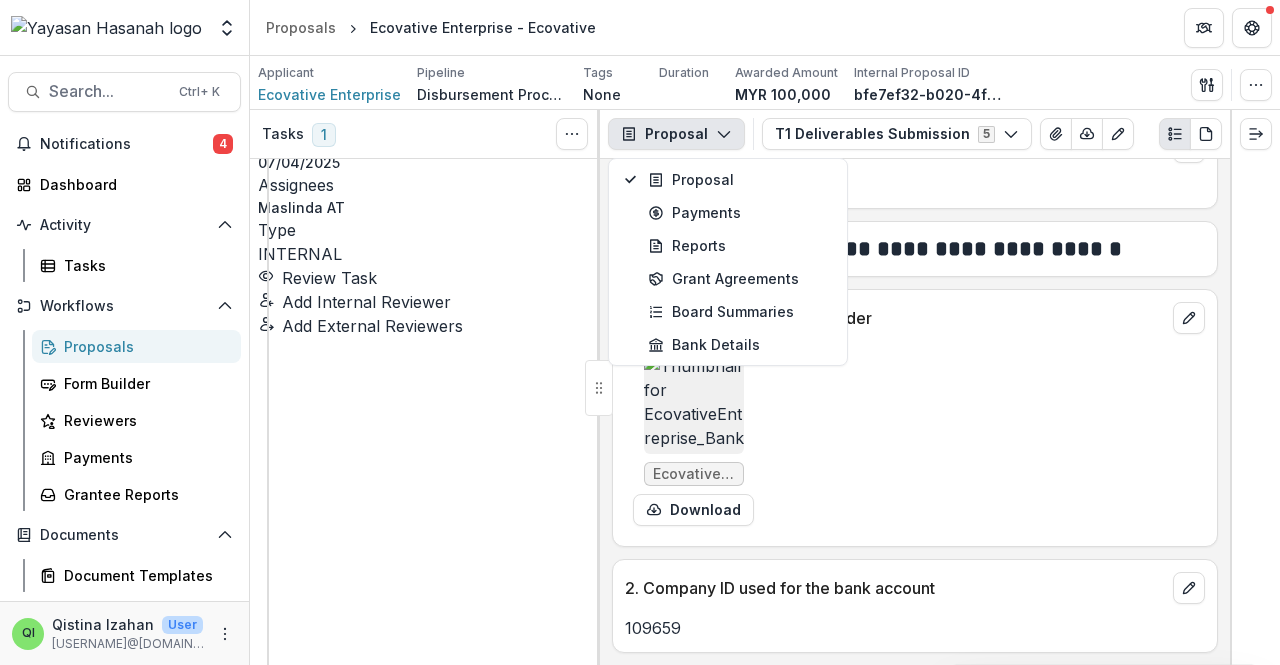click on "No files uploaded" at bounding box center (915, 185) 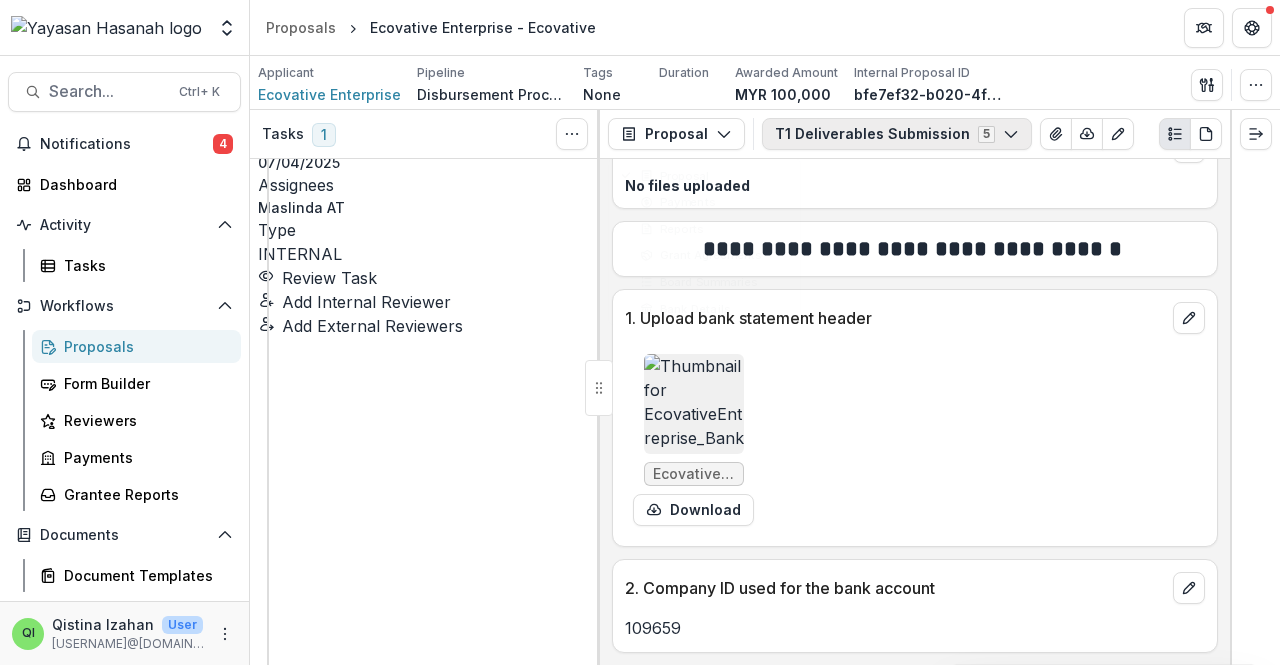 click on "T1 Deliverables Submission 5" at bounding box center (897, 134) 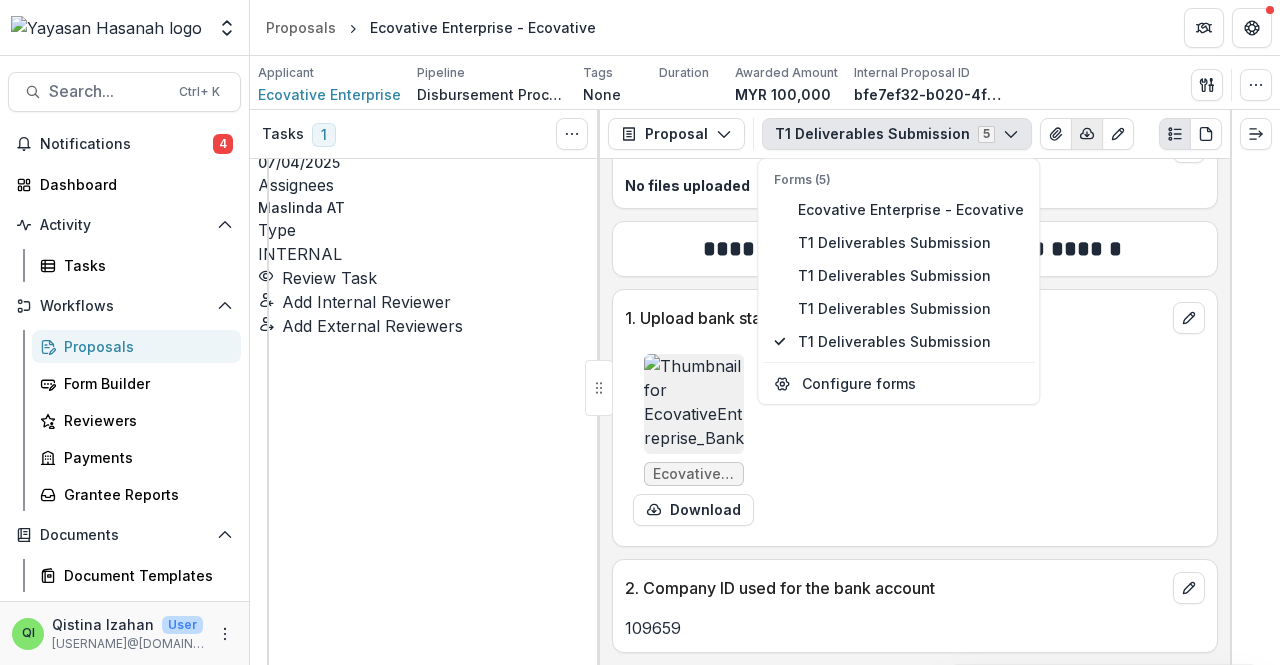 click at bounding box center [1087, 134] 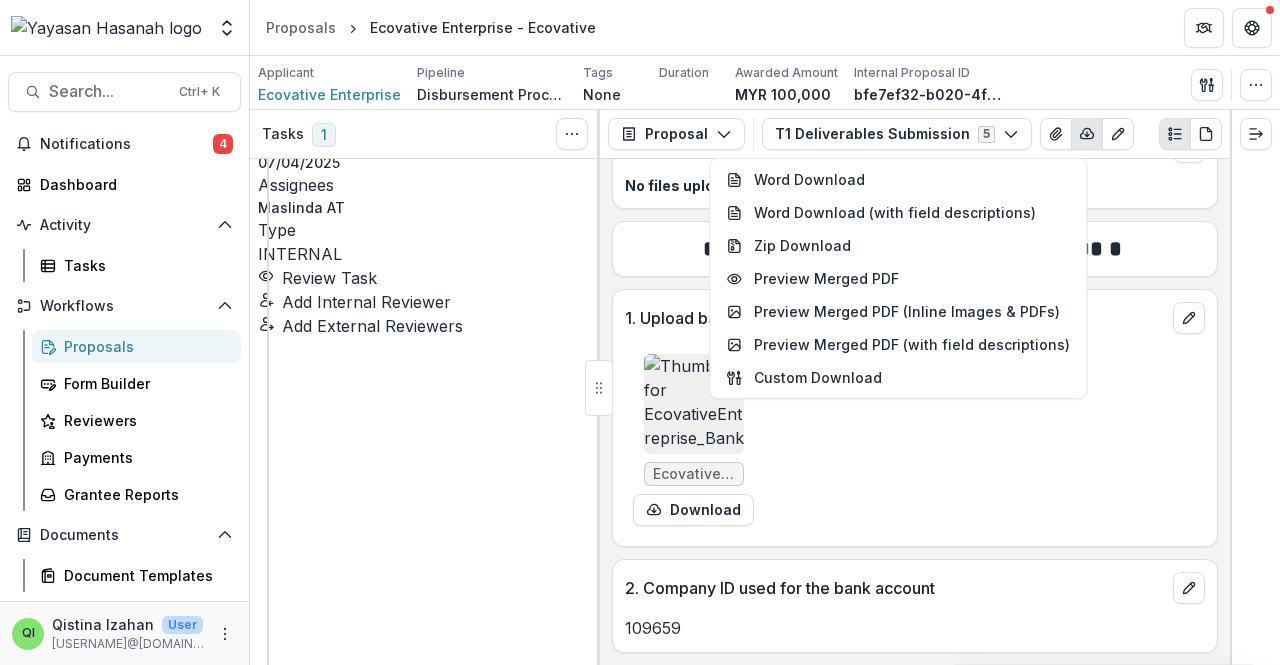 scroll, scrollTop: 742, scrollLeft: 0, axis: vertical 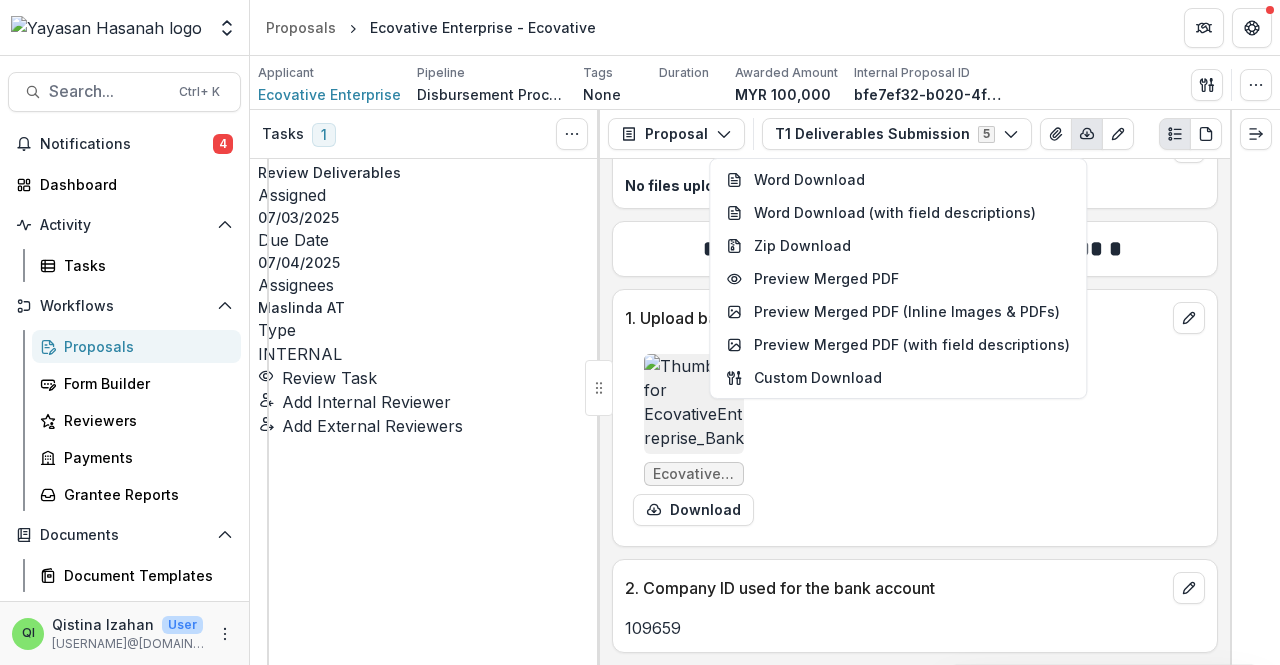 click on "Review Task" at bounding box center [317, 2184] 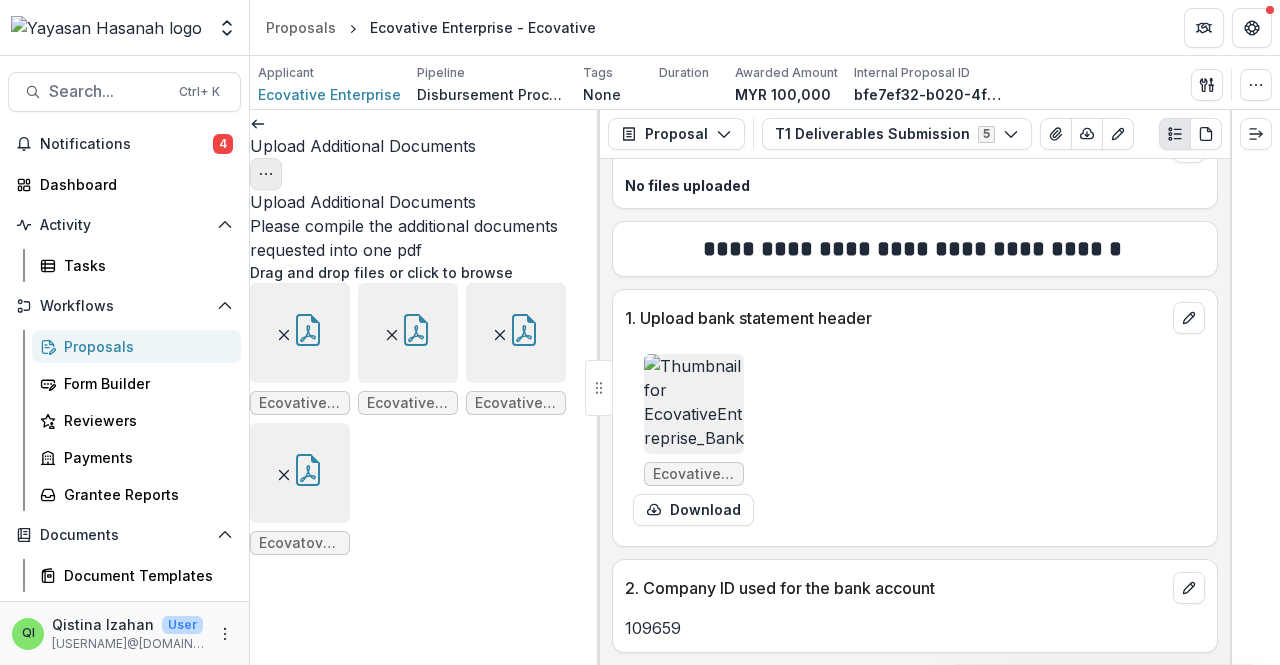 scroll, scrollTop: 0, scrollLeft: 0, axis: both 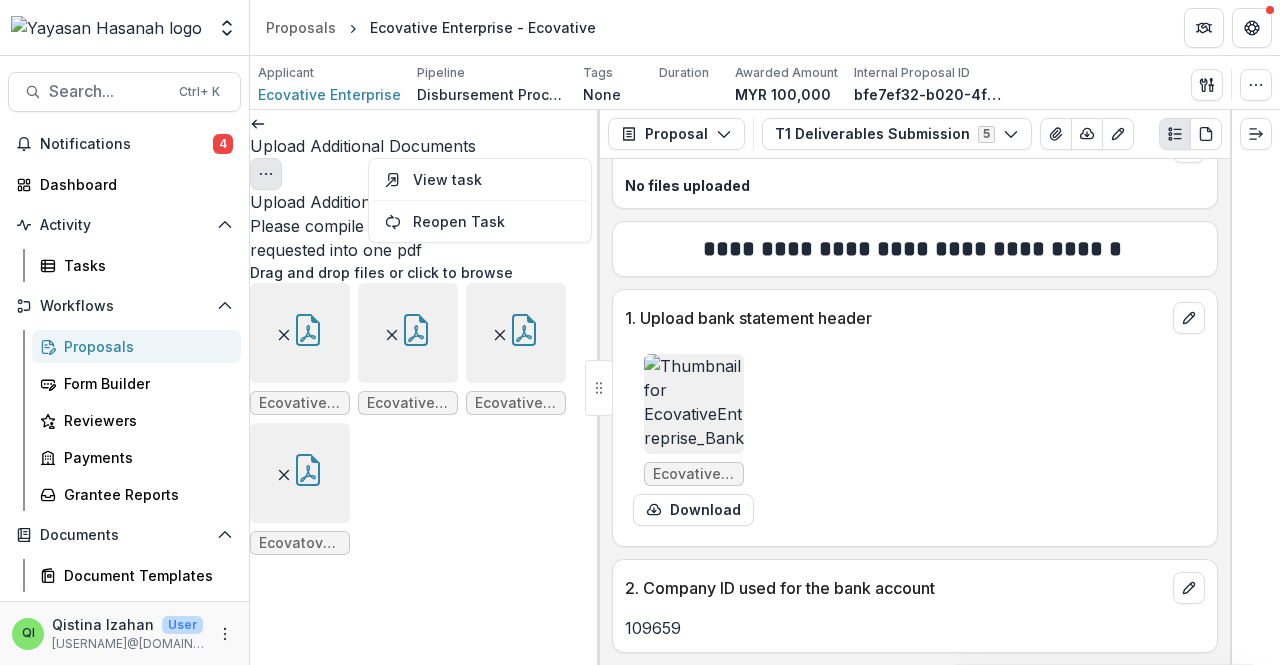 click at bounding box center (258, 122) 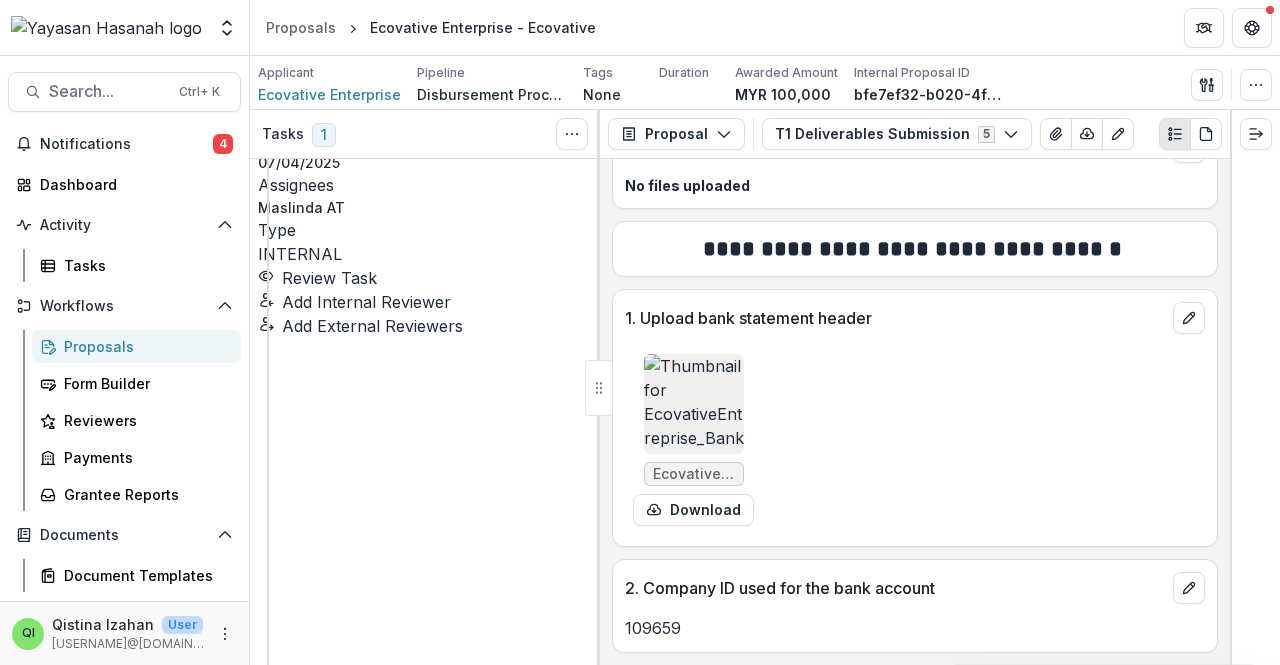 scroll, scrollTop: 942, scrollLeft: 0, axis: vertical 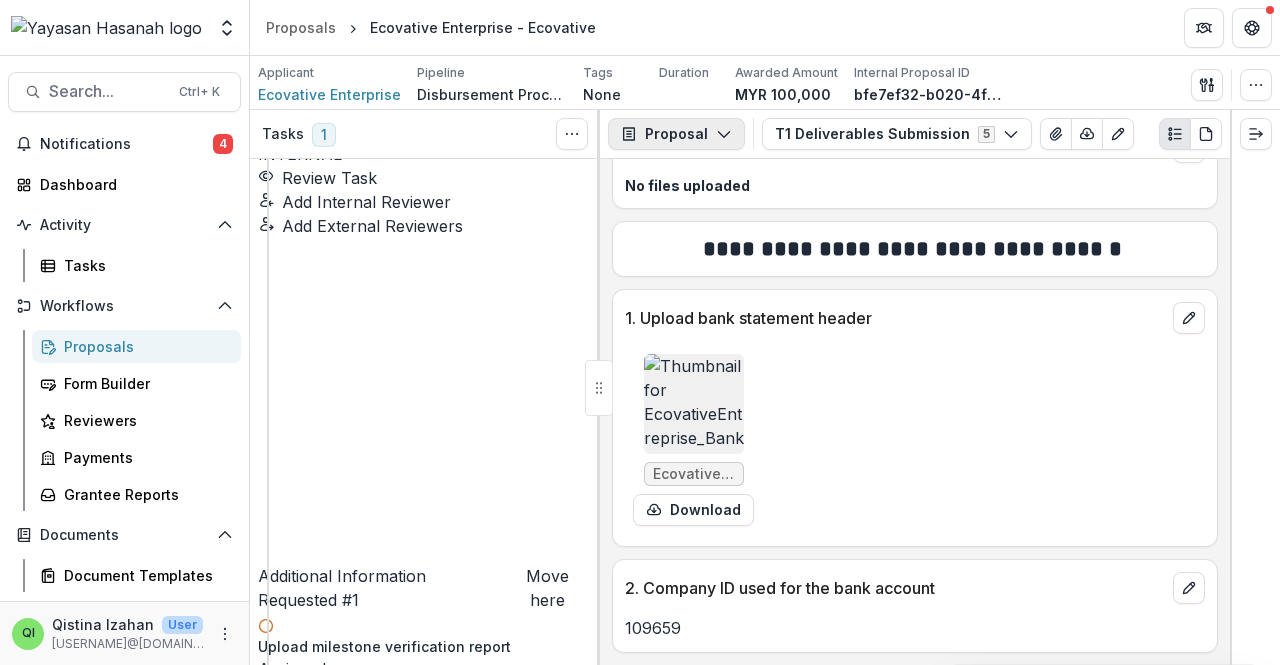 click on "Proposal" at bounding box center [676, 134] 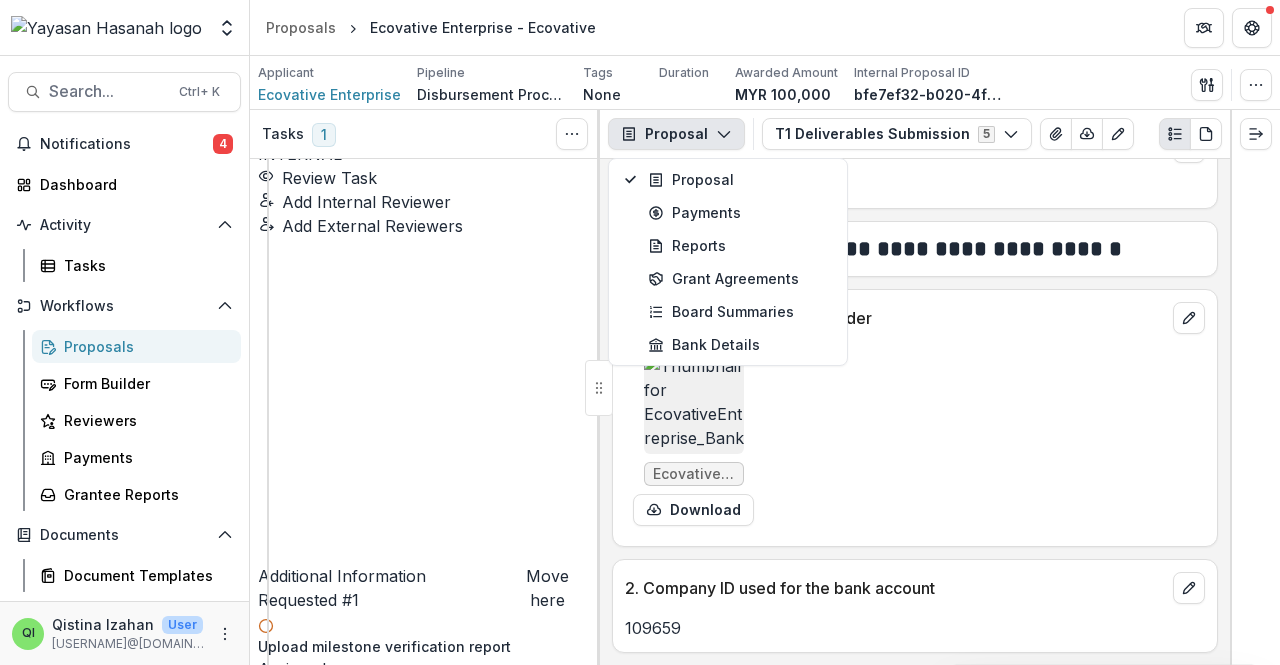 click on "**********" at bounding box center [915, 412] 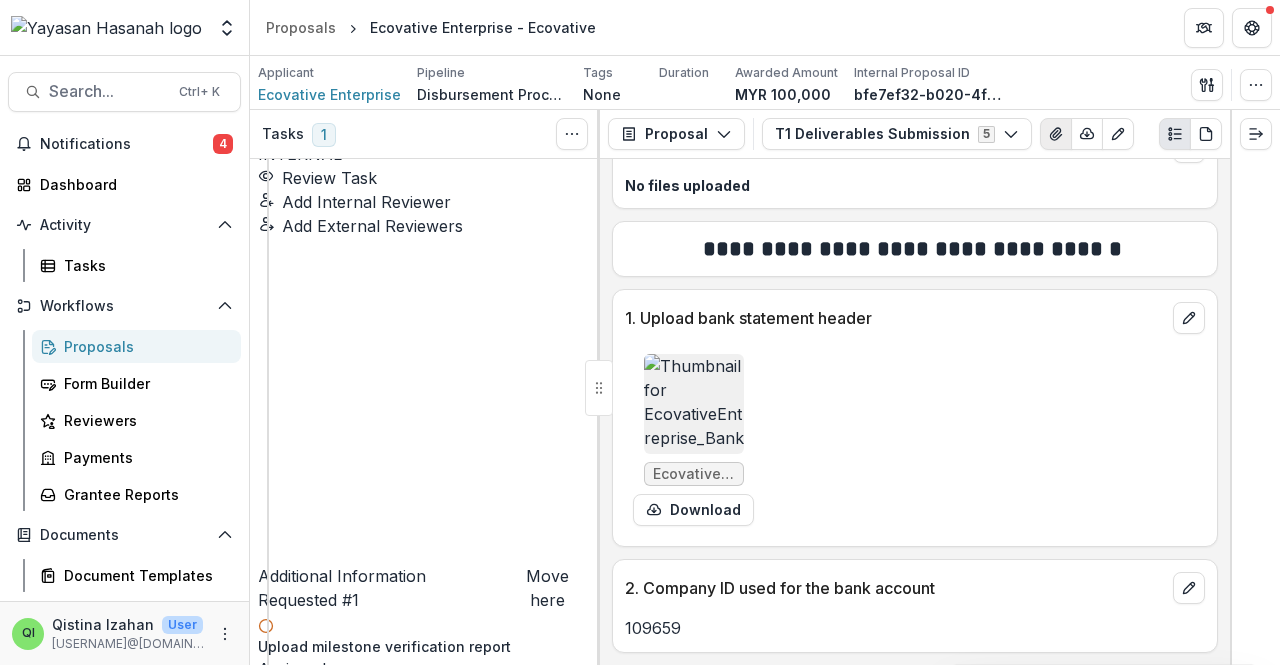 click at bounding box center [1056, 134] 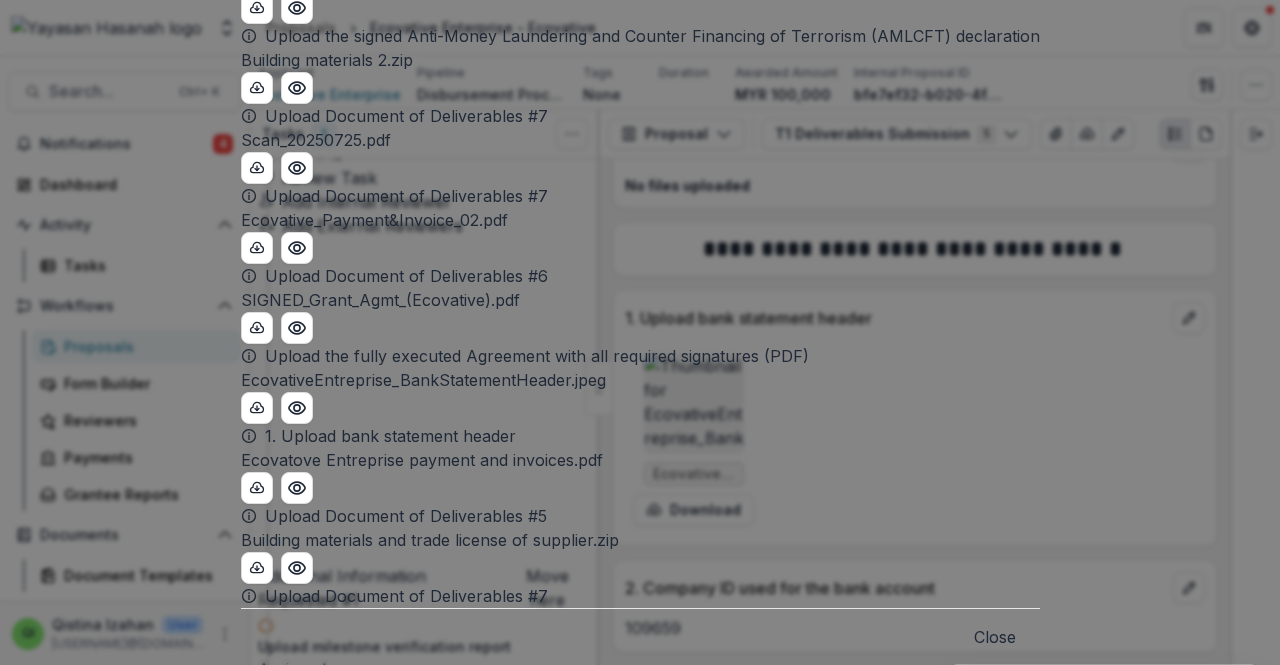 scroll, scrollTop: 914, scrollLeft: 0, axis: vertical 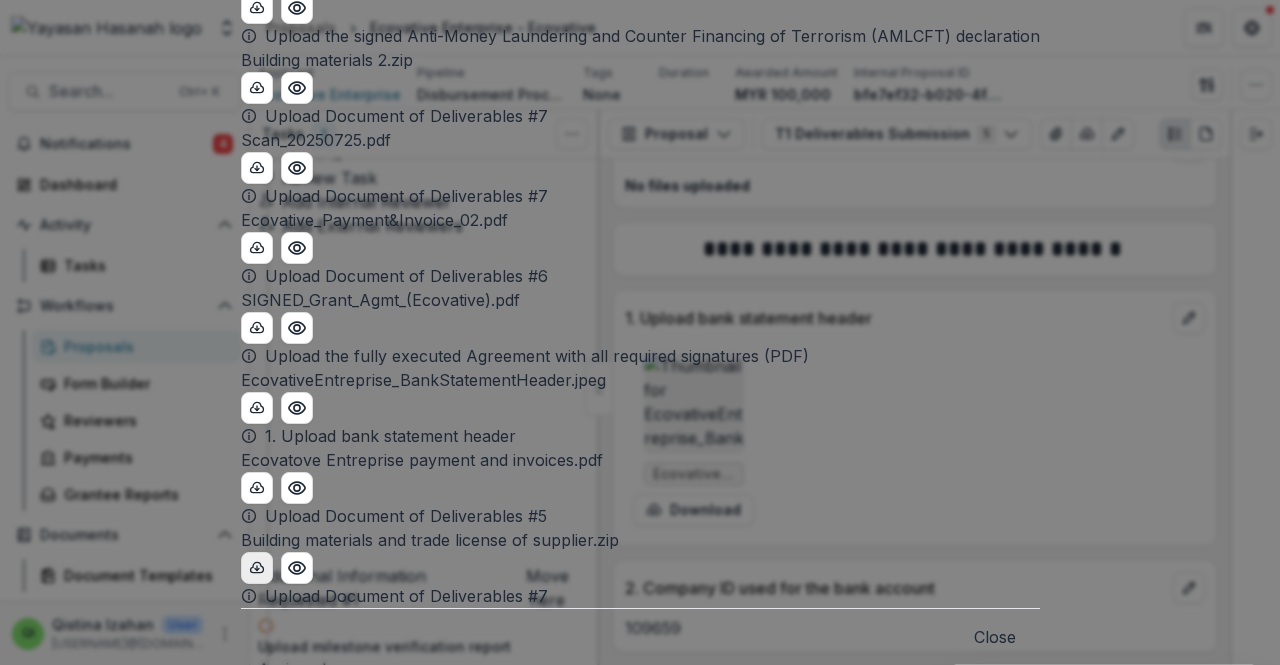 click 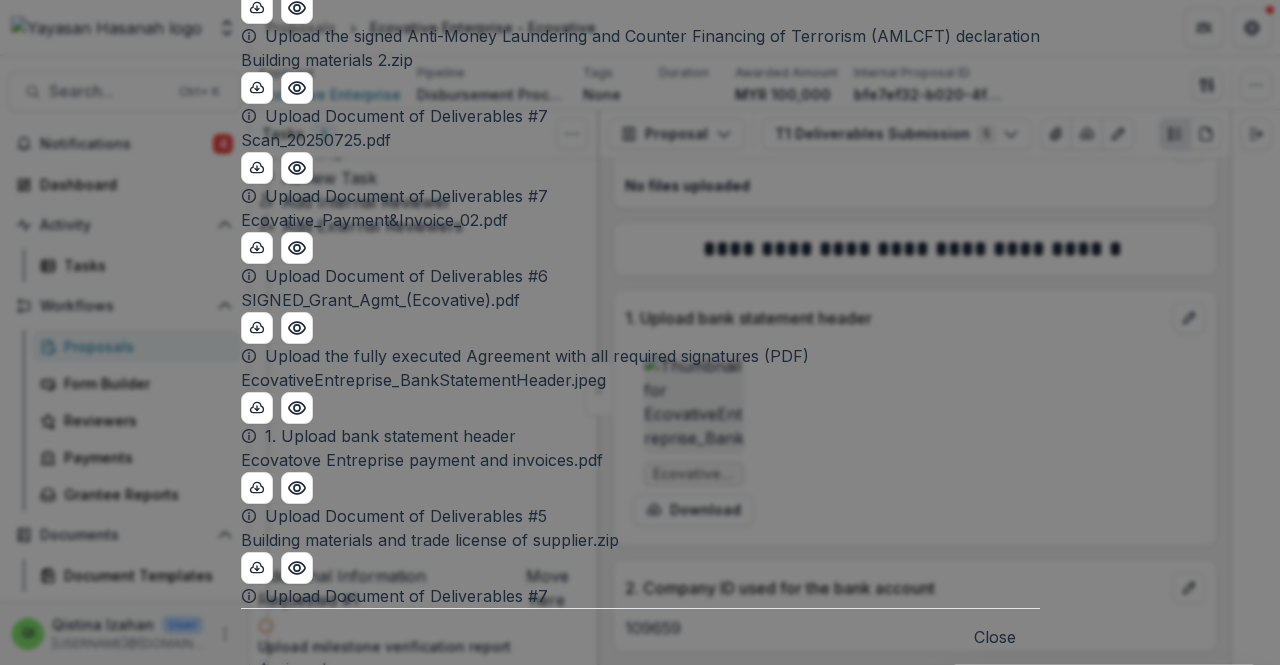 scroll, scrollTop: 314, scrollLeft: 0, axis: vertical 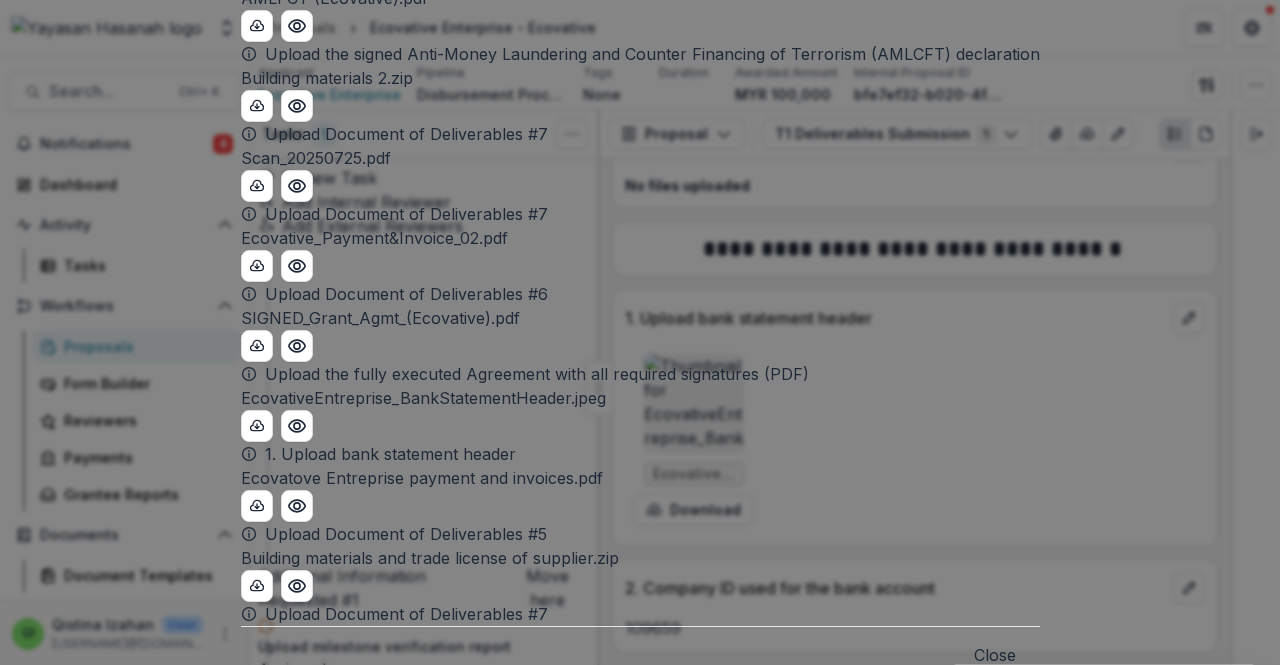click on "Attached Files EcovativeEntreprise_2024 BOOKEEPING ACCOUNT.pdf Upload Document of Deliverables #4 External Before.zip Upload Document of Deliverables #7 Building material and workers.zip Upload Document of Deliverables #7 AMLFCT (Ecovative).pdf Upload the signed Anti-Money Laundering and Counter Financing of Terrorism (AMLCFT) declaration Building materials 2.zip Upload Document of Deliverables #7 Scan_20250725.pdf Upload Document of Deliverables #7 Ecovative_Payment&Invoice_02.pdf Upload Document of Deliverables #6 SIGNED_Grant_Agmt_(Ecovative).pdf Upload the fully executed Agreement with all required signatures (PDF) EcovativeEntreprise_BankStatementHeader.jpeg 1. Upload bank statement header Ecovatove Entreprise payment and invoices.pdf Upload Document of Deliverables #5 Building materials and trade license of supplier.zip Upload Document of Deliverables #7 Close" at bounding box center (640, 332) 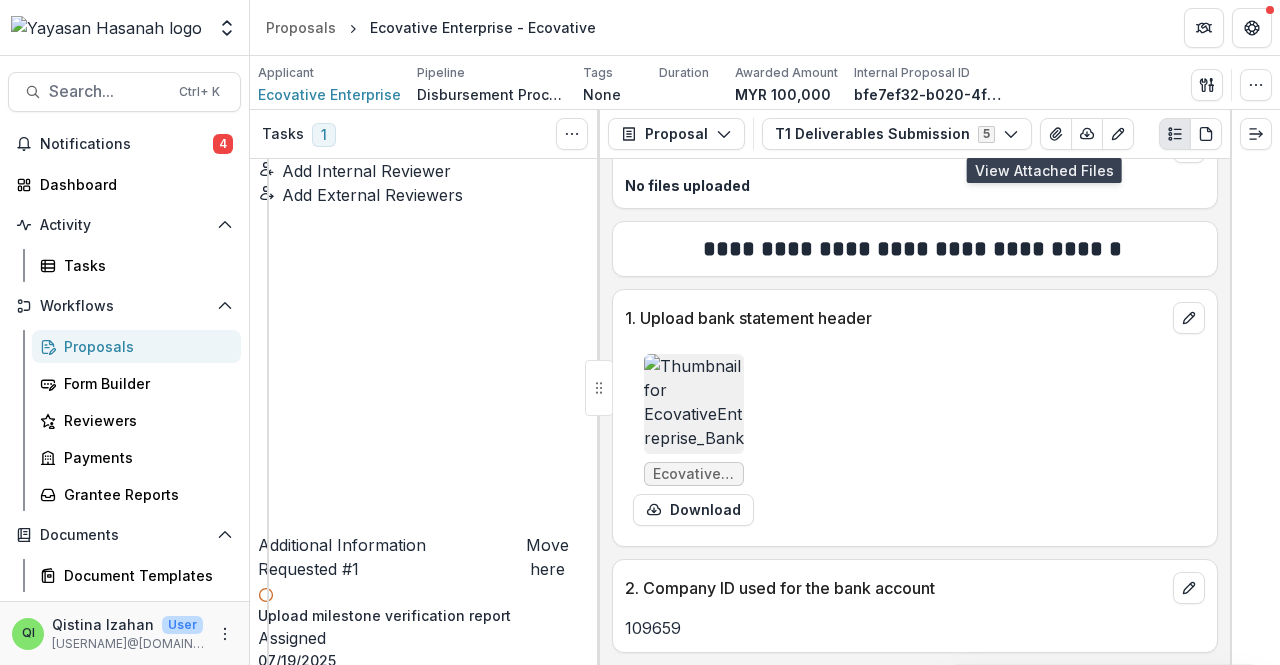 scroll, scrollTop: 942, scrollLeft: 0, axis: vertical 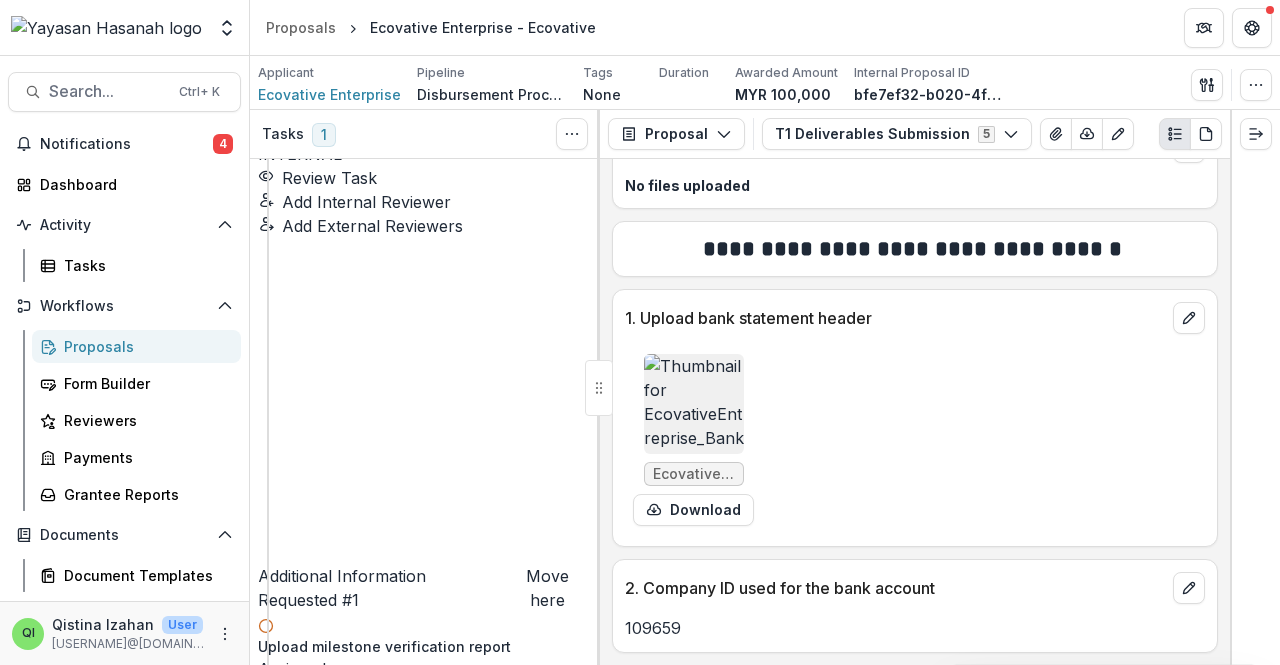 click on "Review Task" at bounding box center [317, 2912] 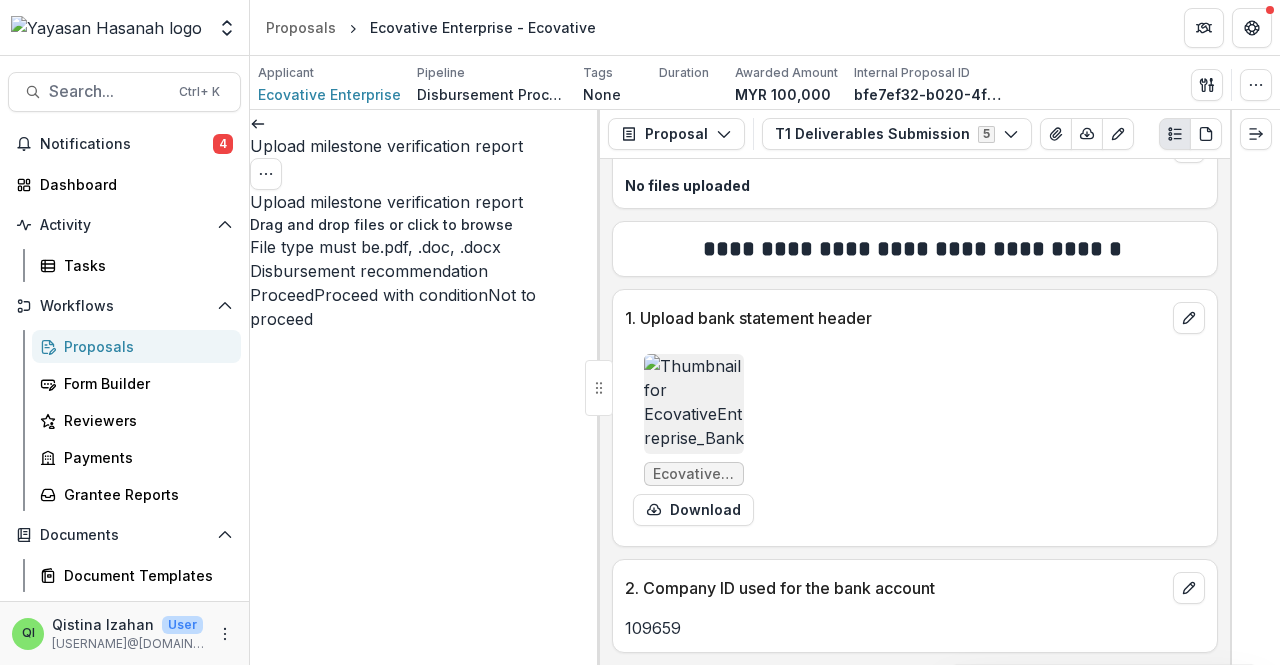 click 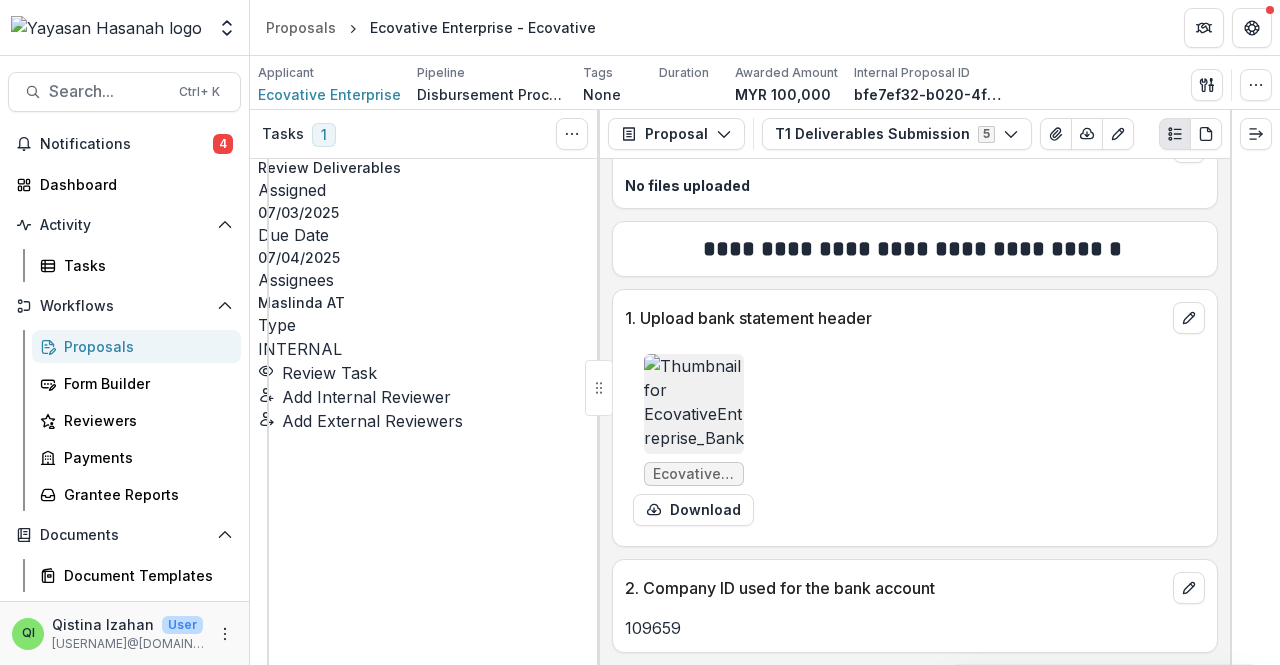 scroll, scrollTop: 710, scrollLeft: 0, axis: vertical 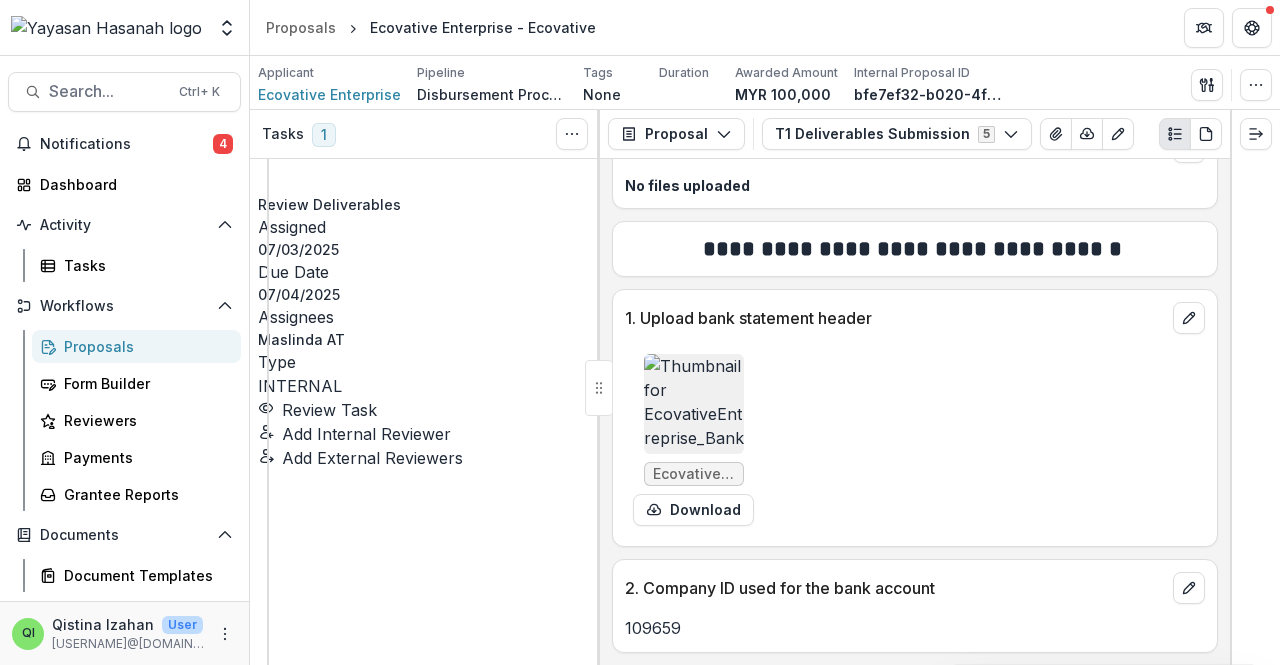 click on "Review Task" at bounding box center (317, 2216) 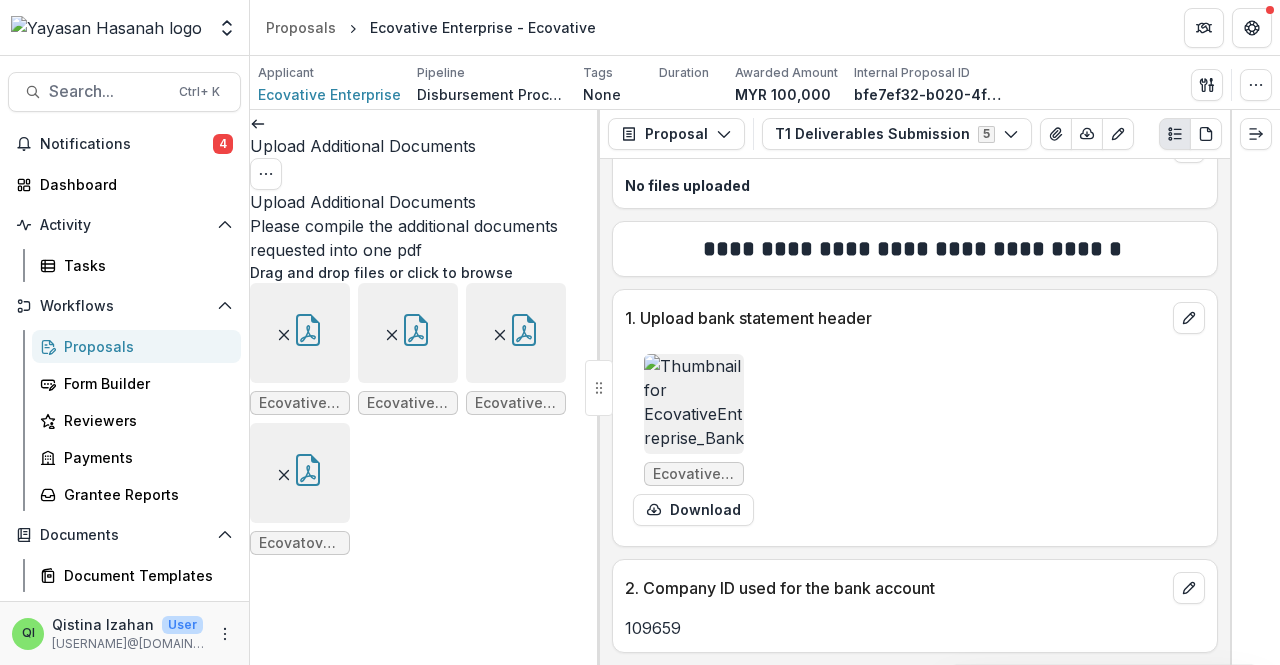 scroll, scrollTop: 0, scrollLeft: 0, axis: both 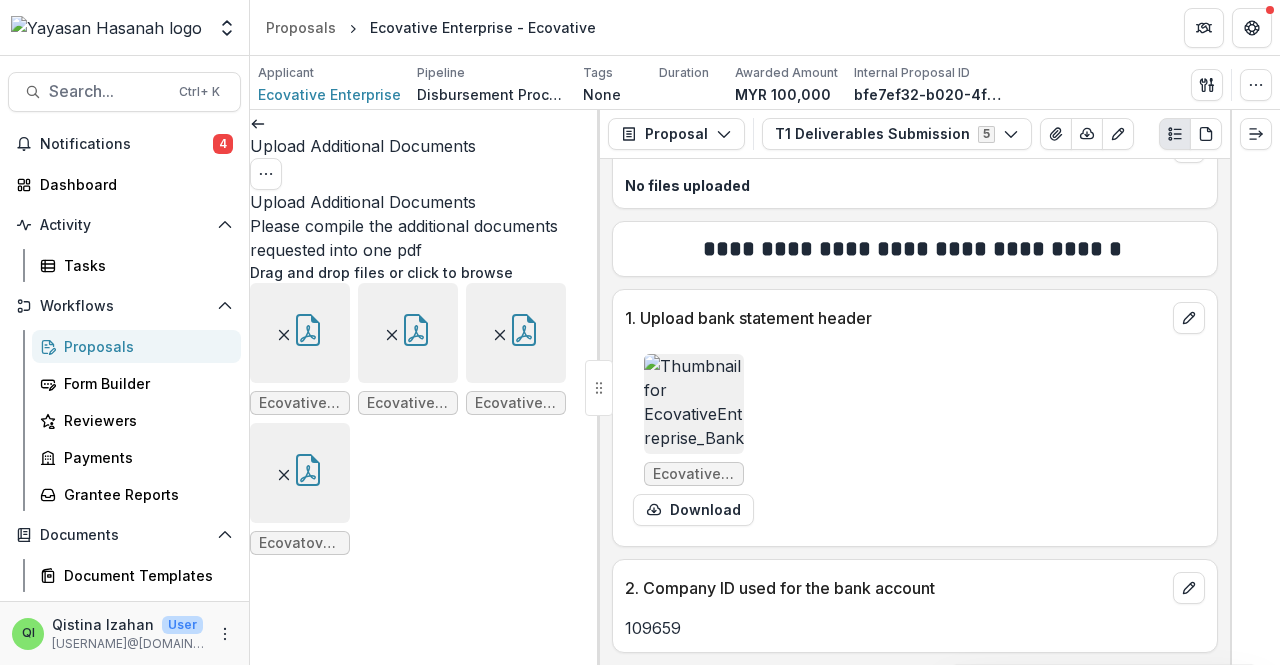 click on "Upload Additional Documents View task Reopen Task" at bounding box center [425, 150] 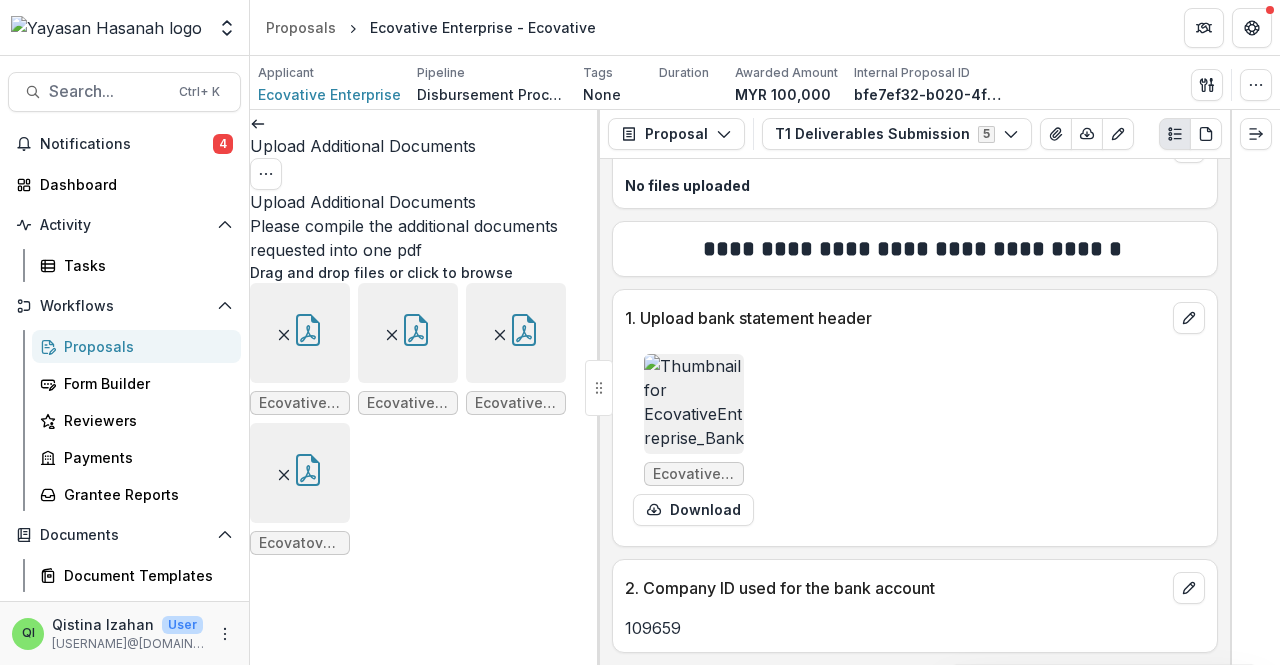 click at bounding box center [258, 122] 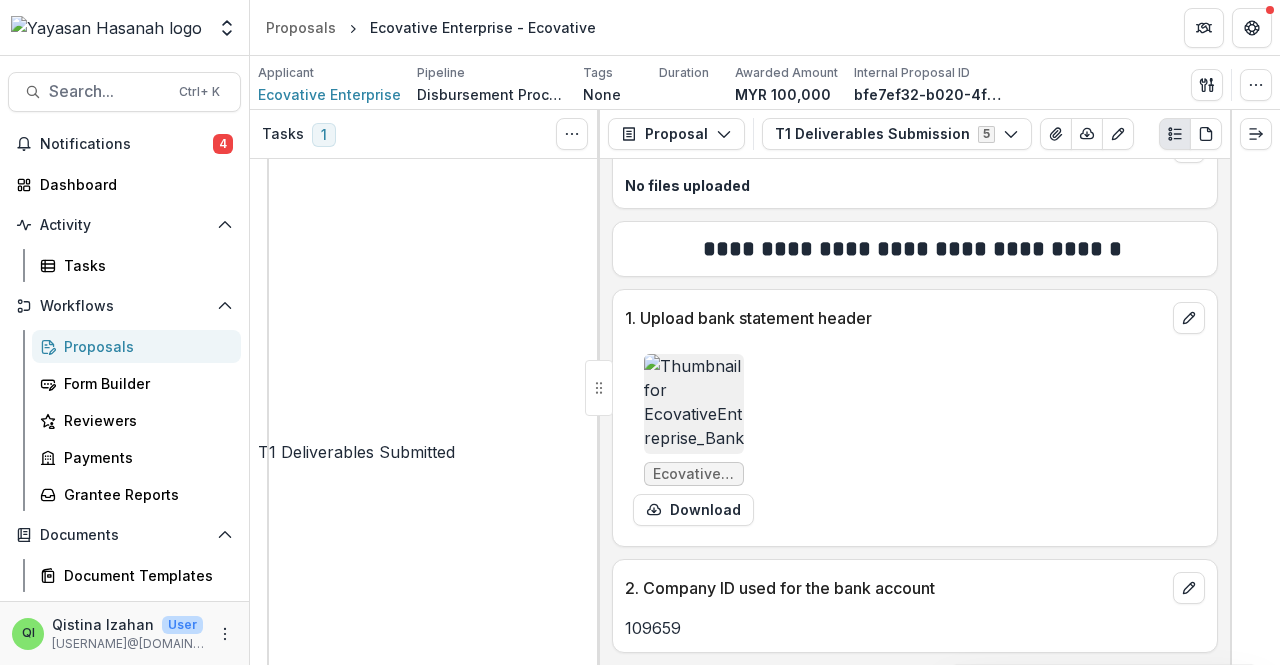 scroll, scrollTop: 0, scrollLeft: 0, axis: both 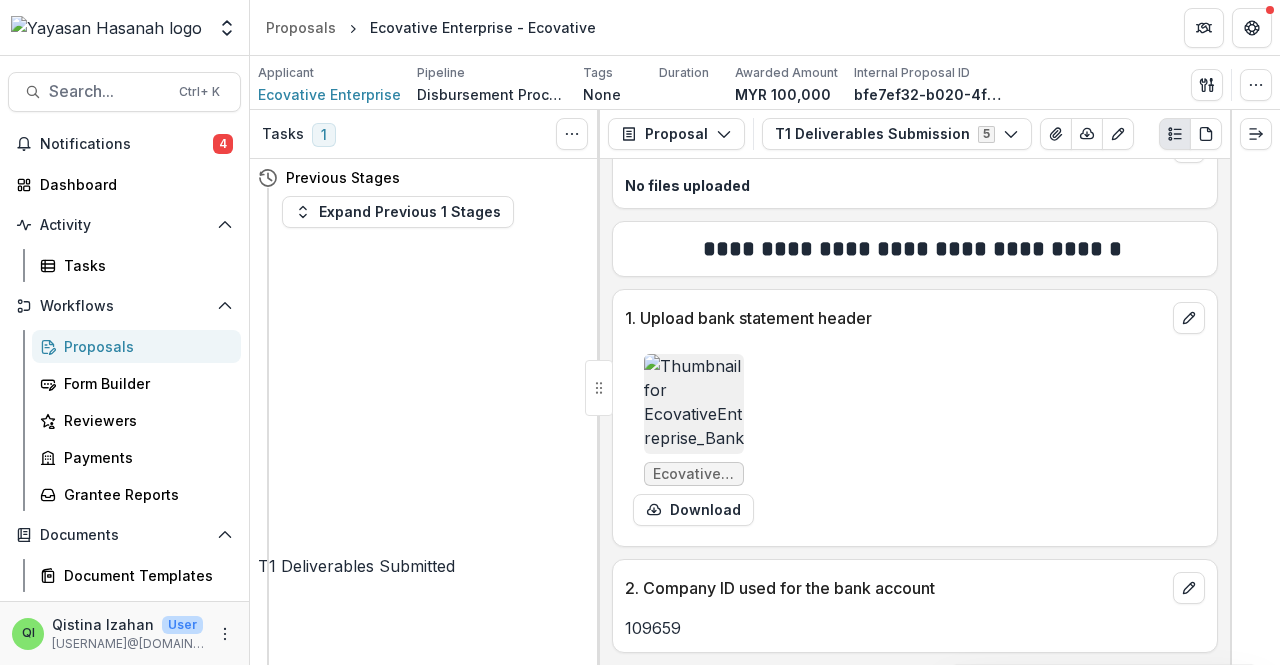click on "Review Task" at bounding box center [317, 1120] 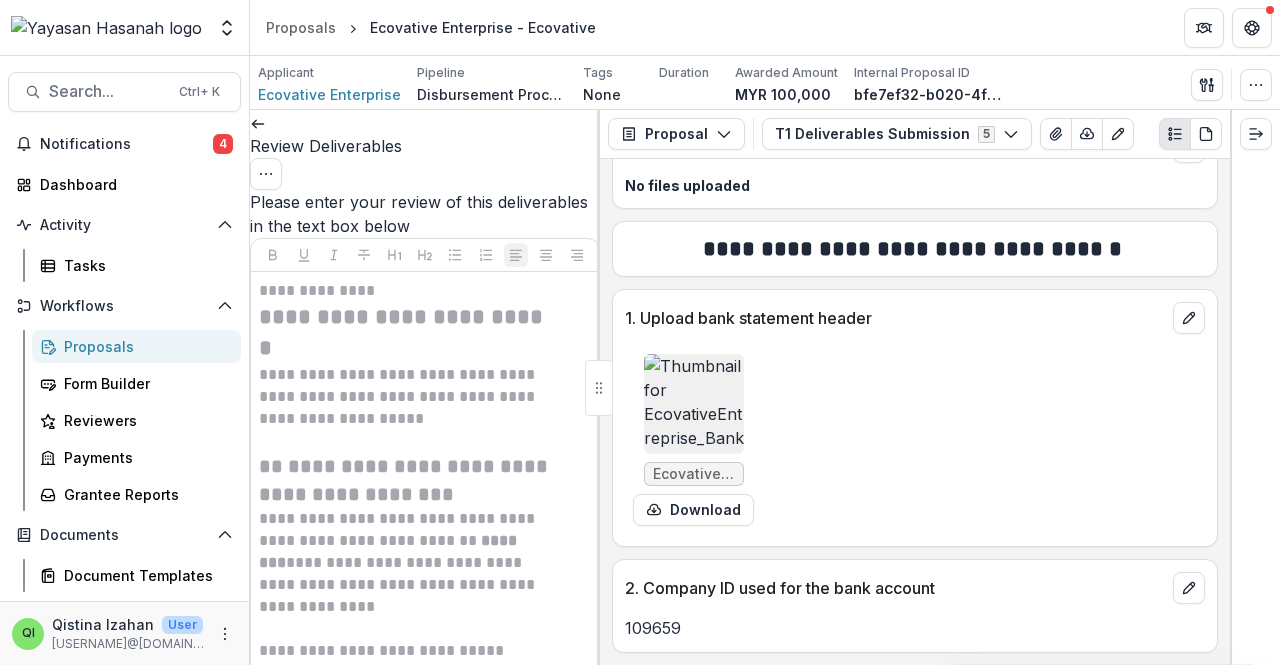 scroll, scrollTop: 505, scrollLeft: 0, axis: vertical 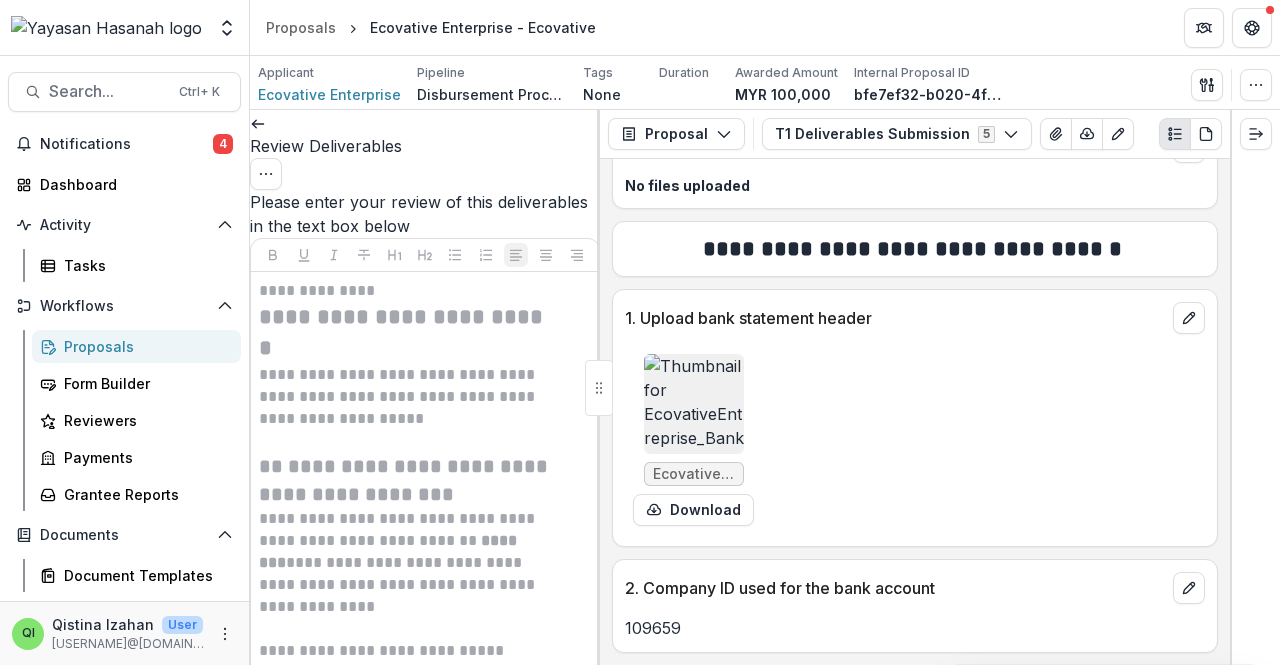 click on "Review Deliverables" at bounding box center (425, 146) 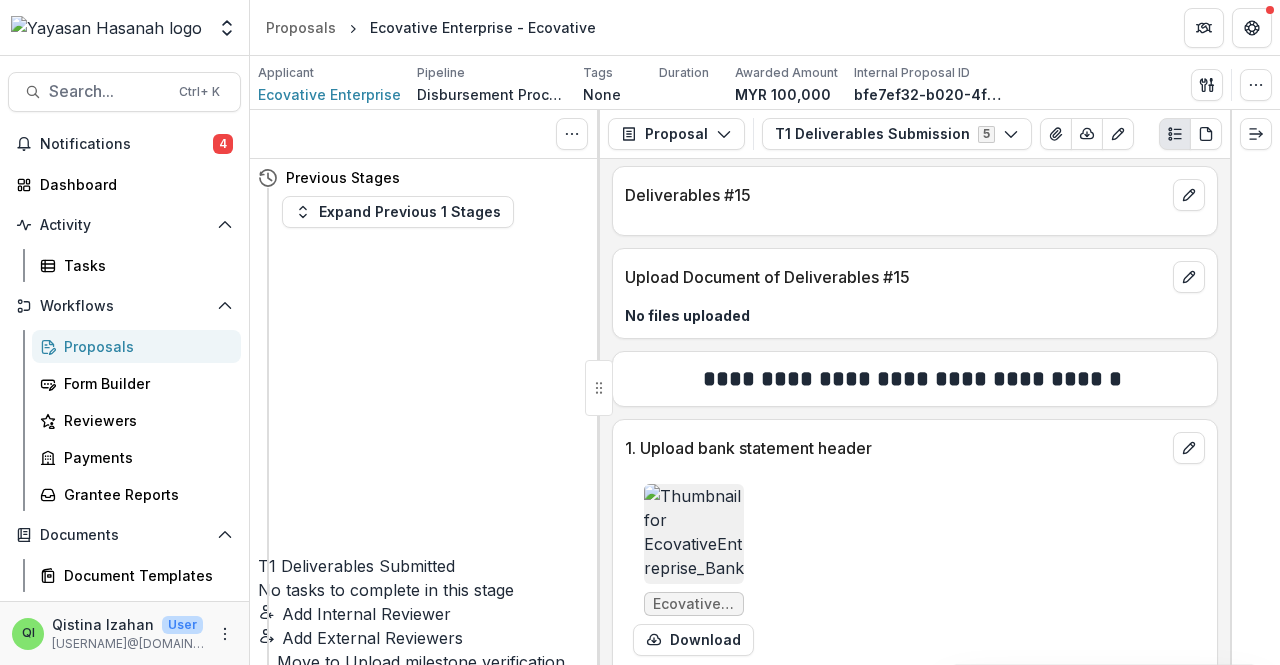scroll, scrollTop: 4163, scrollLeft: 0, axis: vertical 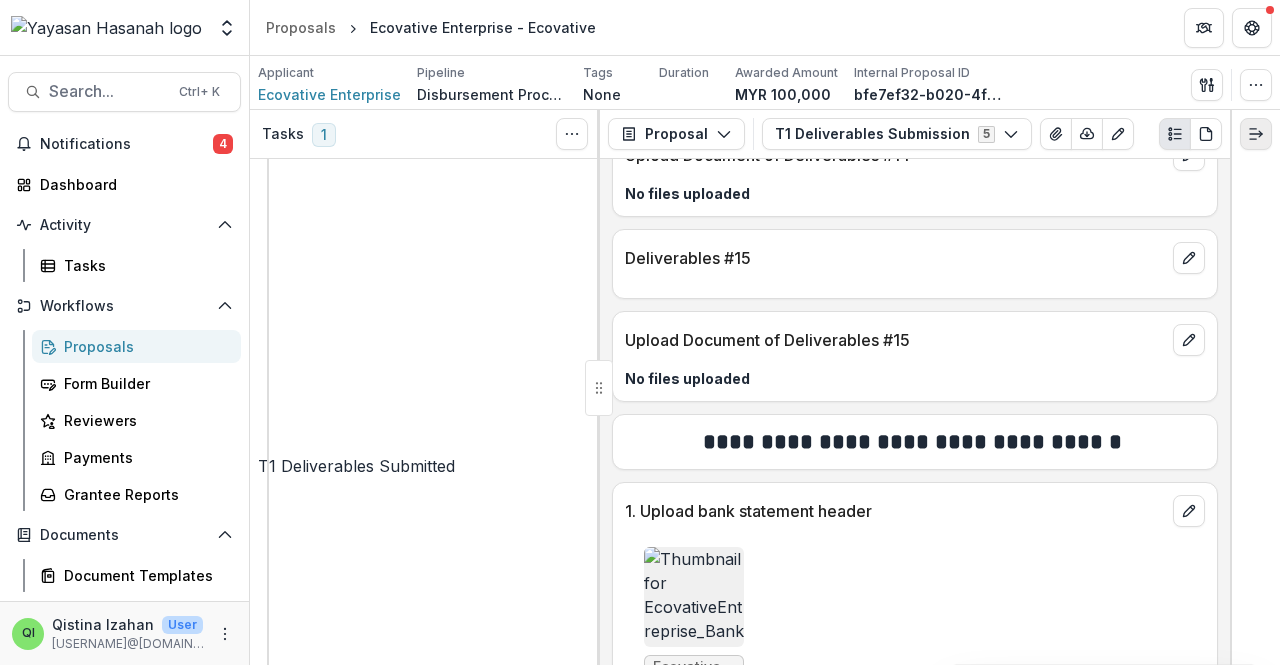 click 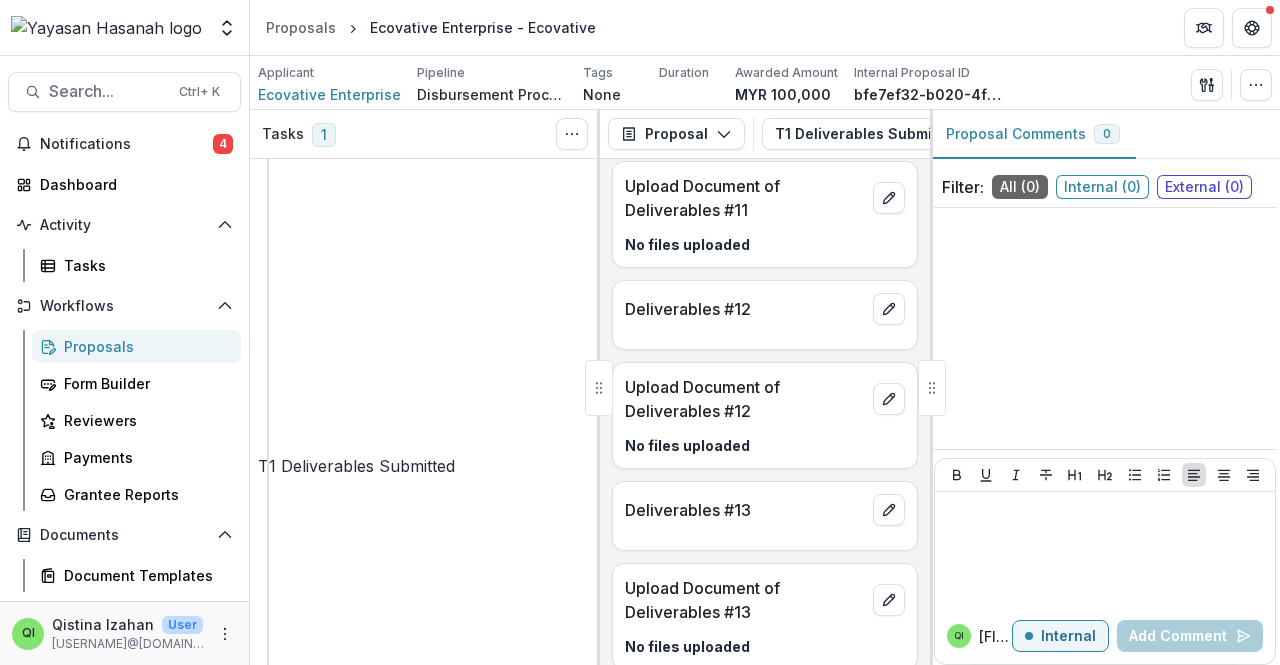 scroll, scrollTop: 4929, scrollLeft: 0, axis: vertical 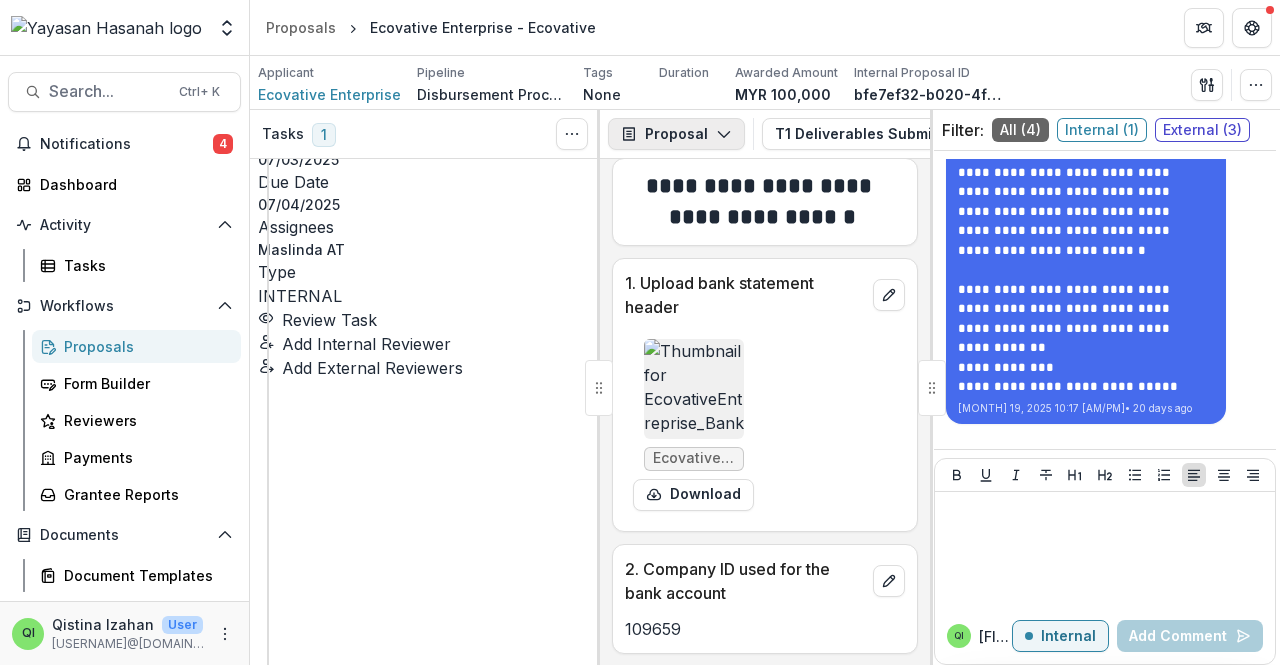 click 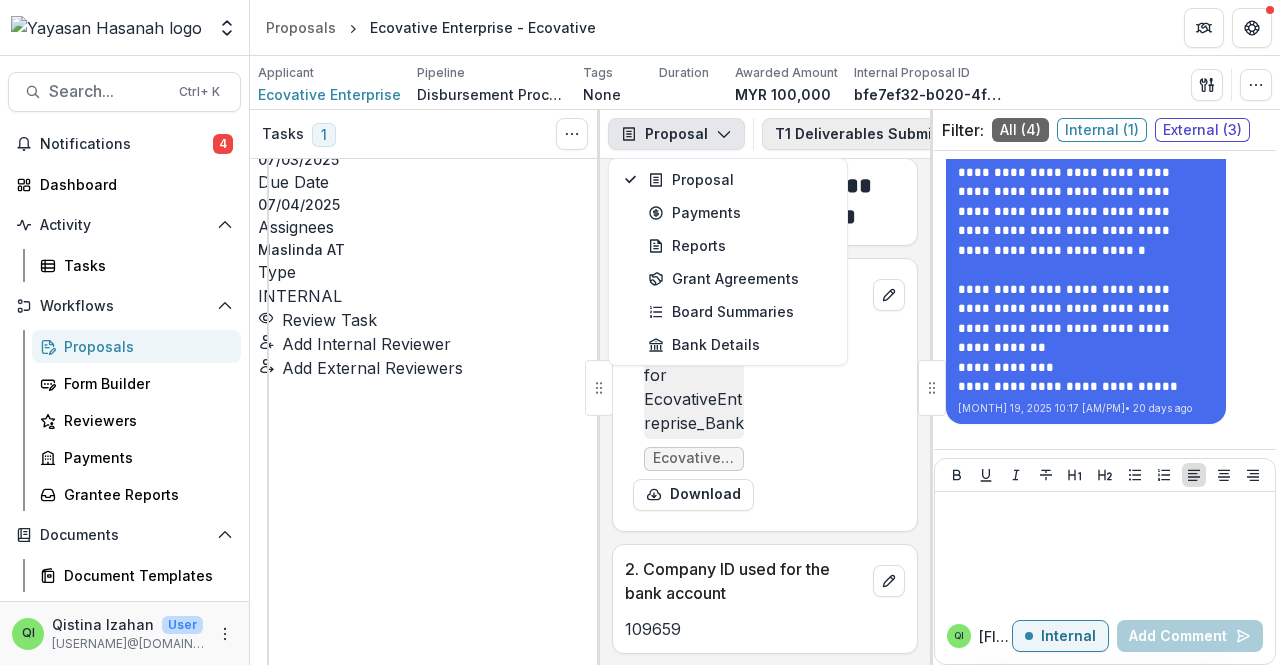 click on "T1 Deliverables Submission 5" at bounding box center (897, 134) 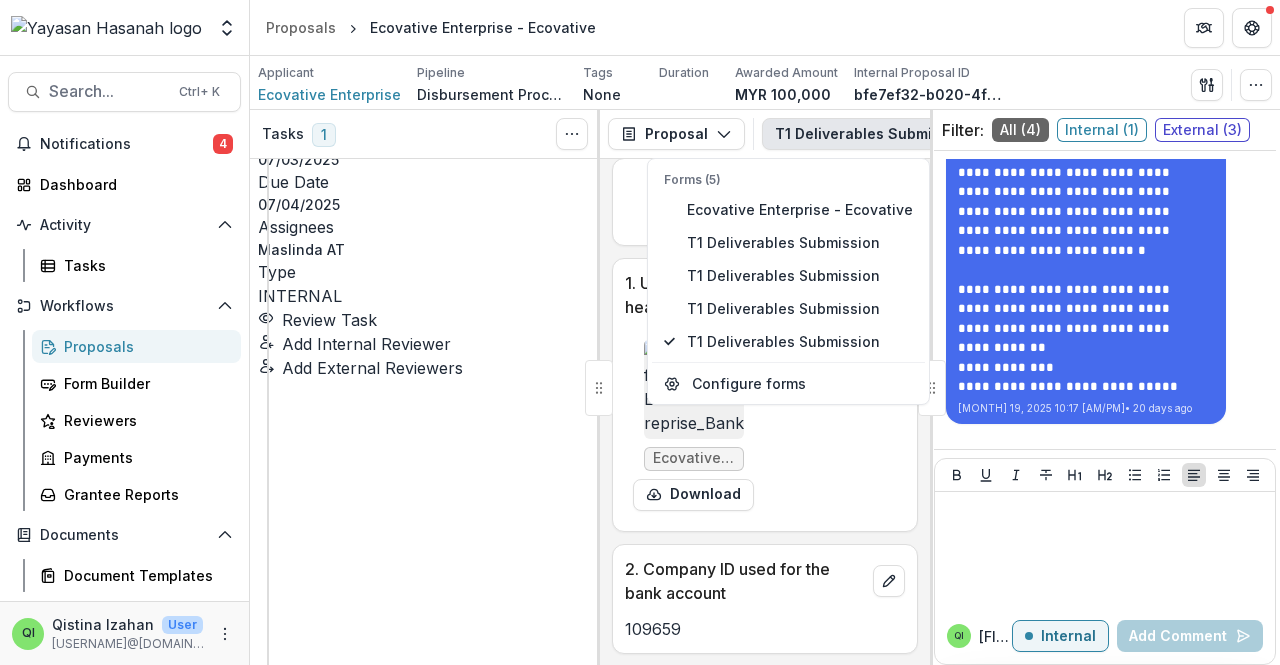 click on "EcovativeEntreprise_BankStatementHeader.jpeg Download" at bounding box center (765, 425) 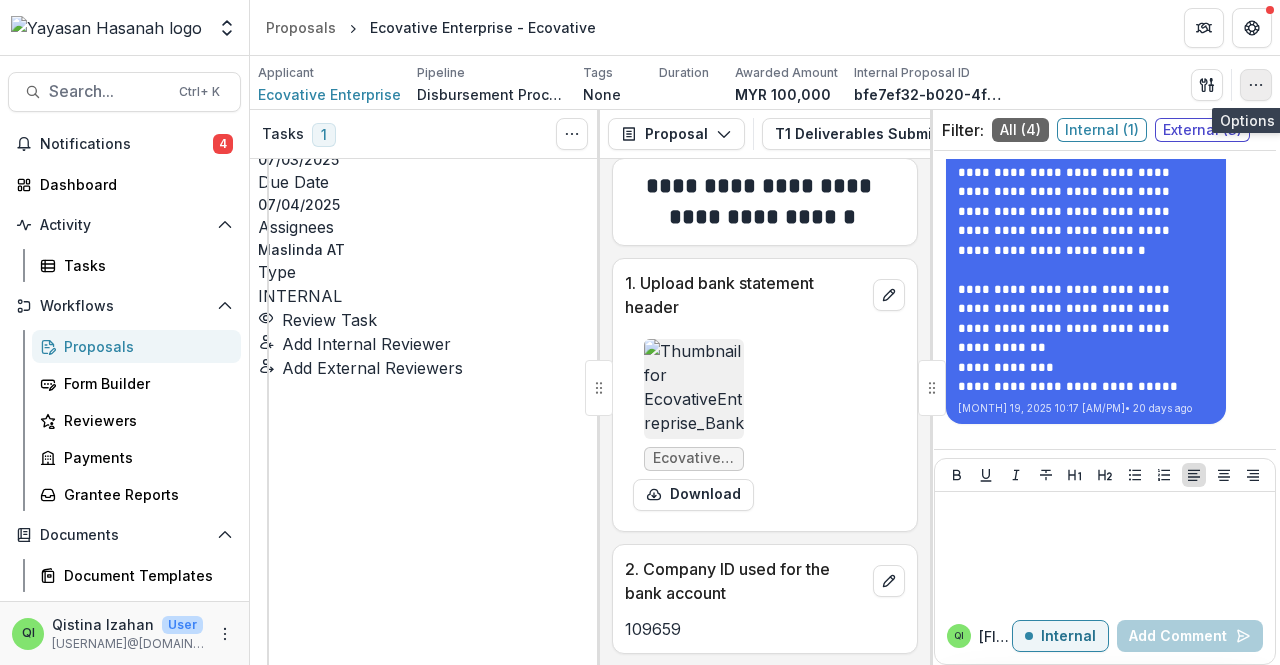 click at bounding box center (1256, 85) 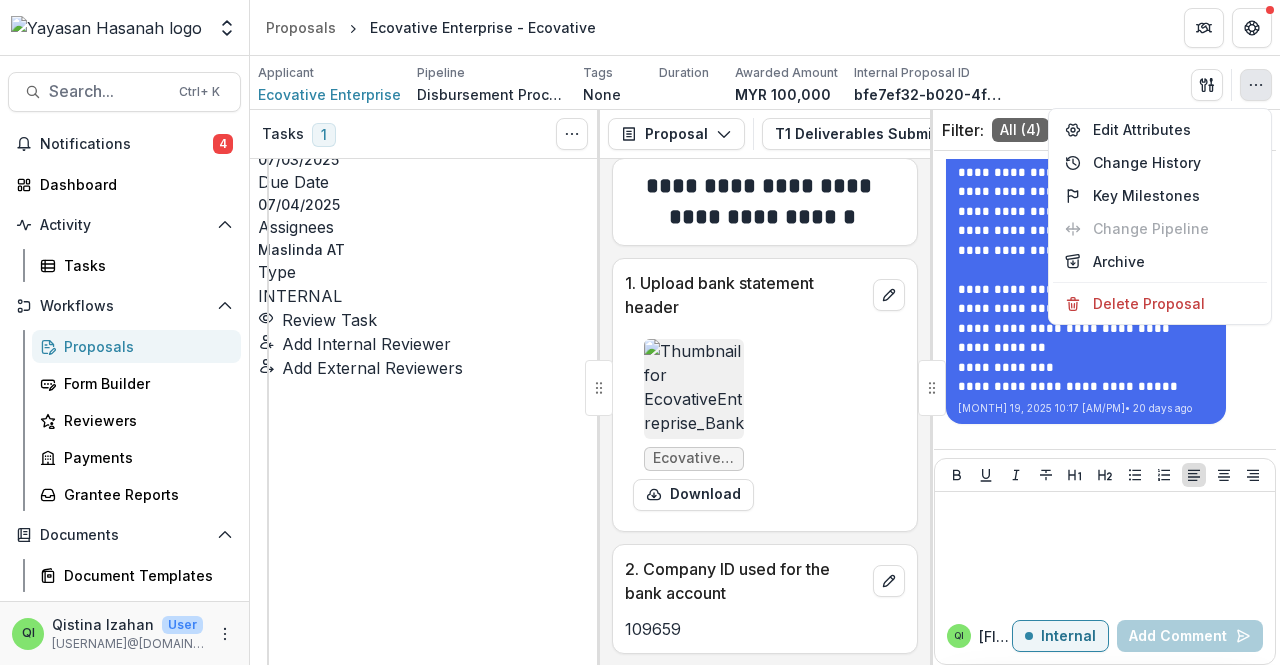 click on "EcovativeEntreprise_BankStatementHeader.jpeg Download" at bounding box center [765, 419] 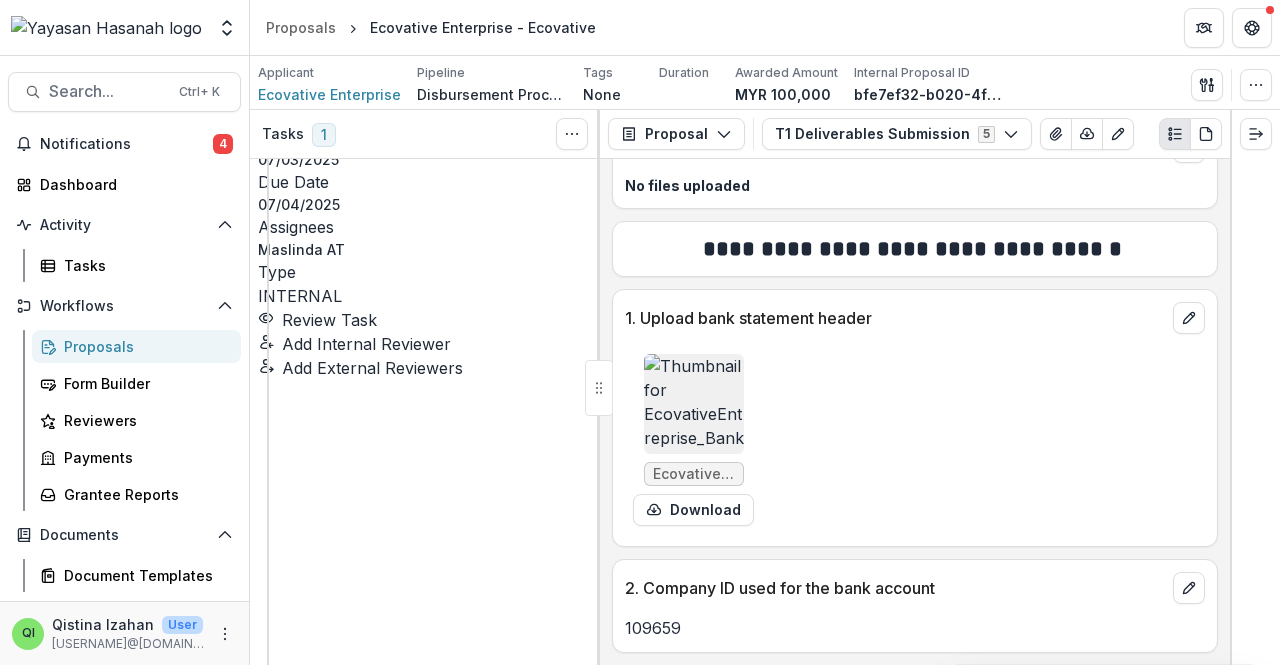 scroll, scrollTop: 4464, scrollLeft: 0, axis: vertical 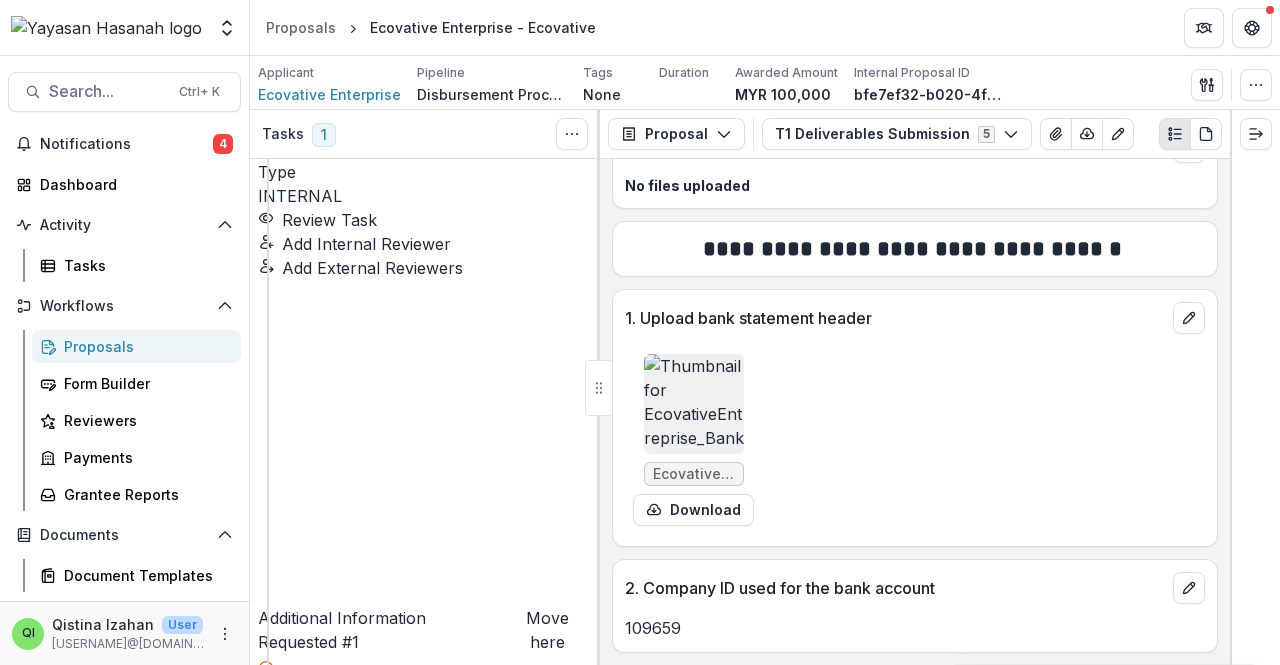 click on "Review Task" at bounding box center [317, 2954] 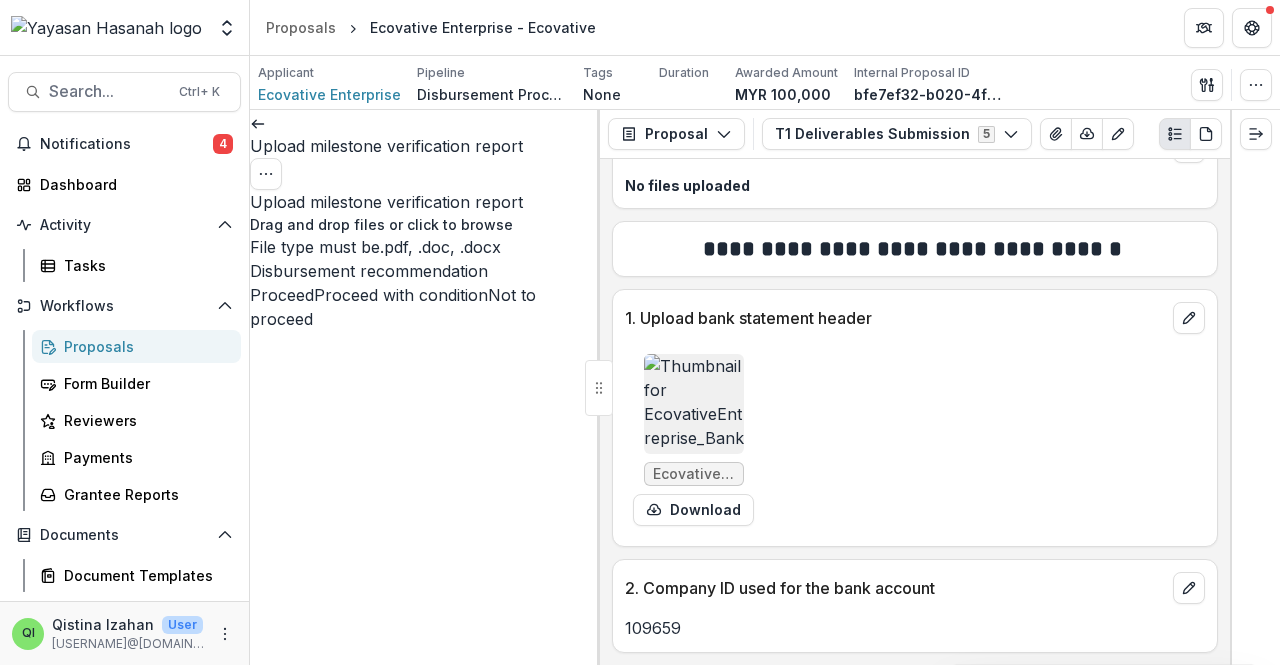 click at bounding box center [258, 122] 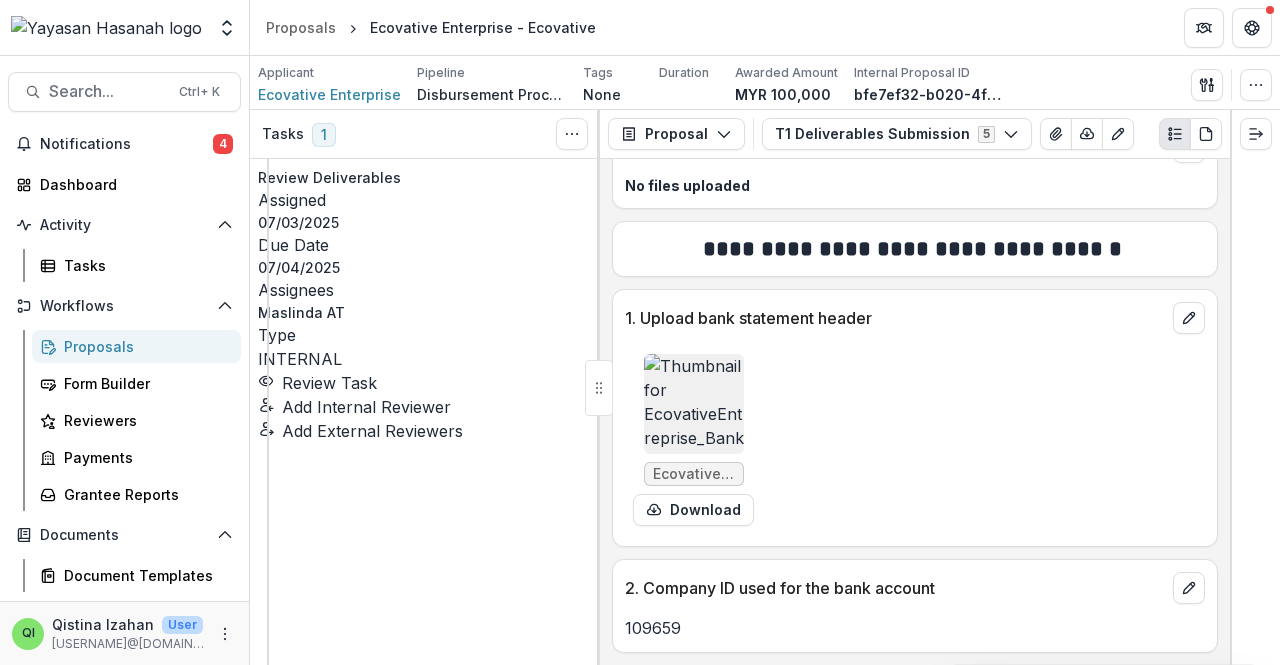 scroll, scrollTop: 710, scrollLeft: 0, axis: vertical 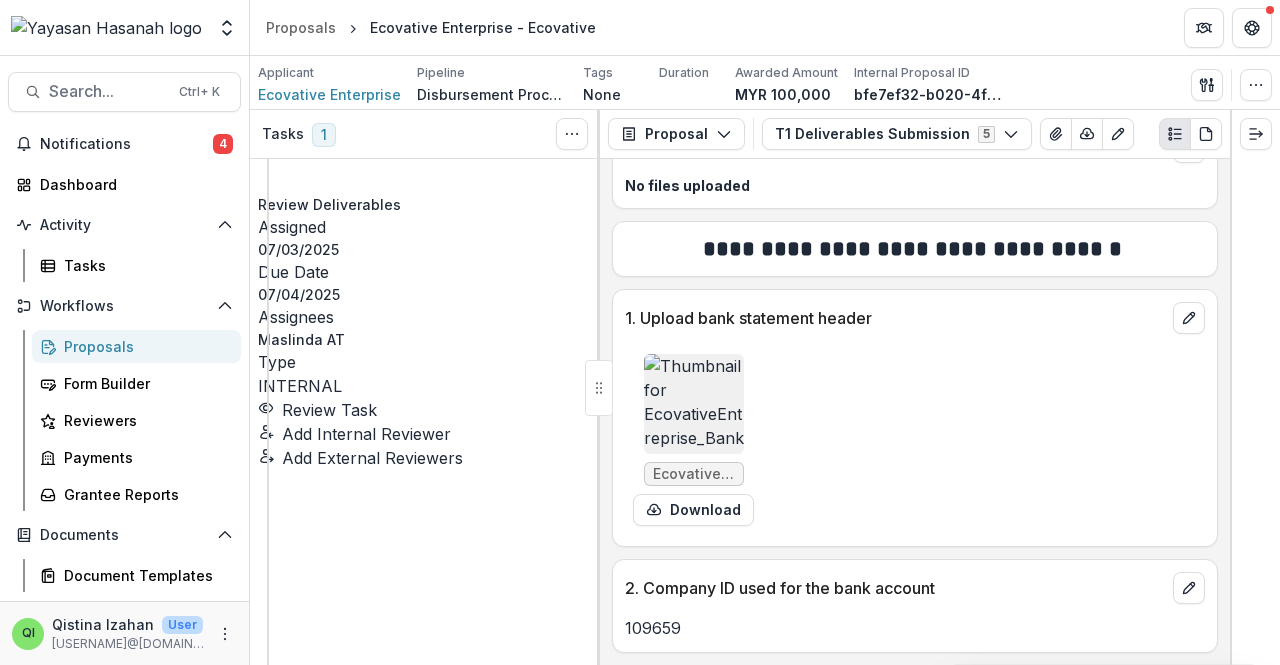 click on "Review Task" at bounding box center [317, 2216] 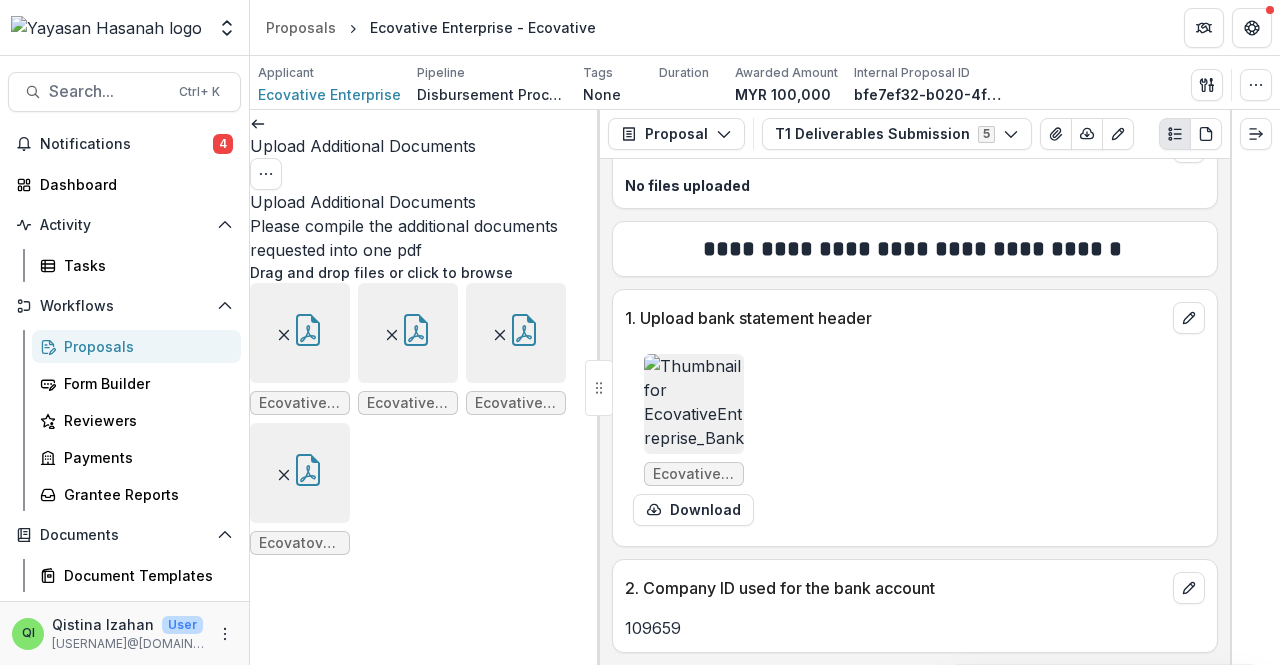 click at bounding box center [416, 333] 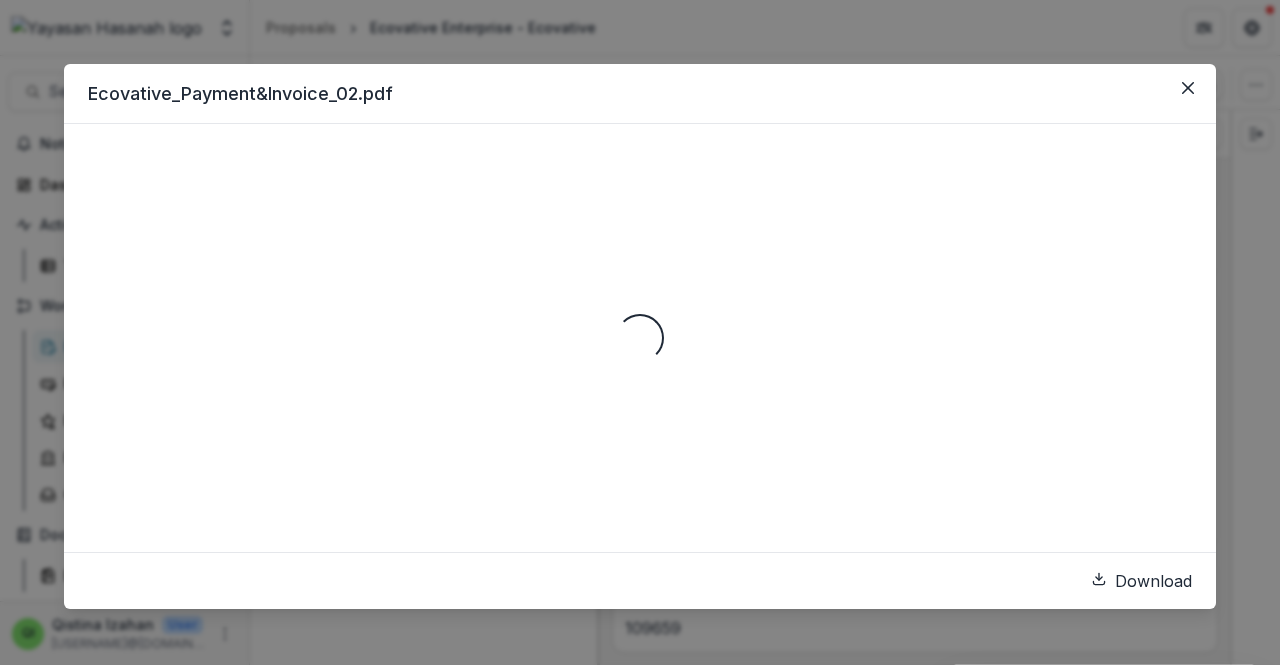 click on "Ecovative_Payment&Invoice_02.pdf" at bounding box center [640, 94] 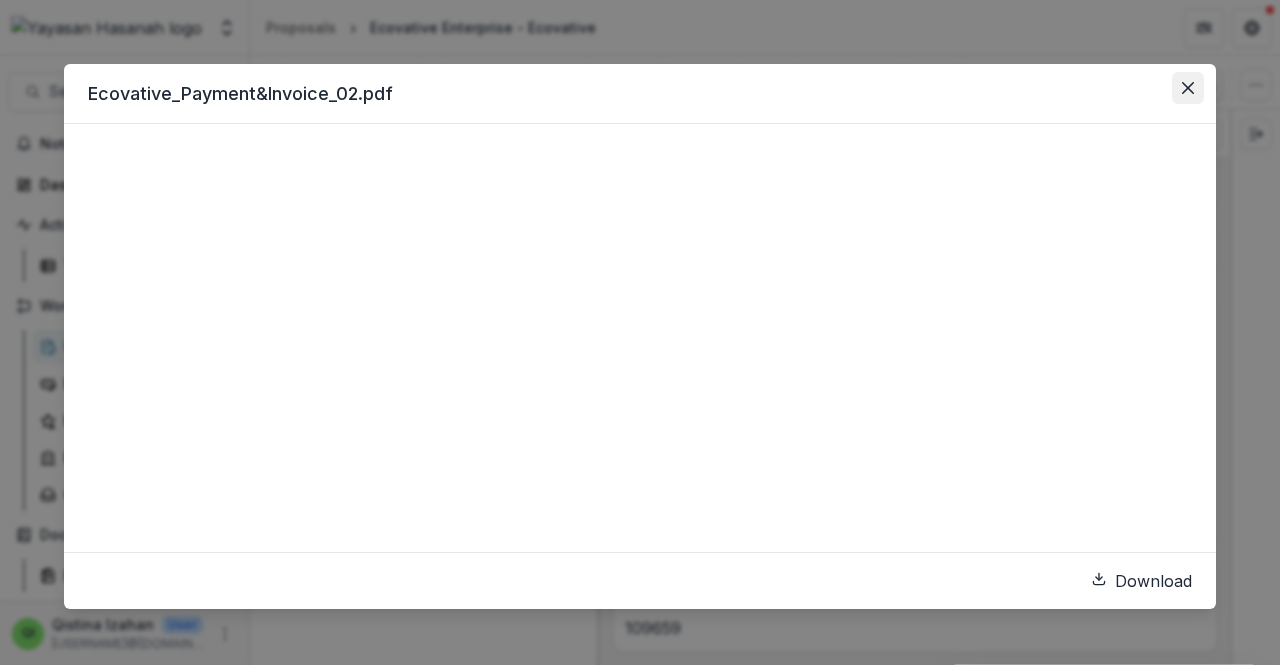 click at bounding box center (1188, 88) 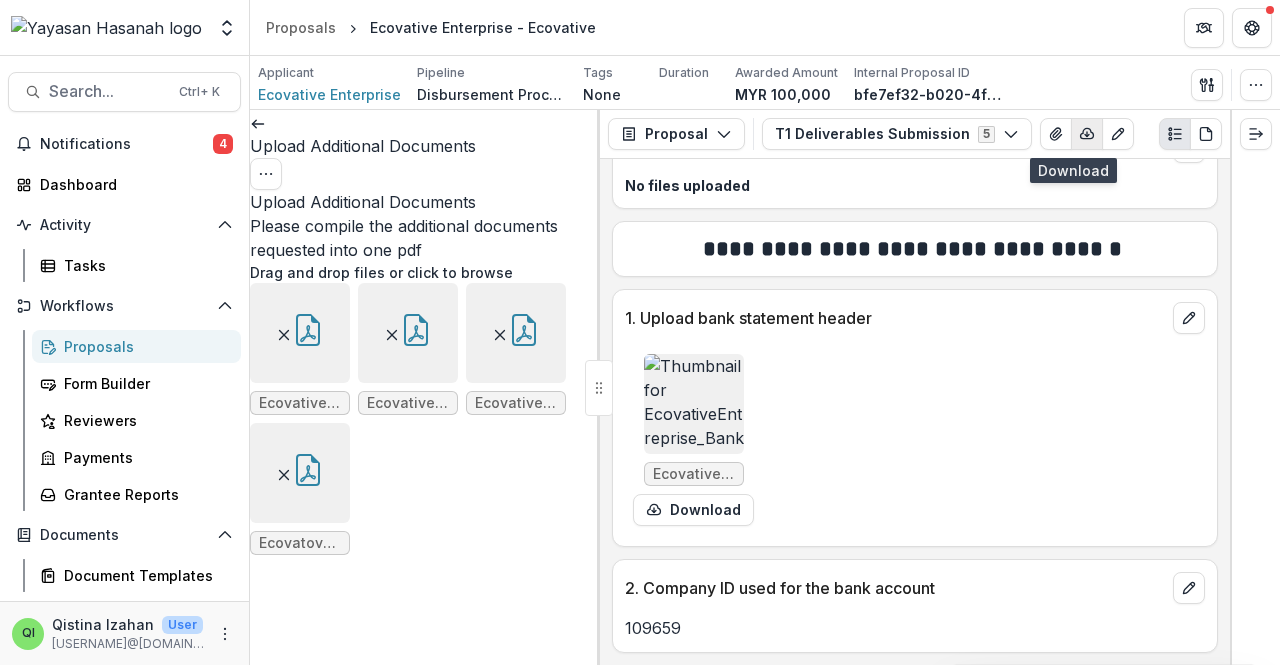 click 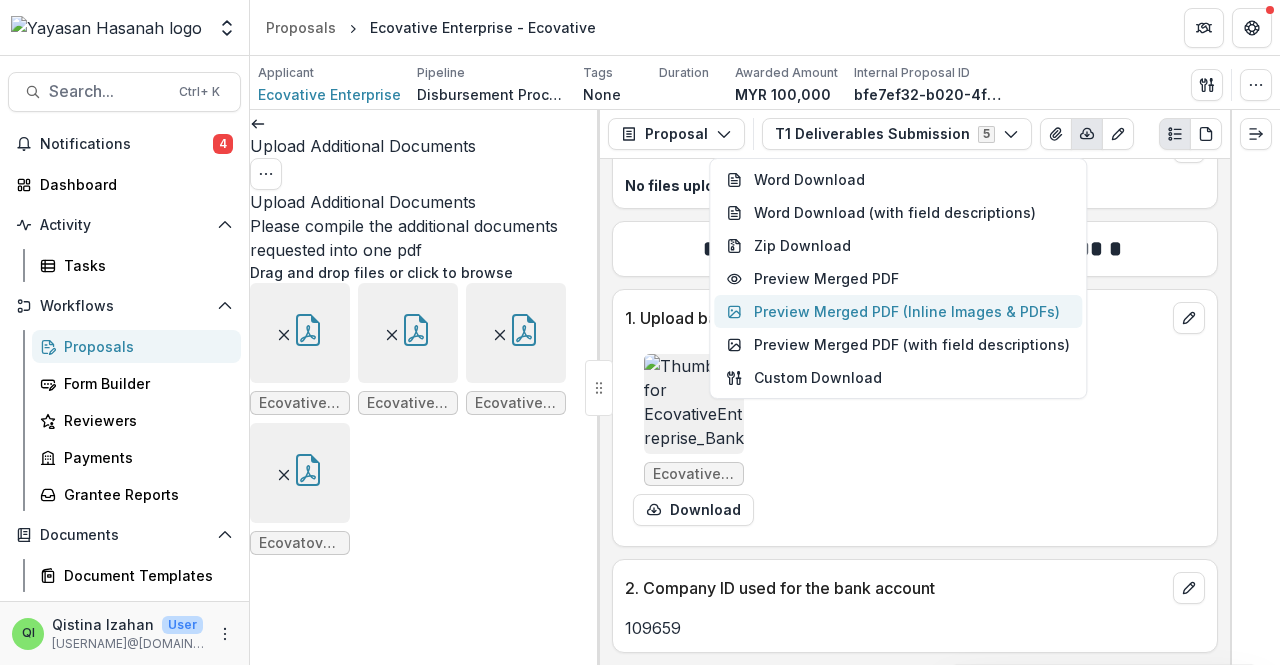 click on "Preview Merged PDF (Inline Images & PDFs)" at bounding box center (898, 311) 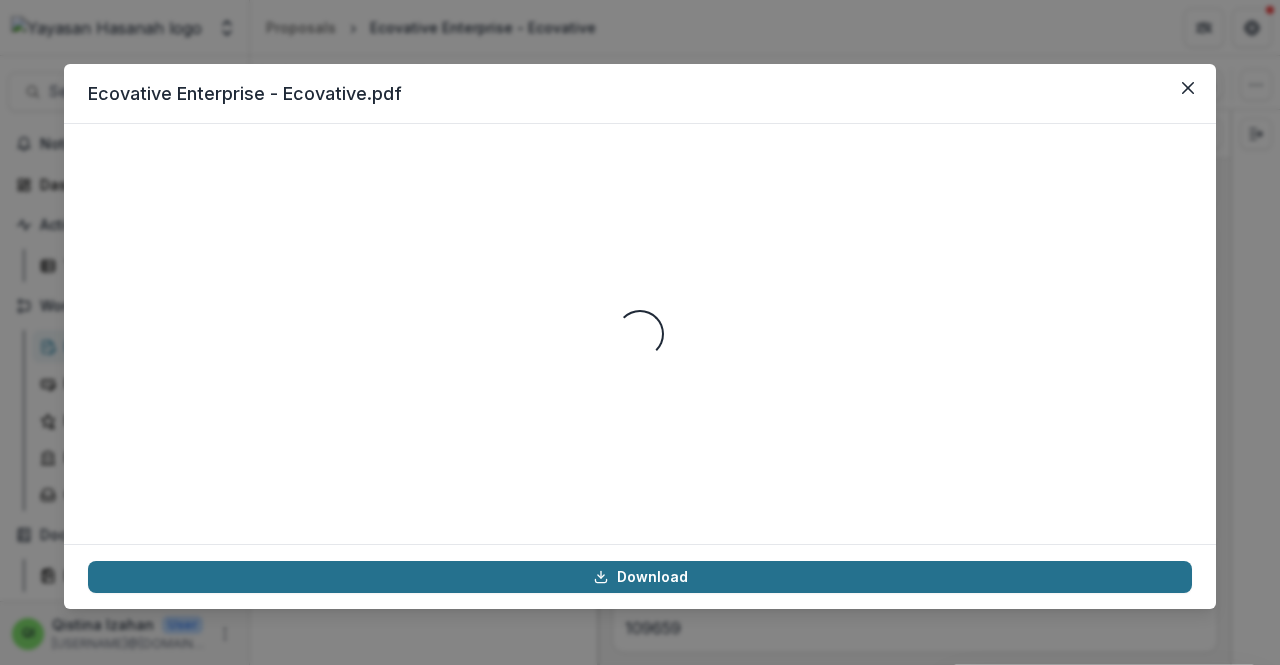 click on "Download" at bounding box center (640, 577) 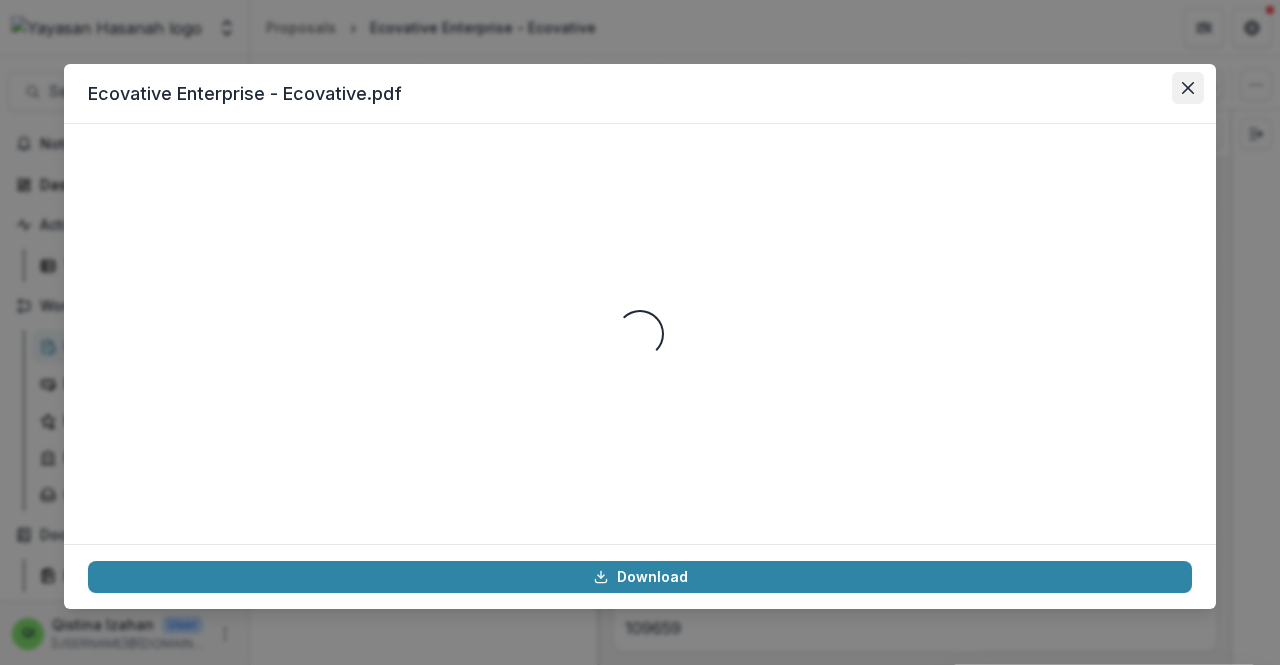 click at bounding box center (1188, 88) 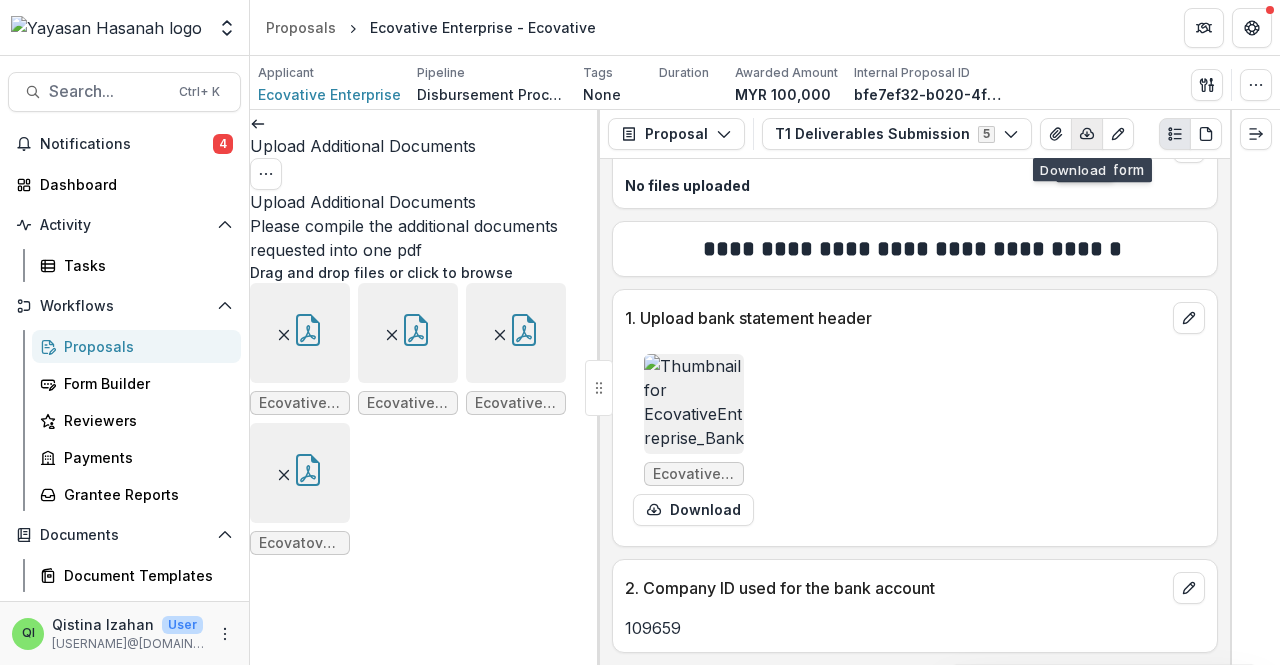 click 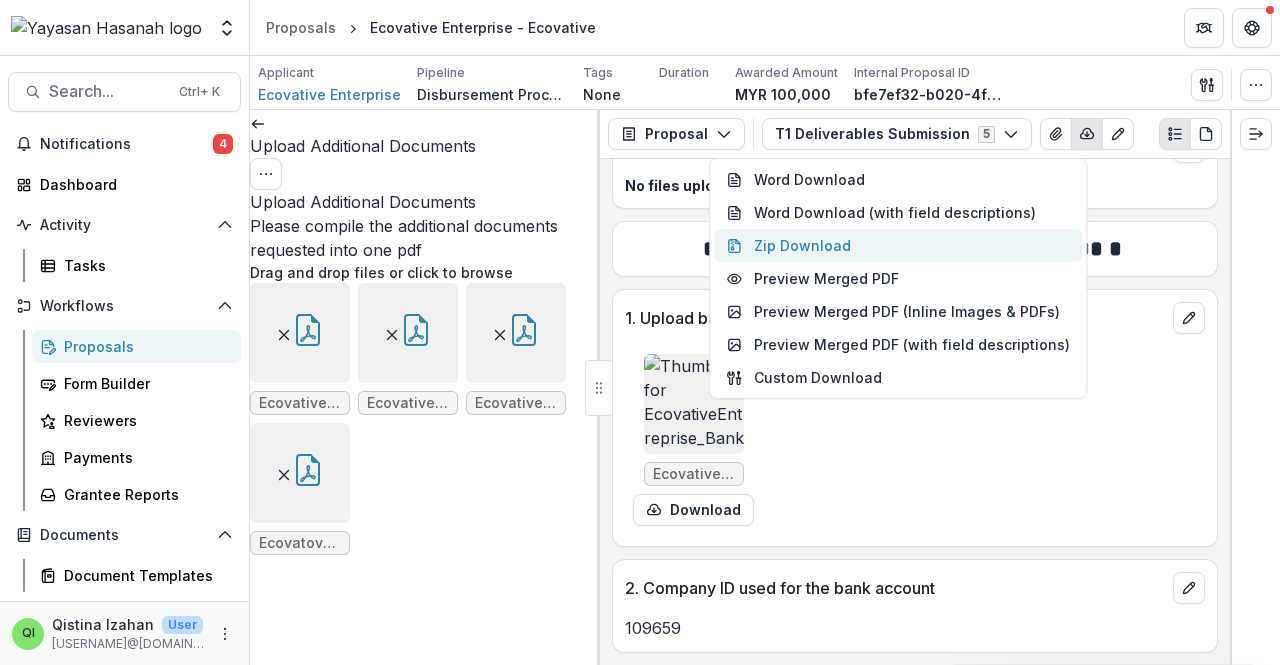 click on "Zip Download" at bounding box center (898, 245) 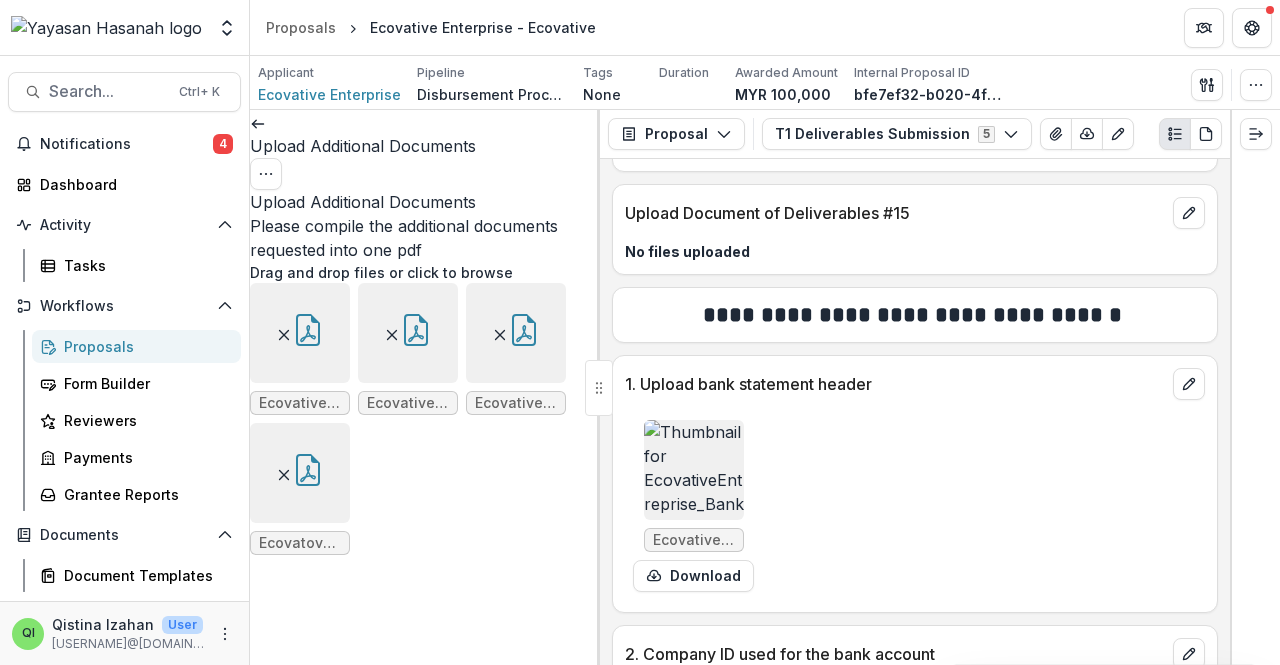 scroll, scrollTop: 4363, scrollLeft: 0, axis: vertical 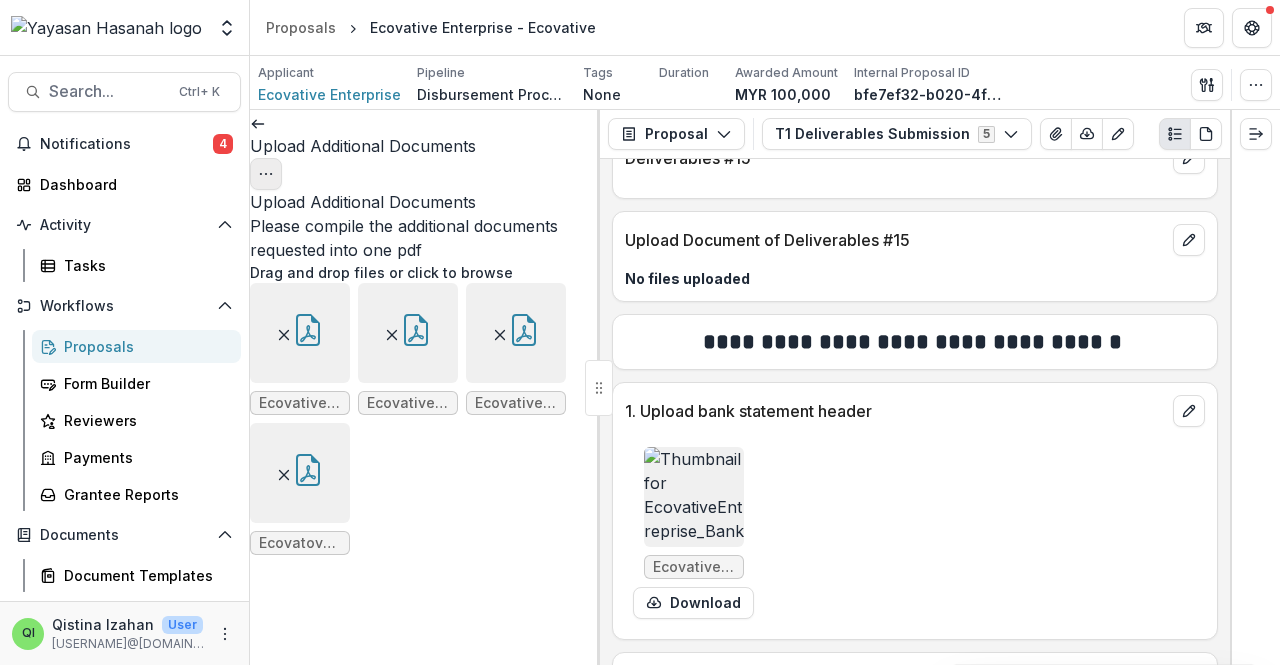 click at bounding box center (266, 174) 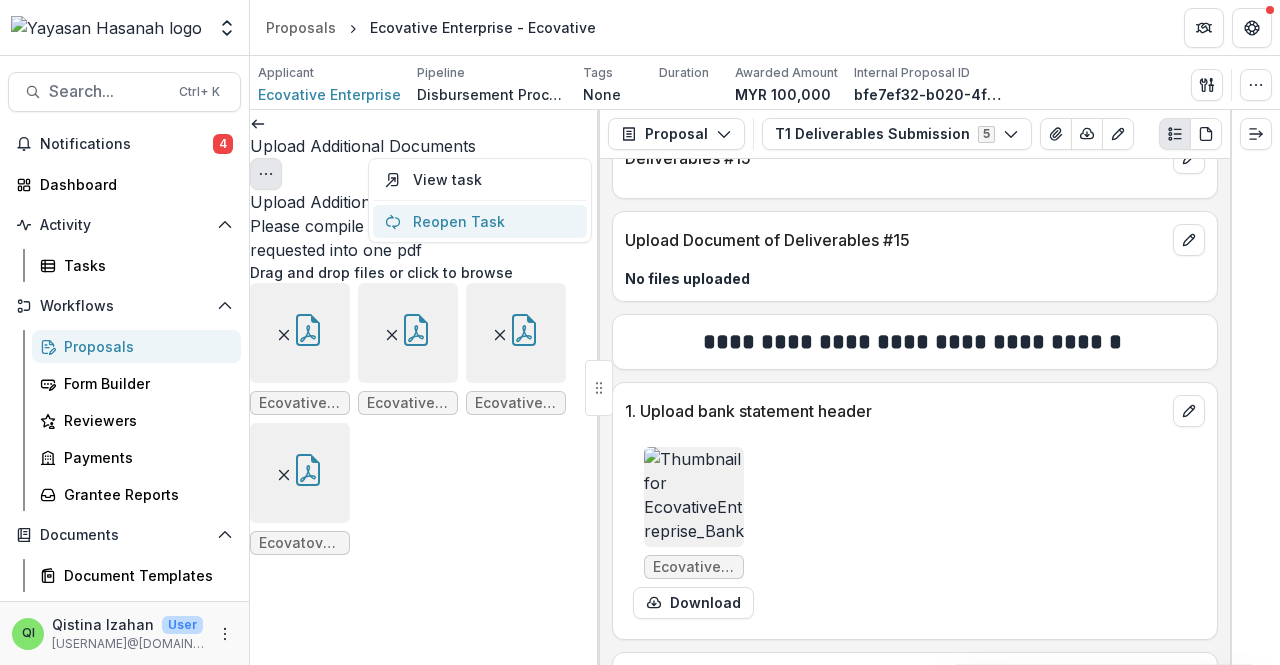 click on "Reopen Task" at bounding box center (480, 221) 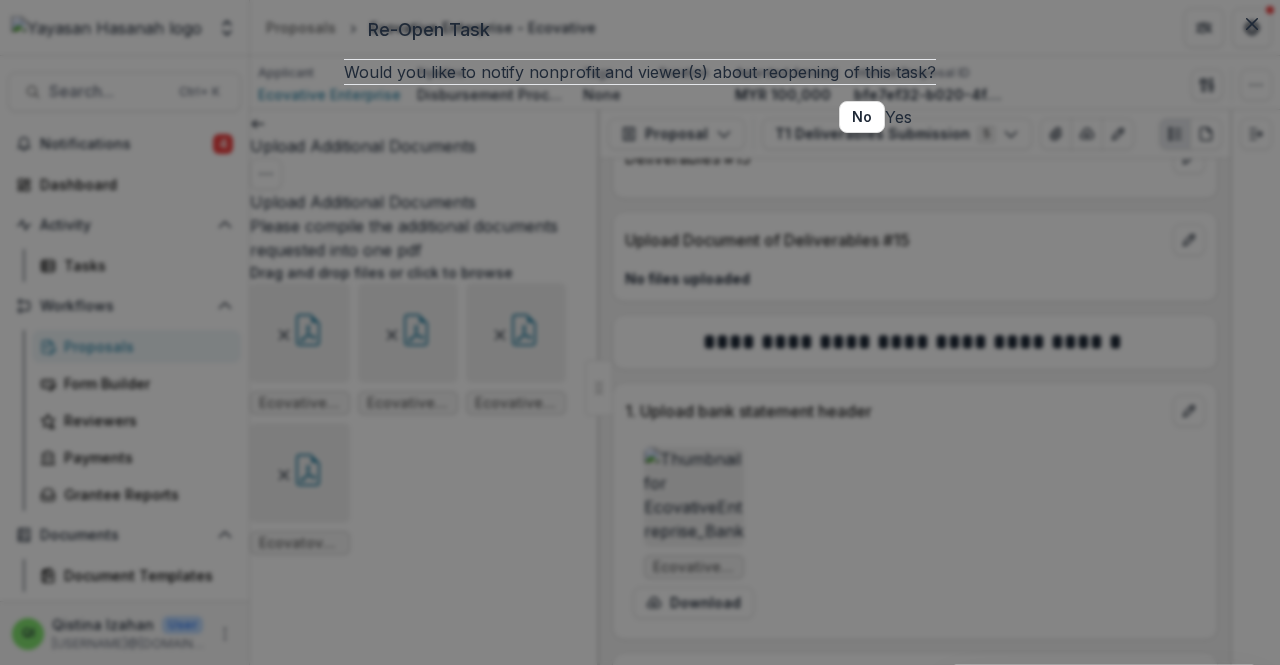 click on "Yes" at bounding box center [898, 117] 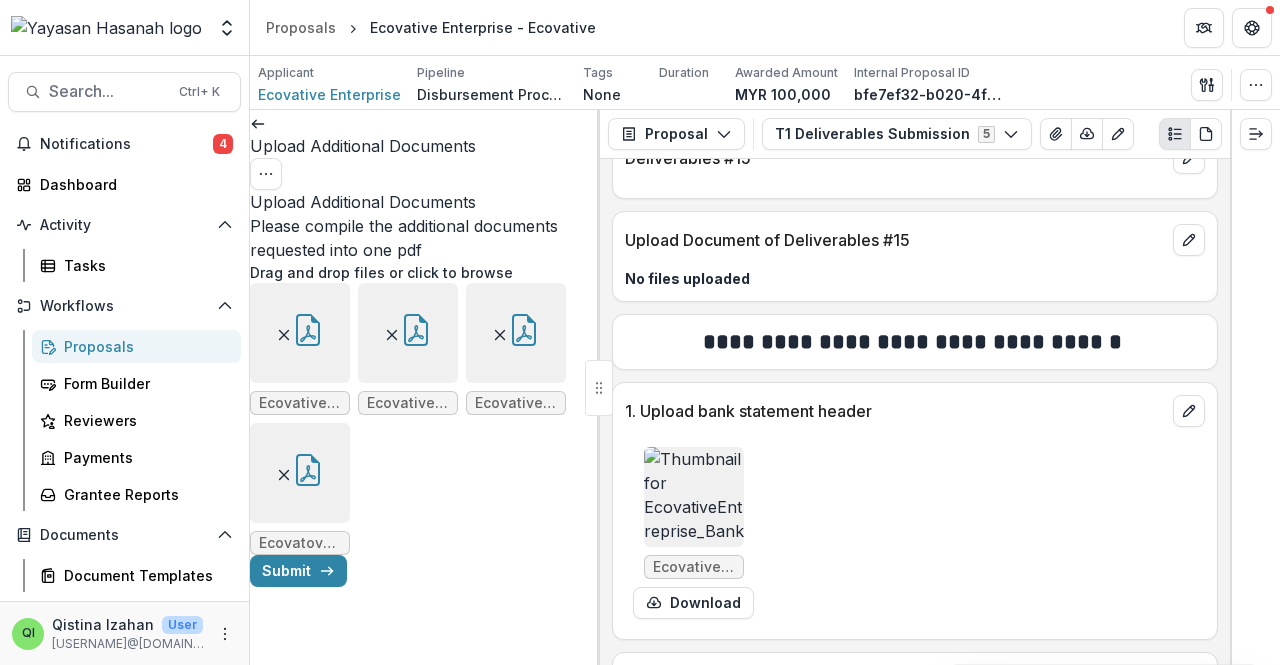 scroll, scrollTop: 112, scrollLeft: 0, axis: vertical 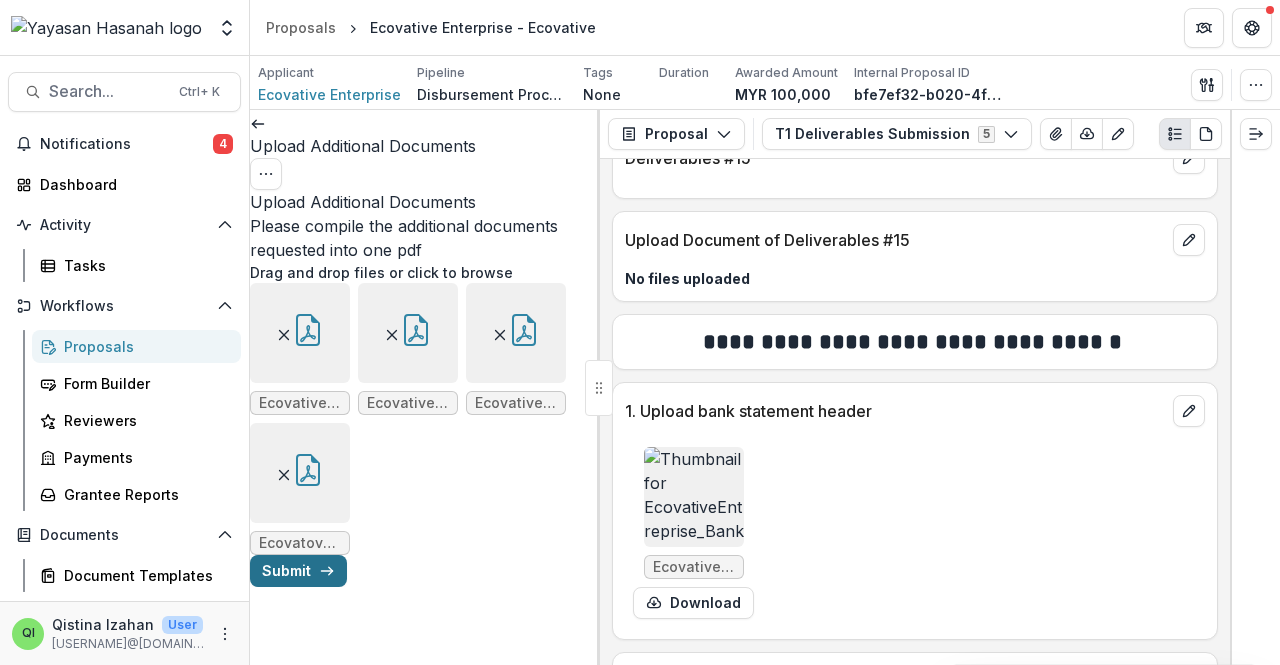 click on "Submit" at bounding box center [298, 571] 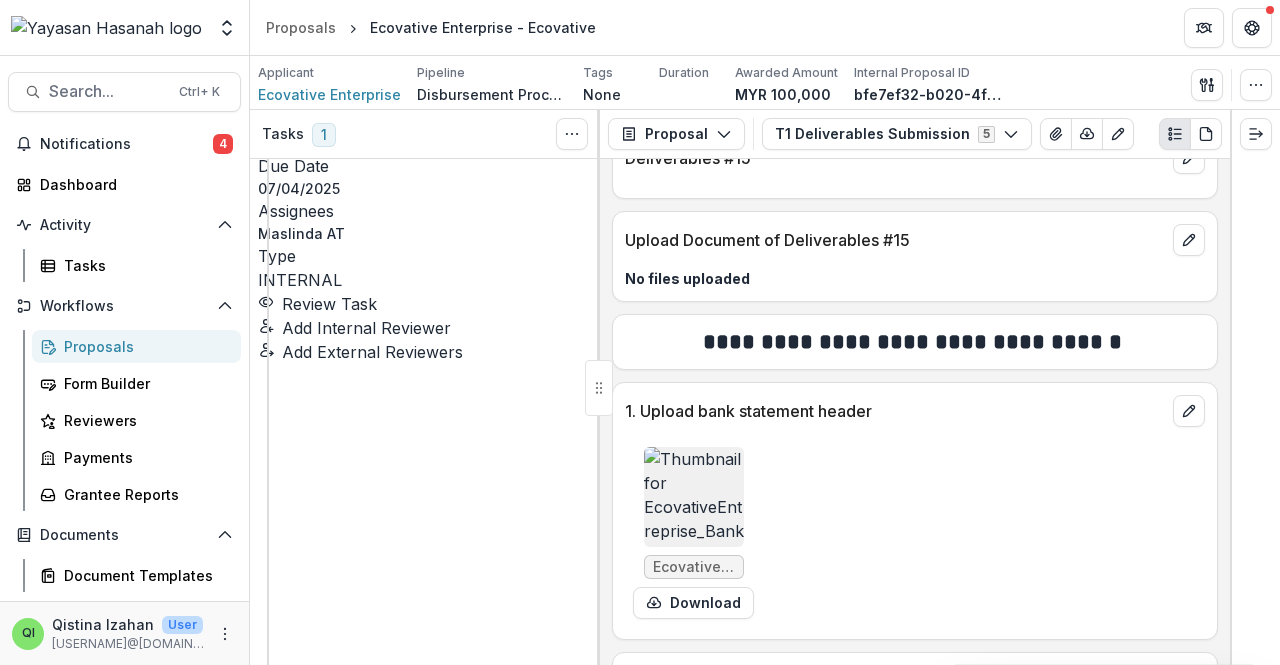 scroll, scrollTop: 700, scrollLeft: 0, axis: vertical 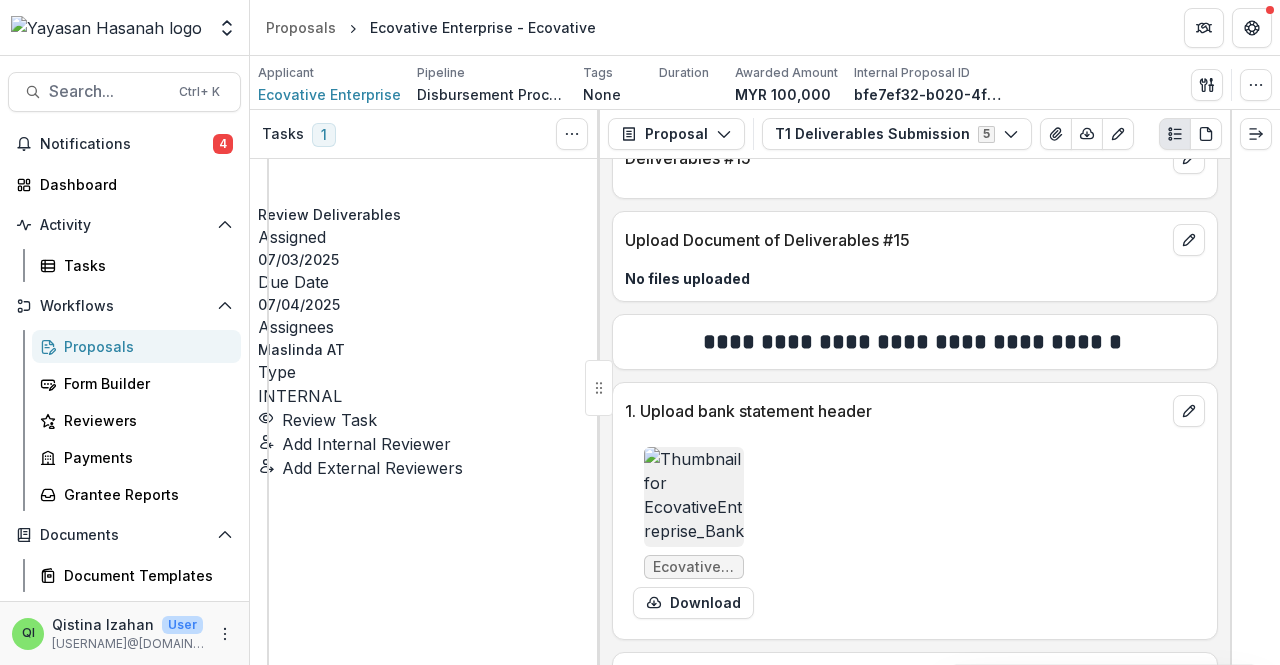 click on "Review Task" at bounding box center (317, 2226) 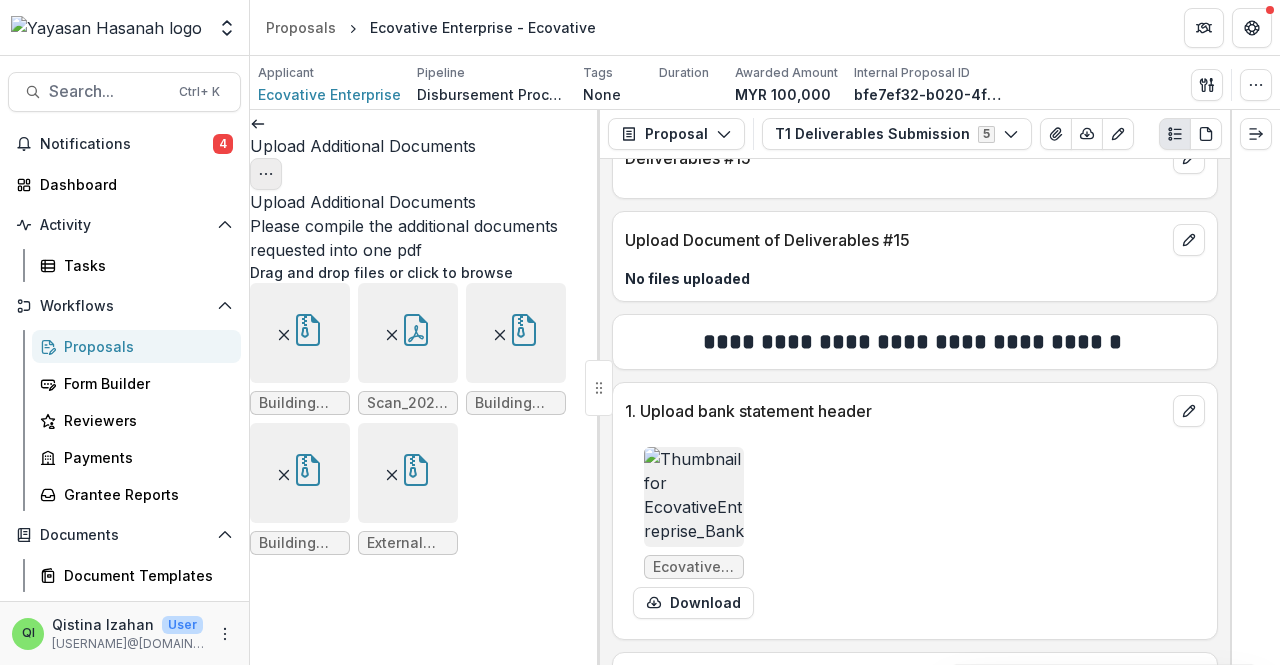 scroll, scrollTop: 0, scrollLeft: 0, axis: both 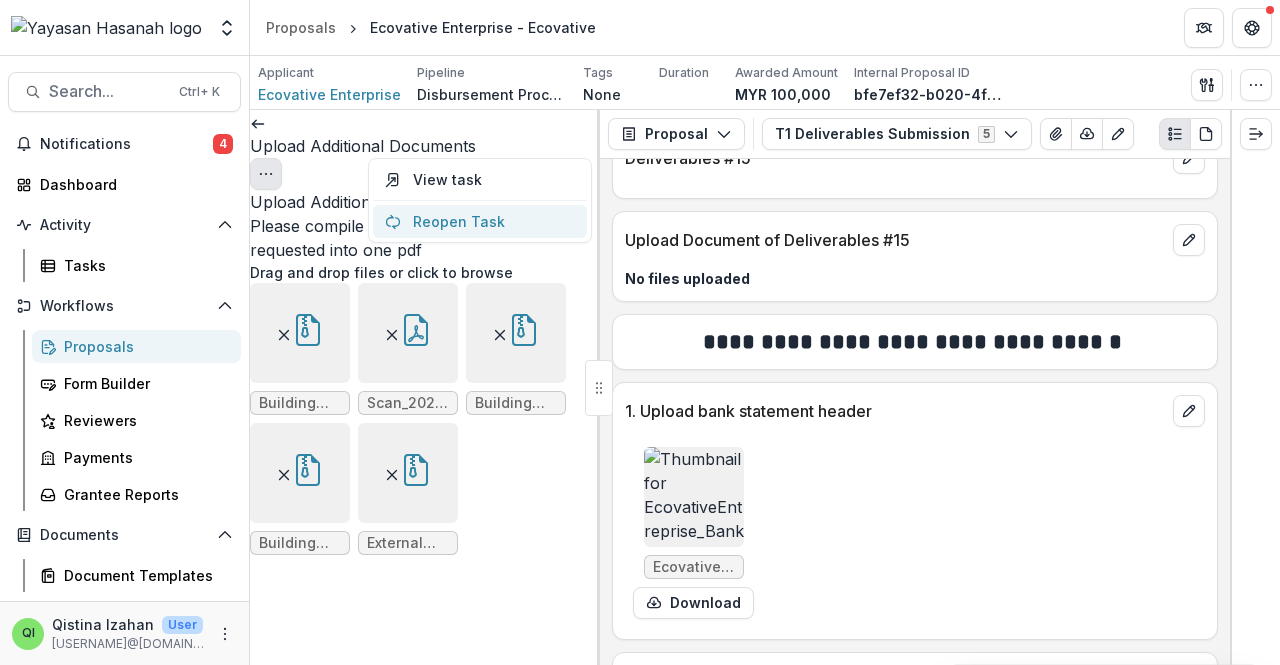 click on "Reopen Task" at bounding box center [480, 221] 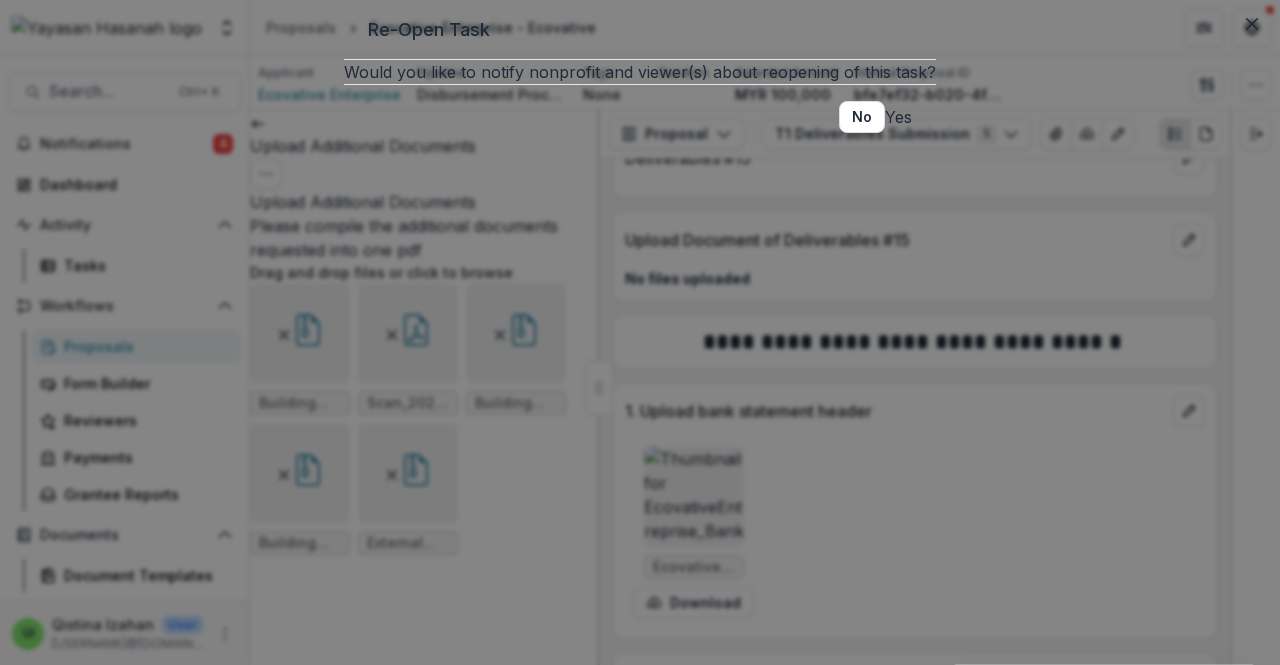 click on "Yes" at bounding box center (898, 117) 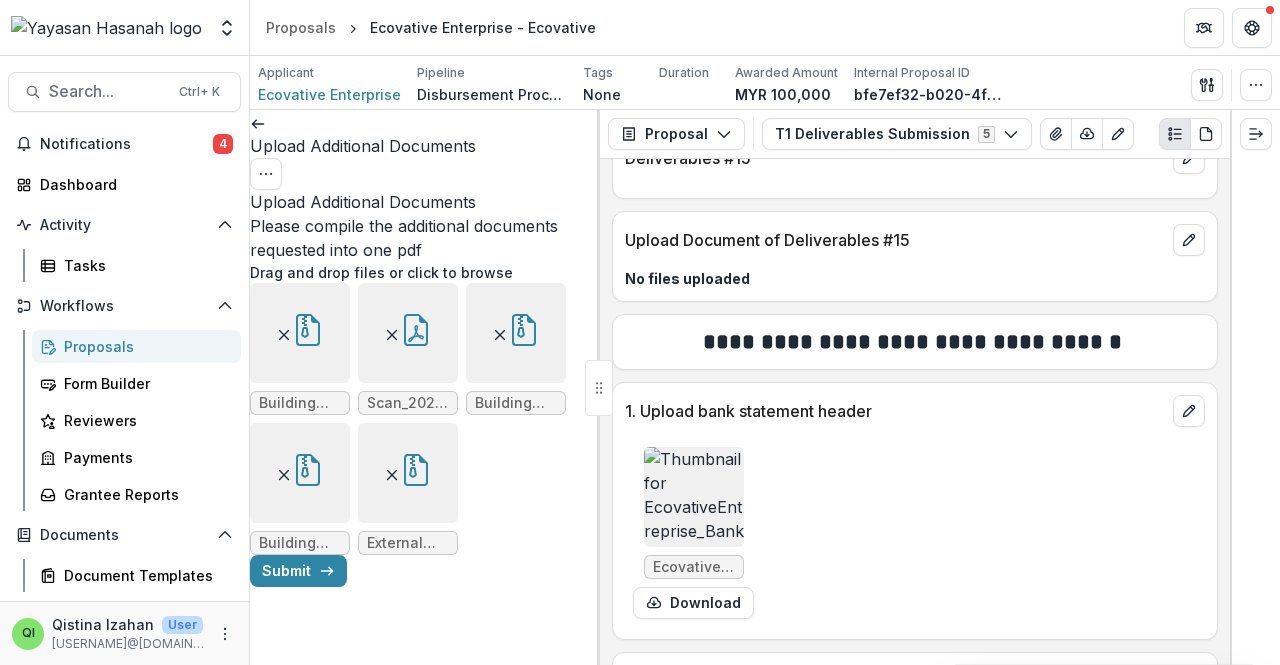 scroll, scrollTop: 252, scrollLeft: 0, axis: vertical 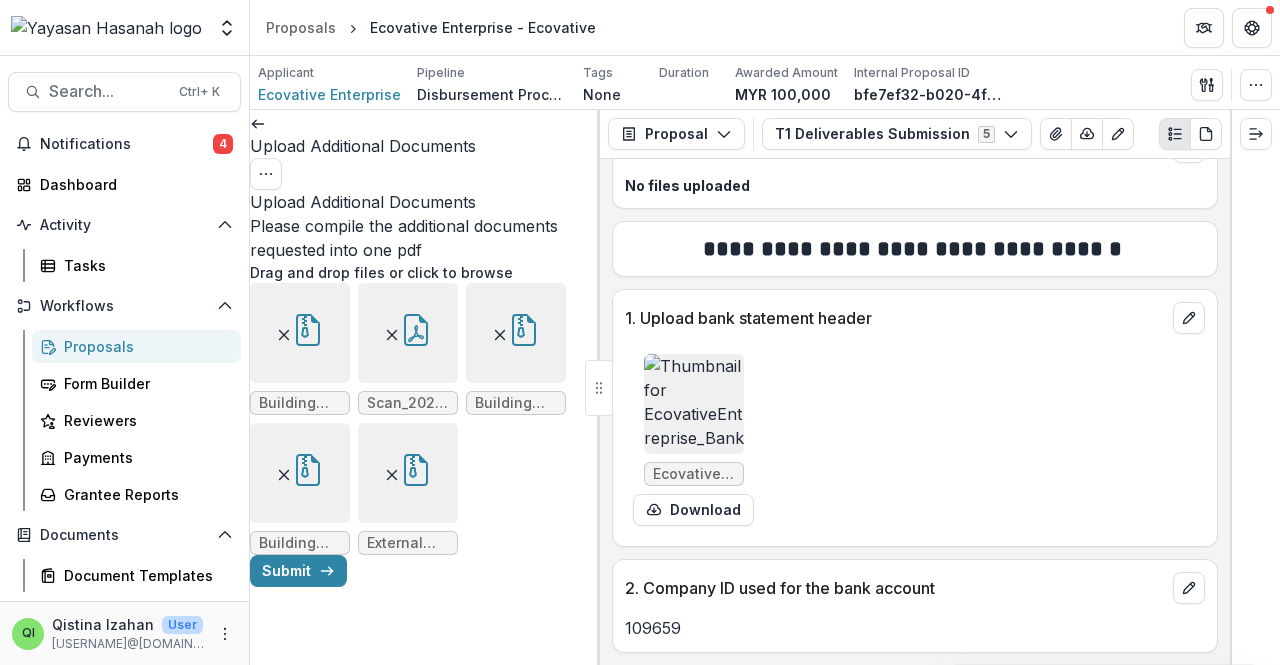 click on "Submit" at bounding box center [425, 571] 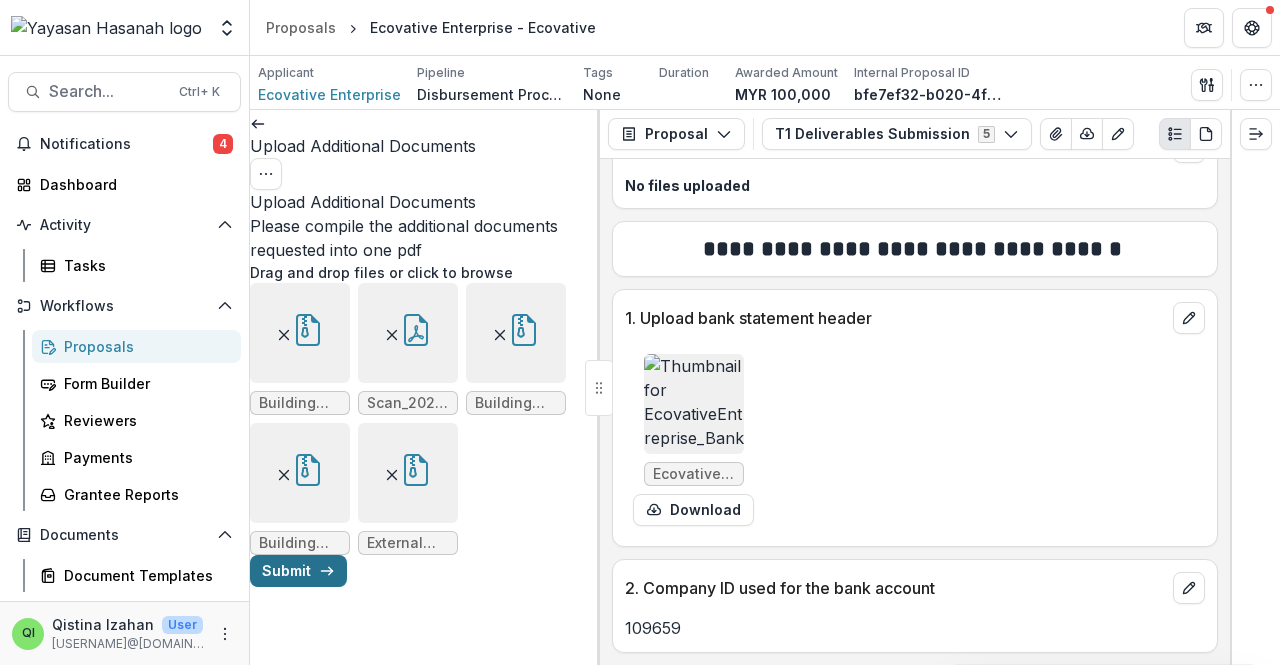 click 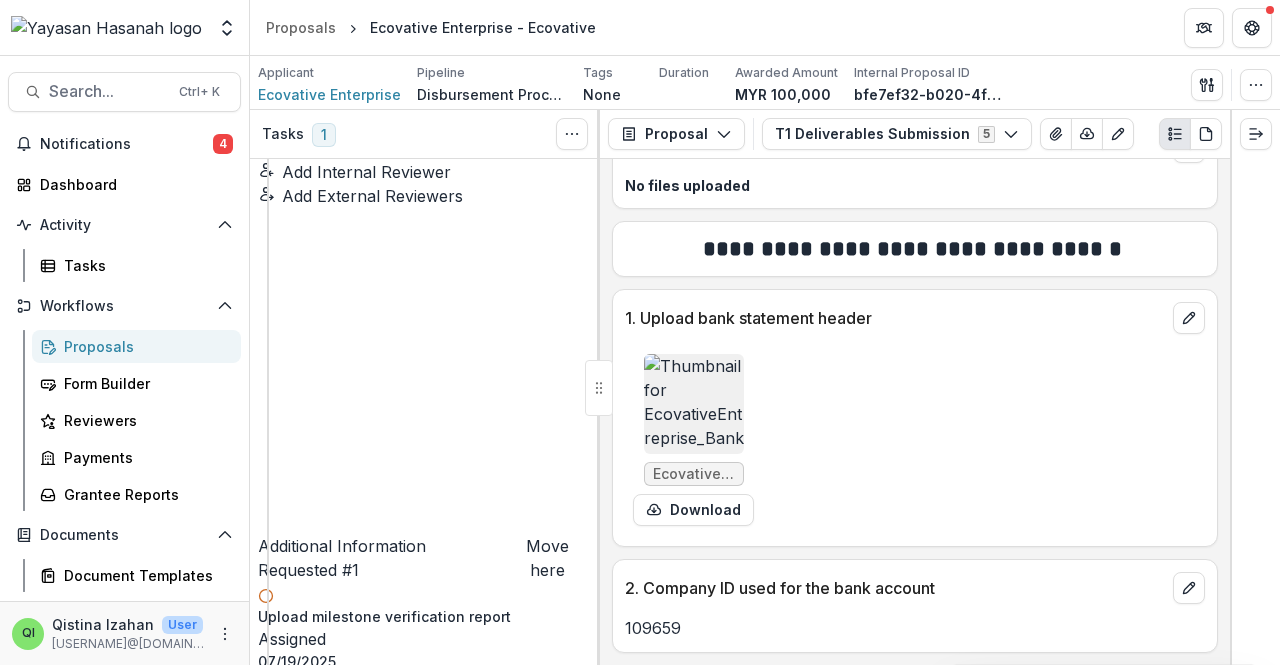 scroll, scrollTop: 900, scrollLeft: 0, axis: vertical 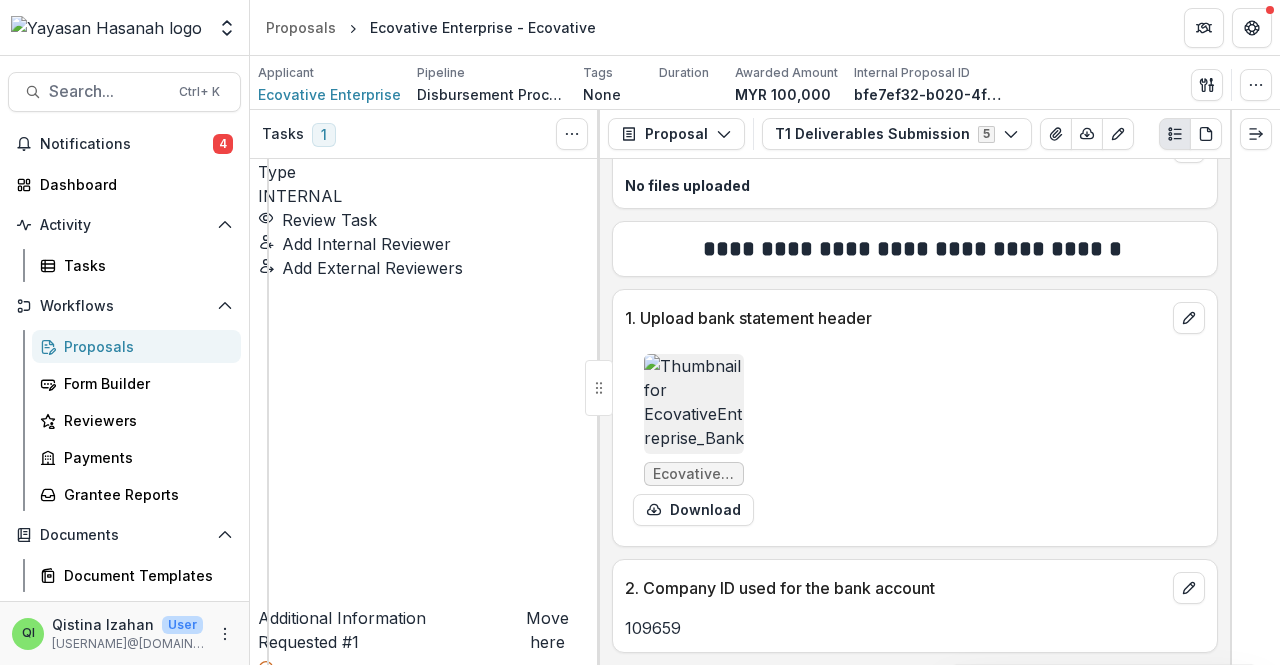 click on "Tasks" at bounding box center (283, 134) 